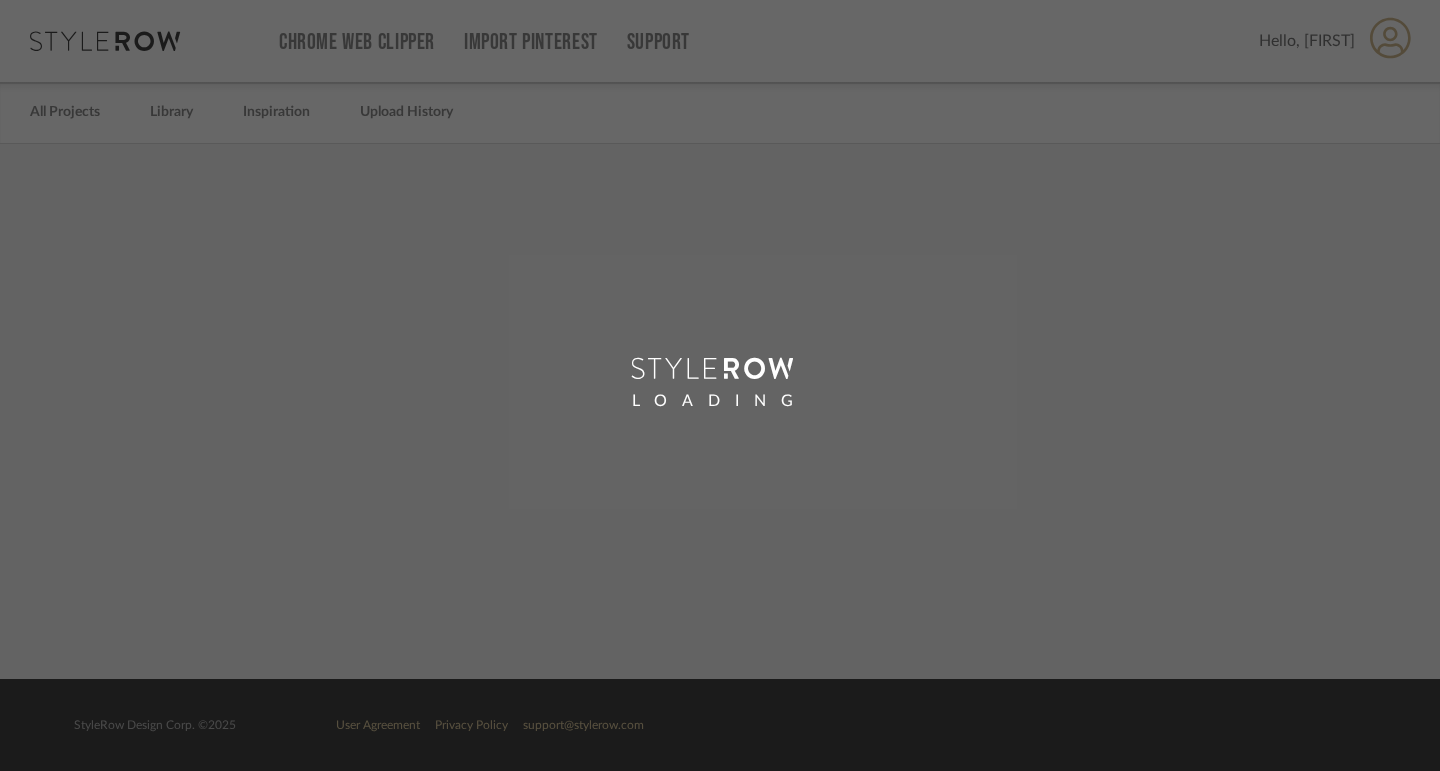 scroll, scrollTop: 0, scrollLeft: 0, axis: both 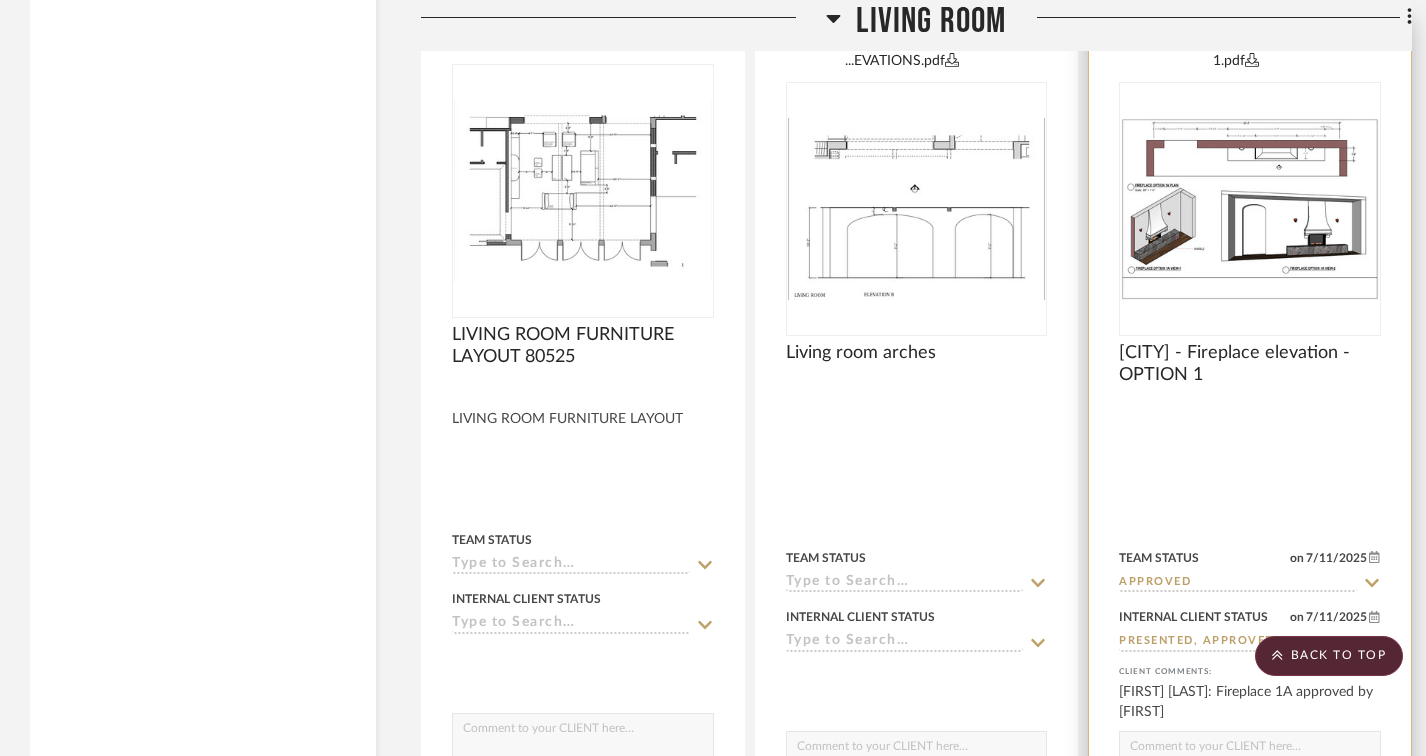 click at bounding box center (1250, 464) 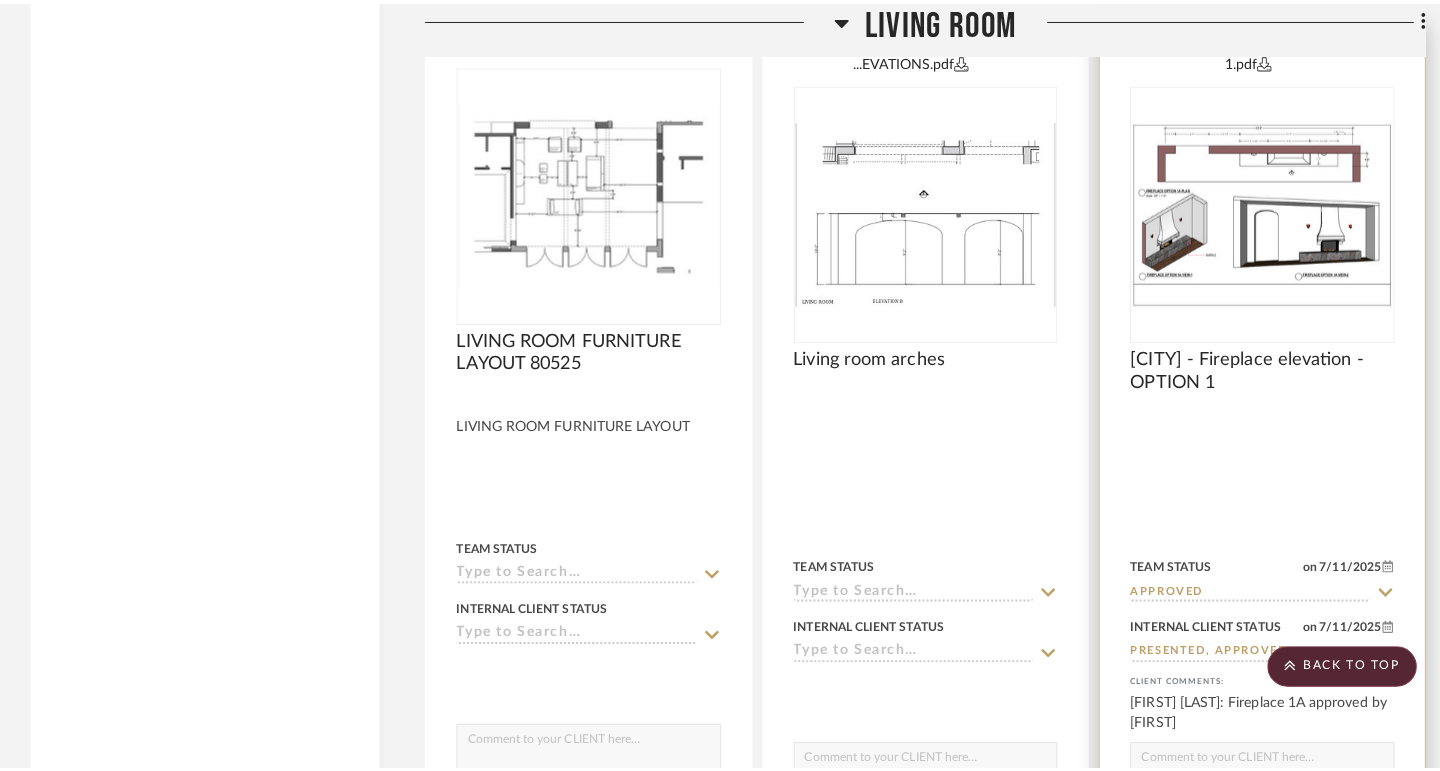 scroll, scrollTop: 0, scrollLeft: 0, axis: both 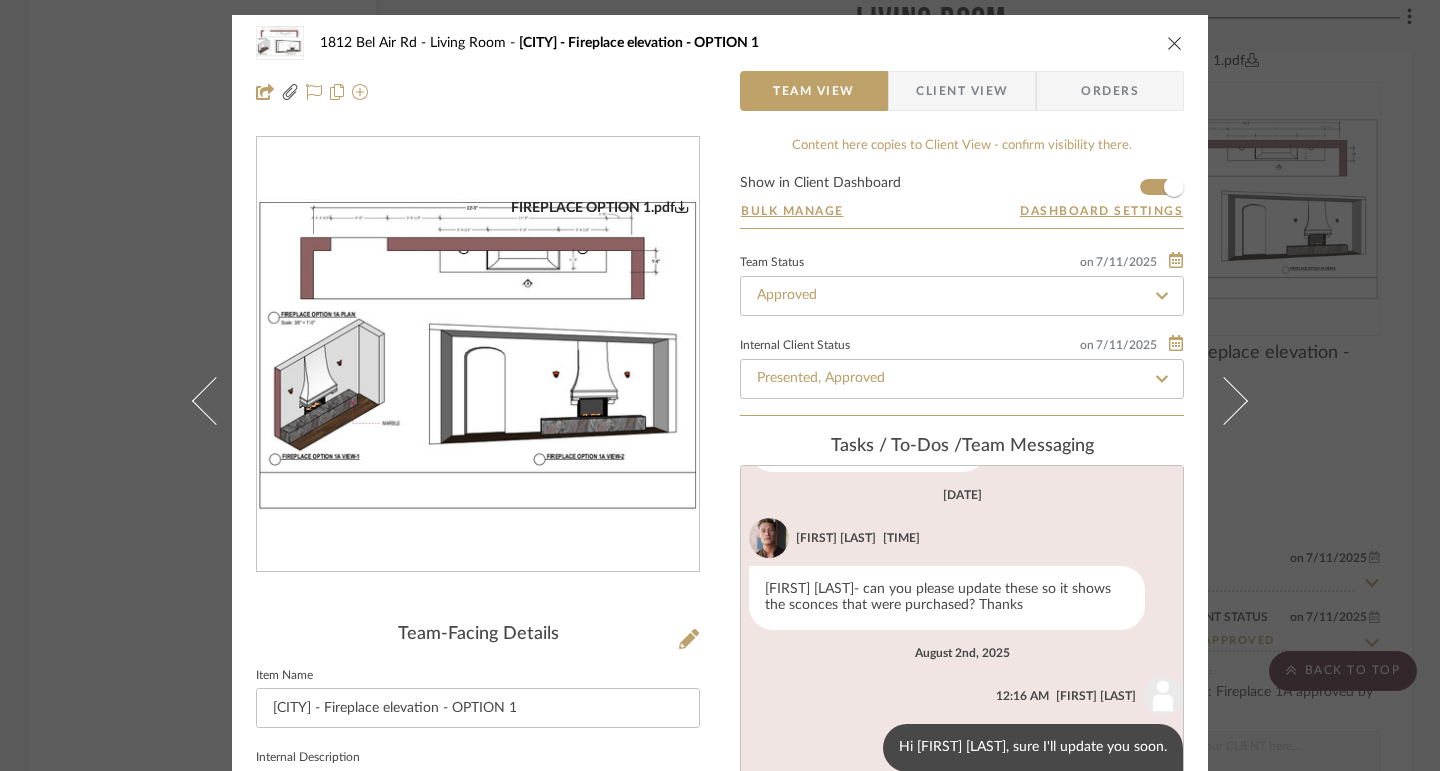 click at bounding box center [478, 355] 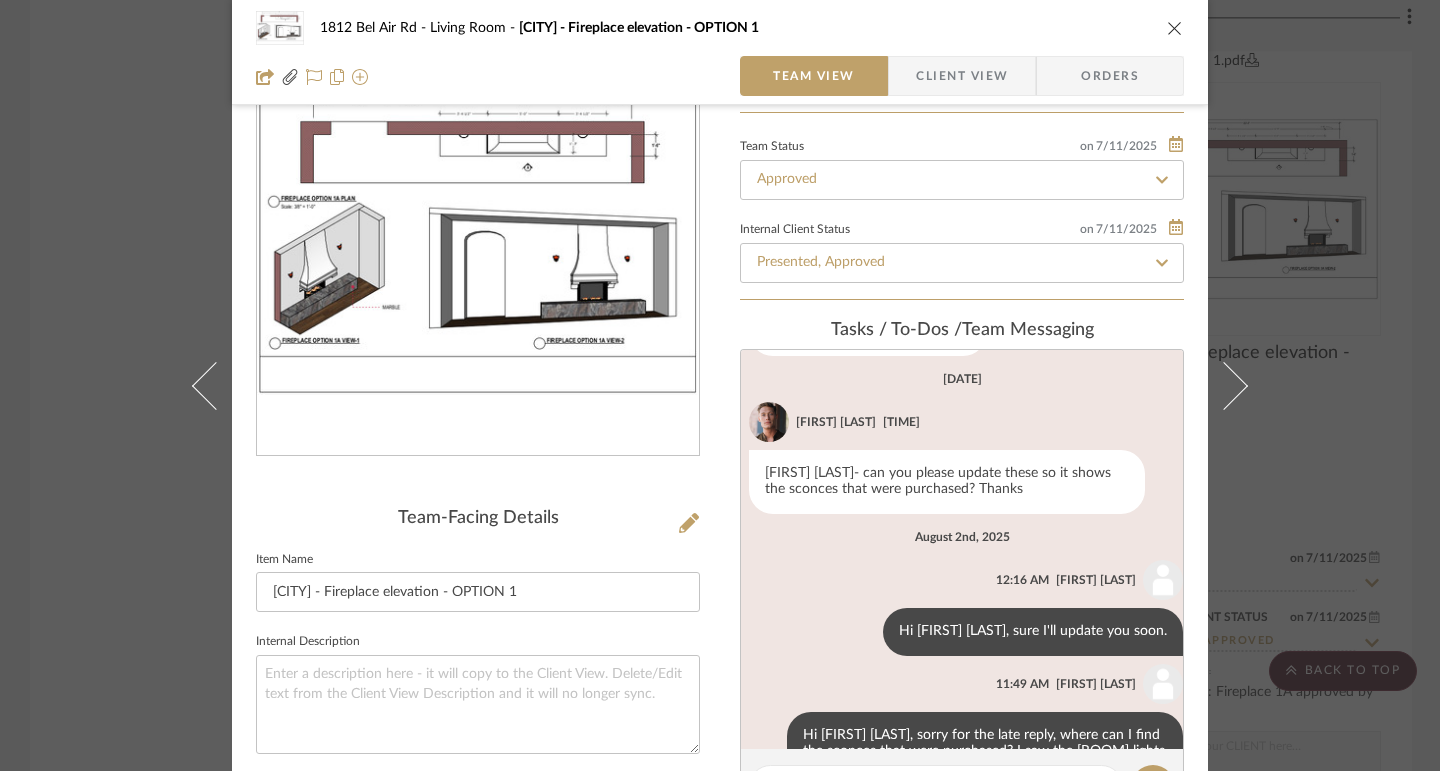 scroll, scrollTop: 0, scrollLeft: 0, axis: both 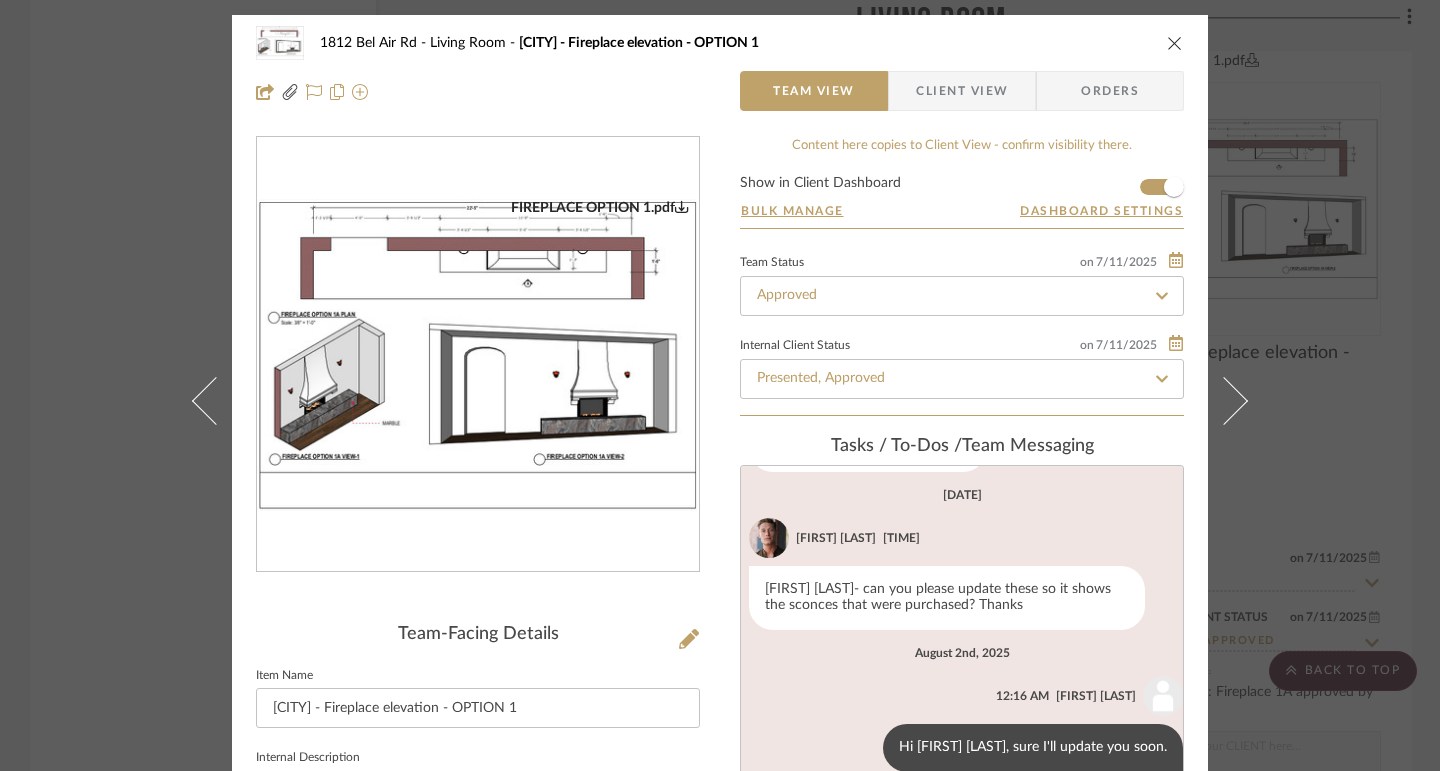click on "[NUMBER] [STREET] [CITY] - Fireplace elevation - OPTION 1 Team View Client View Orders  FIREPLACE OPTION 1.pdf   Team-Facing Details   Item Name  BEL AIR - Fireplace elevation - OPTION 1  Internal Description  Content here copies to Client View - confirm visibility there.  Show in Client Dashboard  Bulk Manage Dashboard Settings Team Status on 7/11/2025 7/11/2025 Approved Internal Client Status on 7/11/2025 7/11/2025 Presented, Approved Tasks / To-Dos /  team Messaging June 26th, 2025  [FIRST] [LAST]   11:10 PM  Fireplace 1A approved by [FIRST] August 1st, 2025  [FIRST] [LAST]   9:44 PM  [FIRST]- can you please update these so it shows the sconces that were purchased? Thanks August 2nd, 2025  [FIRST] [LAST]   12:16 AM  Hi [FIRST], sure I'll update you soon.  [FIRST] [LAST]   11:49 AM  Recipients:  [EMAIL] ,   [EMAIL] ,   [EMAIL] ,   [EMAIL] Internal Notes  Documents  Choose a file  or drag it here.  Living Room" at bounding box center [720, 385] 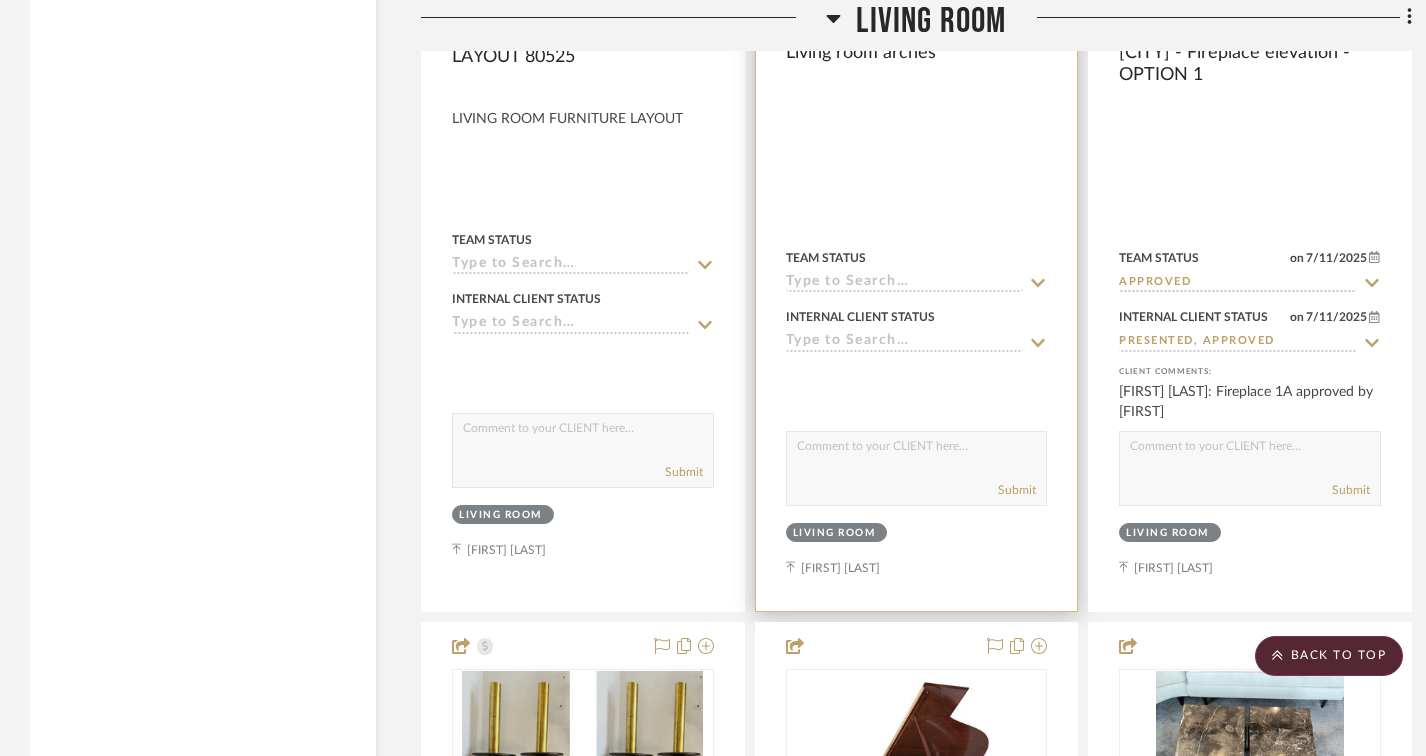 scroll, scrollTop: 12600, scrollLeft: 0, axis: vertical 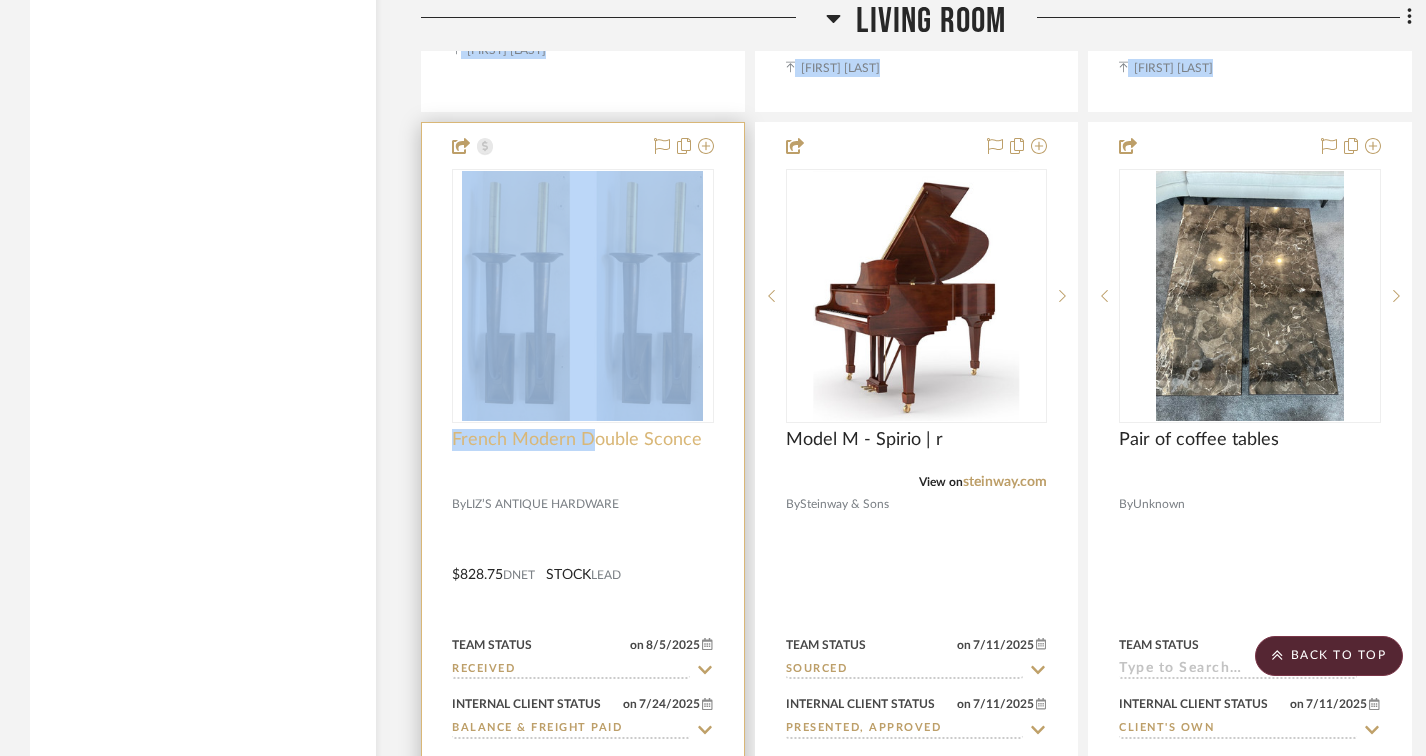 drag, startPoint x: 378, startPoint y: 448, endPoint x: 582, endPoint y: 453, distance: 204.06126 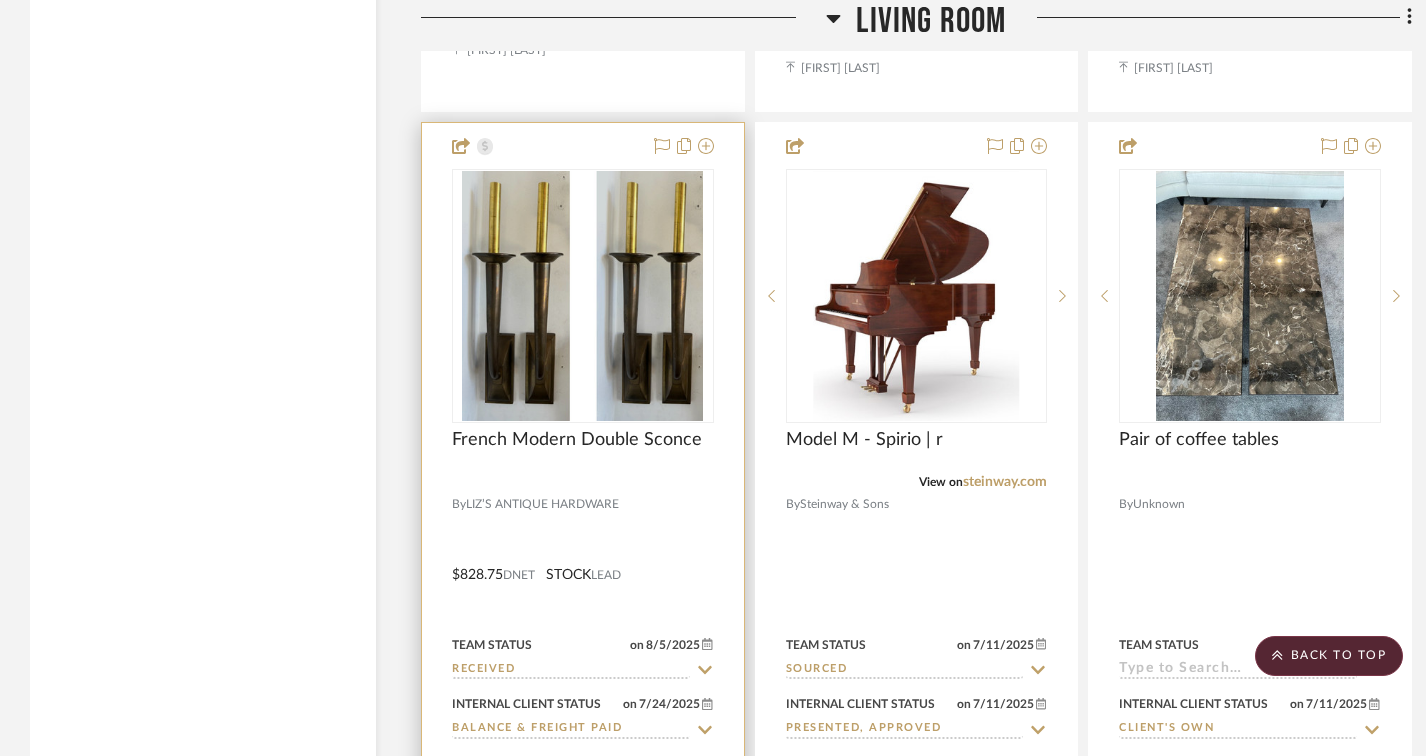 click at bounding box center [583, 560] 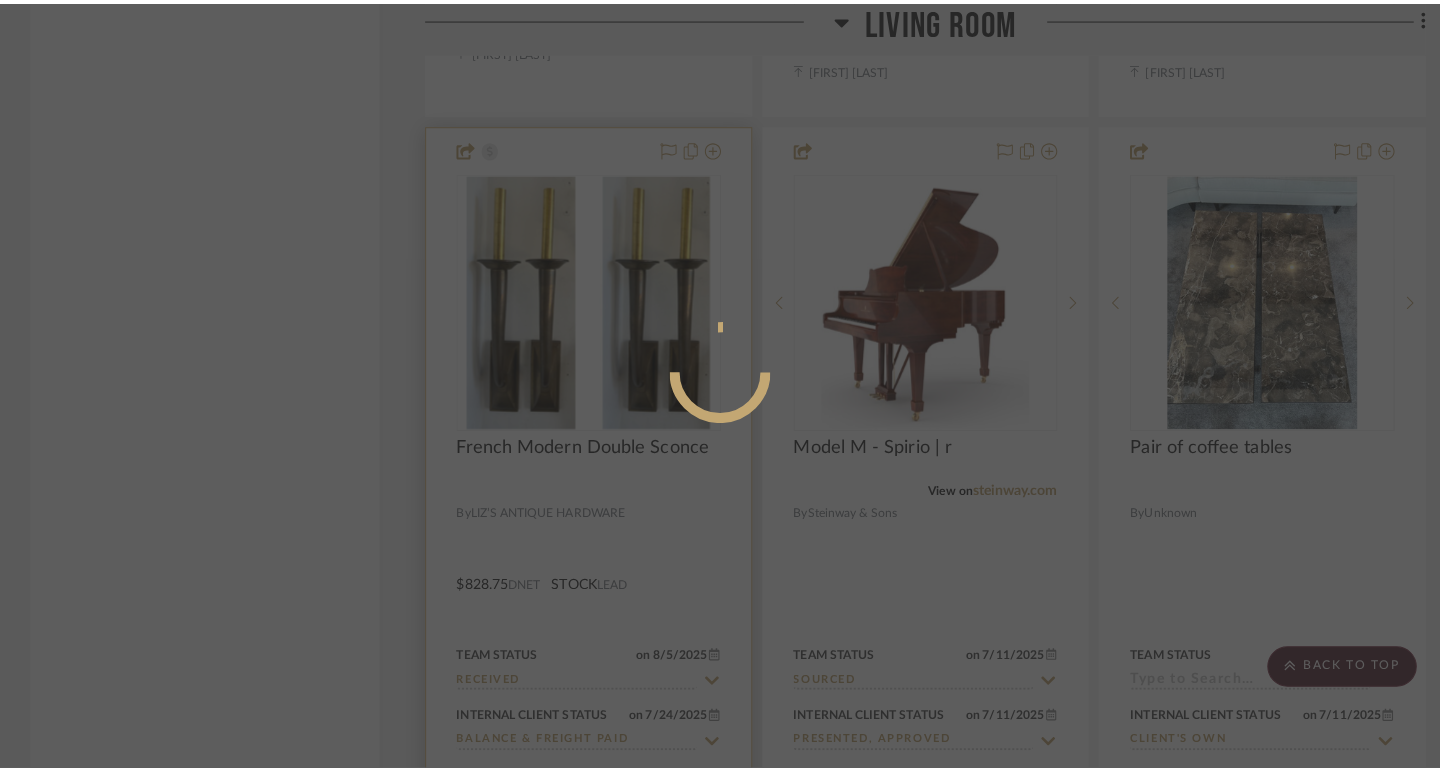 scroll, scrollTop: 0, scrollLeft: 0, axis: both 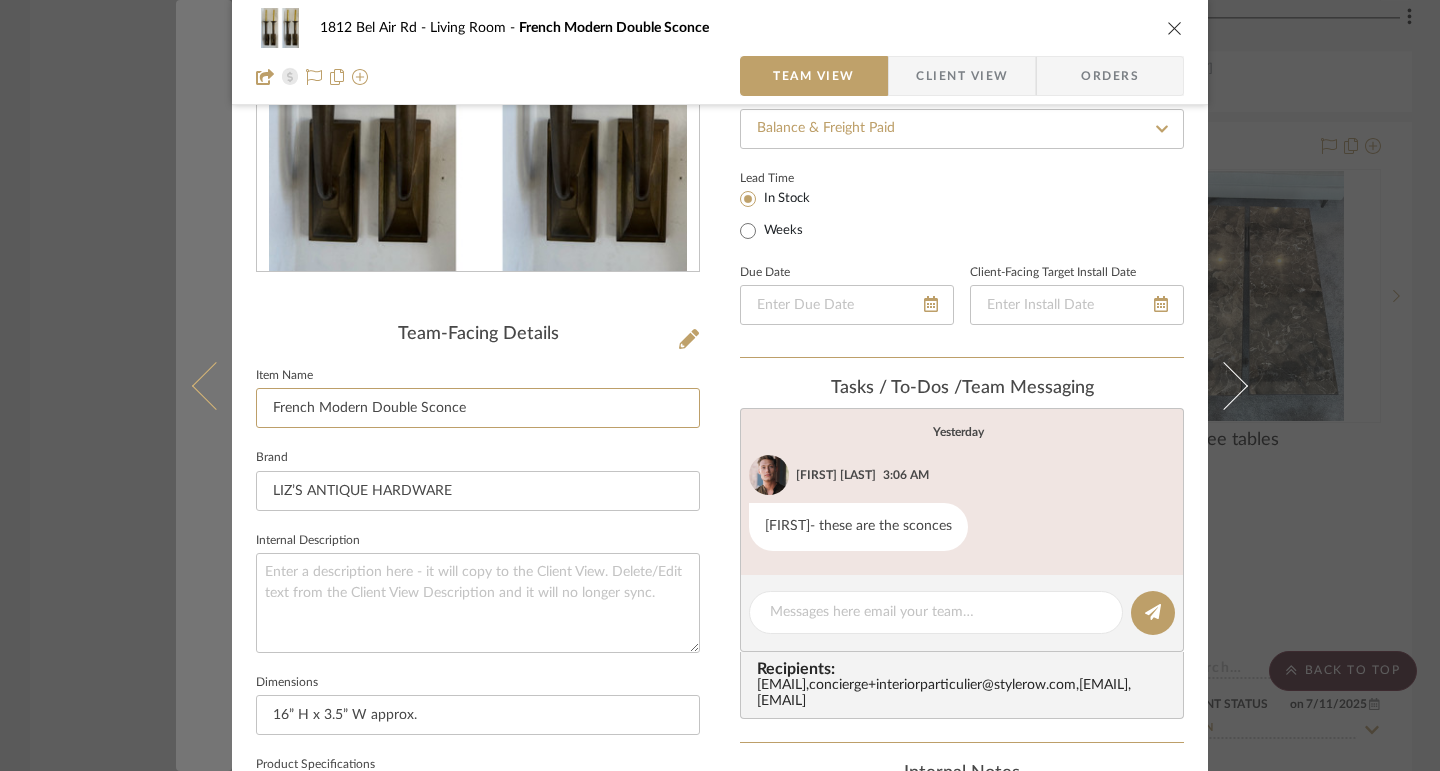 drag, startPoint x: 468, startPoint y: 411, endPoint x: 215, endPoint y: 403, distance: 253.12645 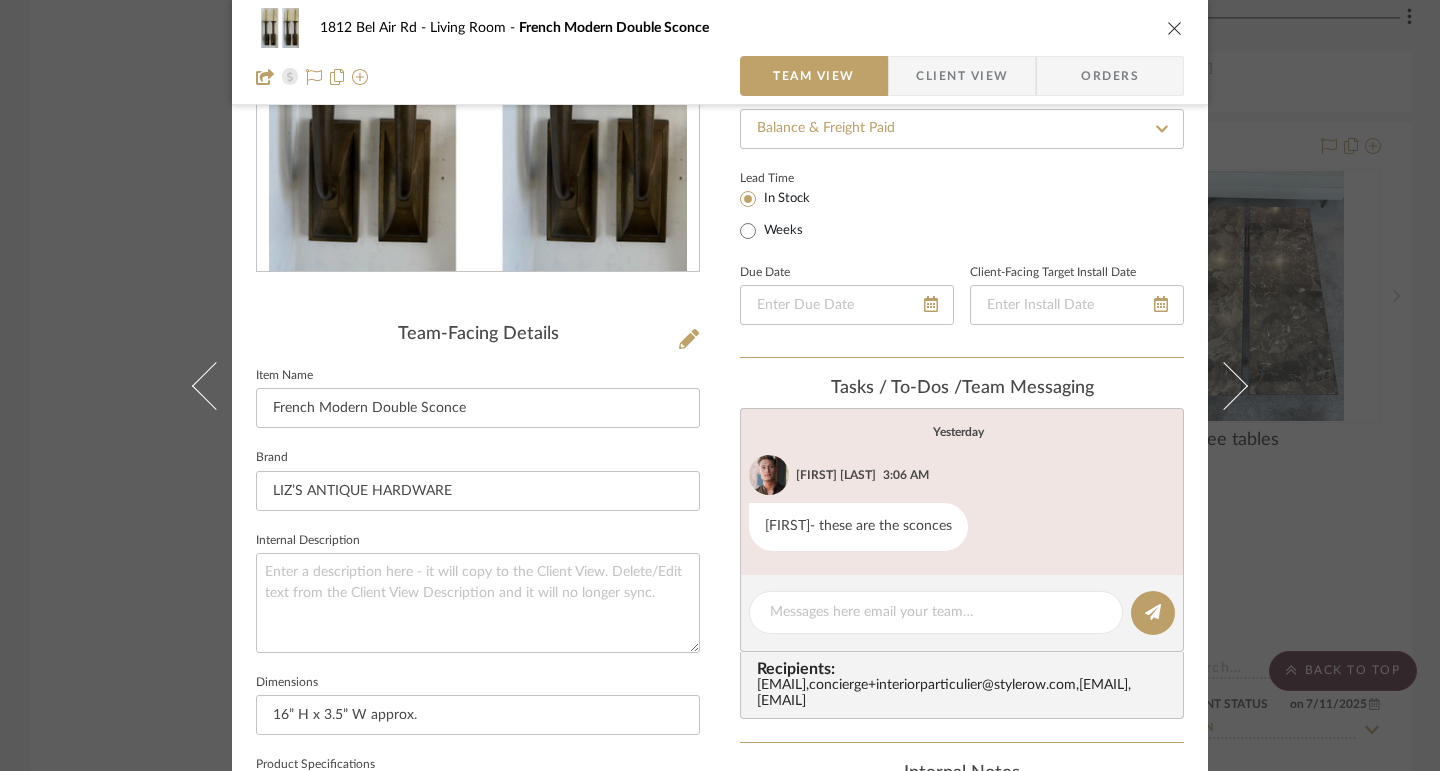 click on "[NUMBER] [STREET] Living Room French Modern Double Sconce Team View Client View Orders  Team-Facing Details   Item Name  French Modern Double Sconce  Brand  LIZ’S ANTIQUE HARDWARE  Internal Description   Dimensions  16” H x 3.5” W approx.  Product Specifications  Brass  Reference Price   Reference Price Type  DNET  Item Costs   View Budget   Markup %  (Use "-X%" to discount) 16%  Unit Cost  $828.75  Cost Type  DNET  Client Unit Price  $961.35  Quantity  2  Unit Type  Each  Subtotal   $1,922.70   Tax %  10%  Total Tax   $192.27   Shipping Cost  $96.14  Ship. Markup %  0% Taxable  Total Shipping   $96.14  Total Client Price  $2,211.11  Your Cost  $1,919.39  Your Margin  $265.20  Content here copies to Client View - confirm visibility there.  Show in Client Dashboard  Bulk Manage Dashboard Settings  Include in Budget   View Budget  Team Status on [DATE] [DATE] Received Internal Client Status on [DATE] [DATE] Balance & Freight Paid  Lead Time  In Stock Weeks  Due Date  Tasks / To-Dos /  Yesterday ," at bounding box center (720, 385) 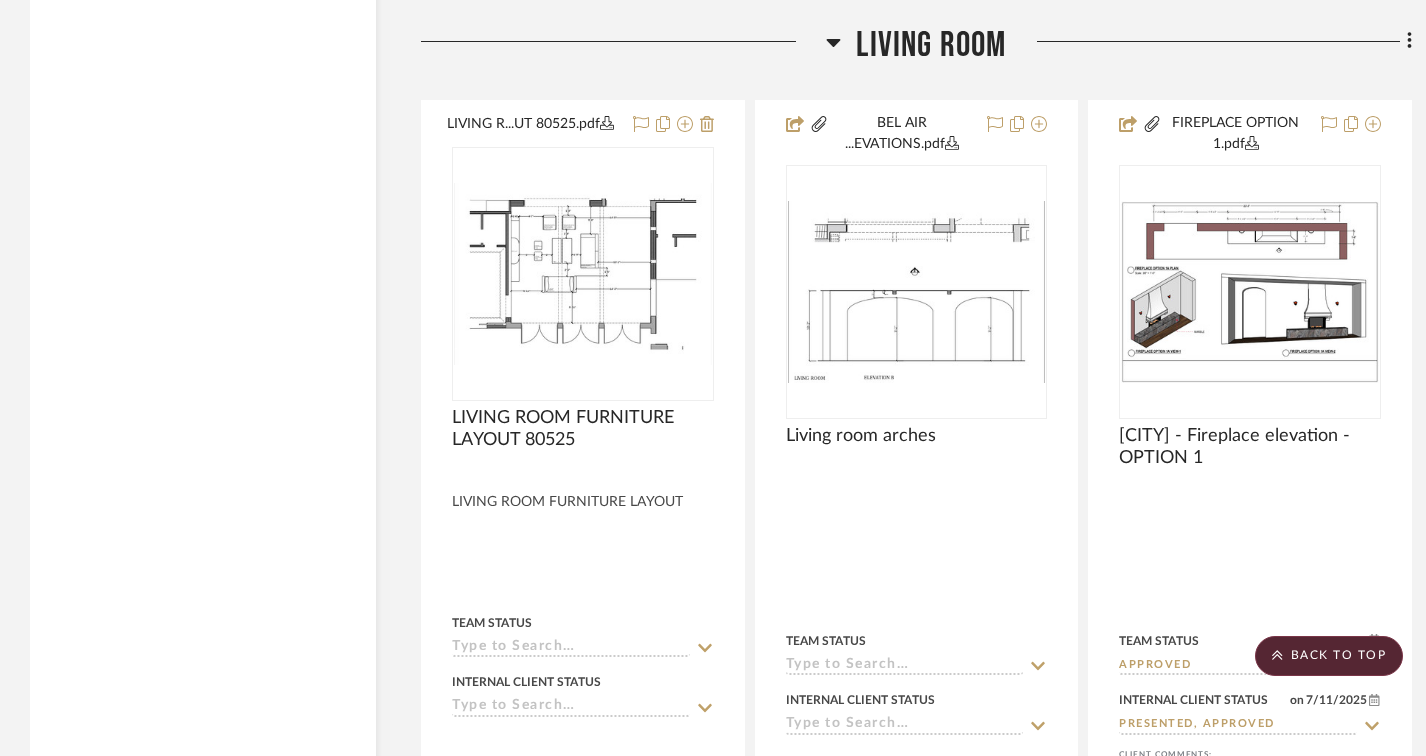 scroll, scrollTop: 11900, scrollLeft: 0, axis: vertical 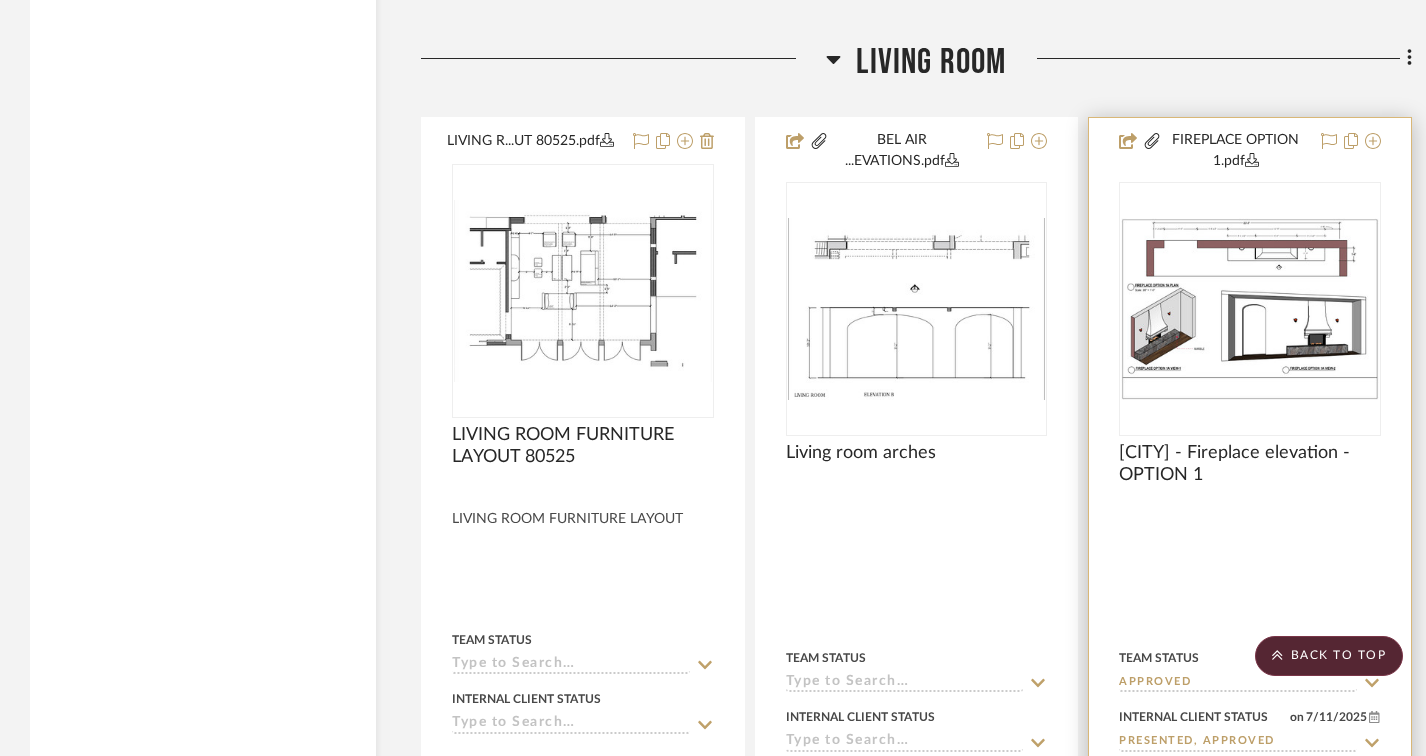 click at bounding box center (1250, 564) 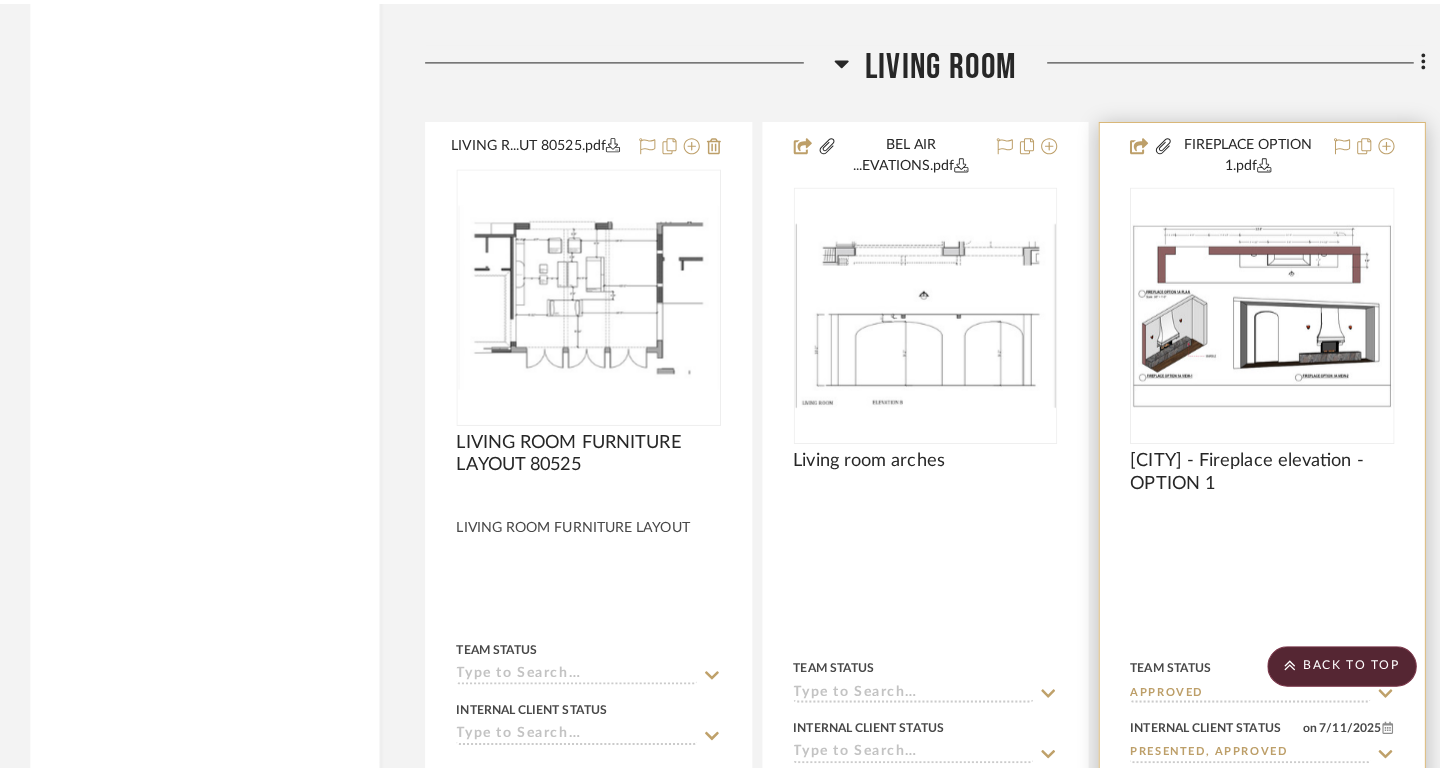 scroll, scrollTop: 0, scrollLeft: 0, axis: both 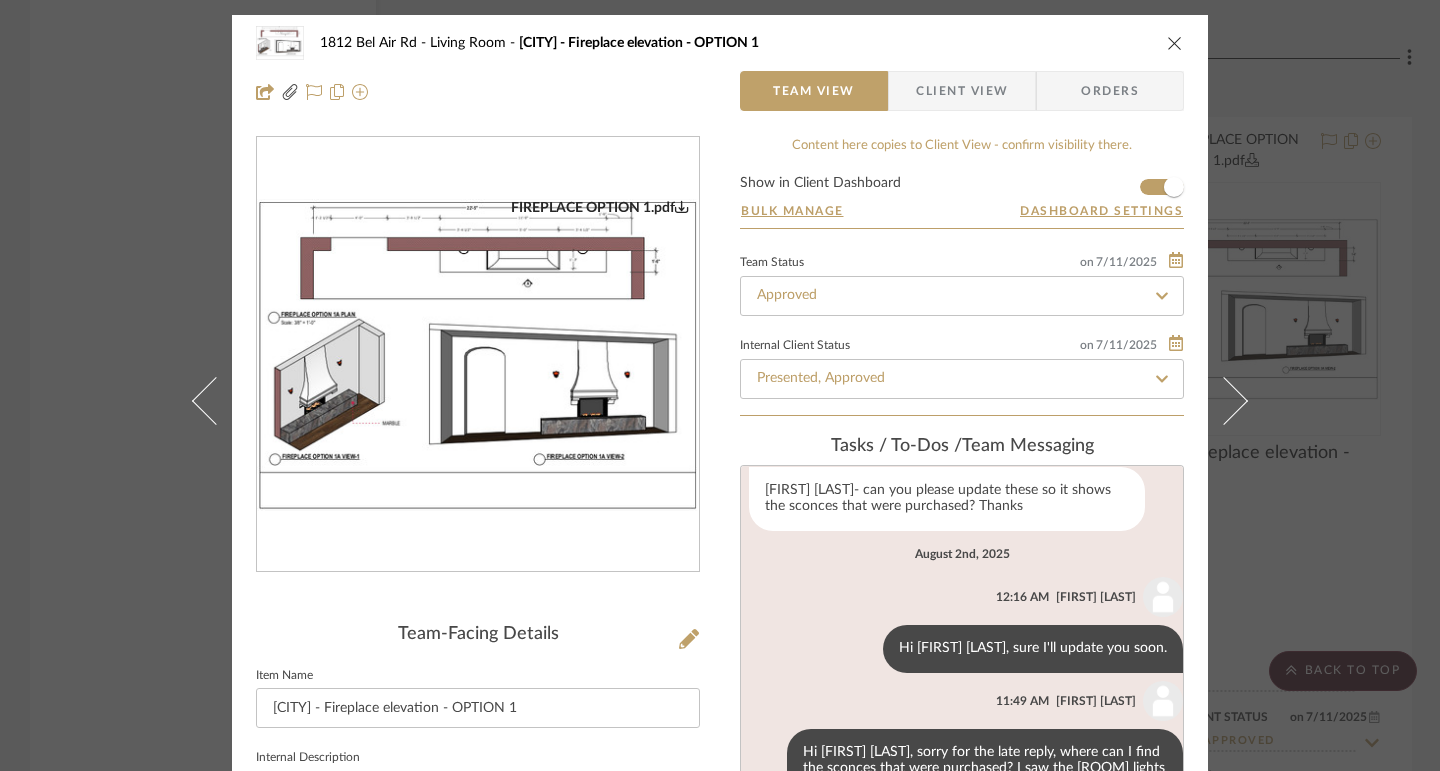 click on "[NUMBER] [STREET] [CITY] - Fireplace elevation - OPTION 1 Team View Client View Orders  FIREPLACE OPTION 1.pdf   Team-Facing Details   Item Name  BEL AIR - Fireplace elevation - OPTION 1  Internal Description  Content here copies to Client View - confirm visibility there.  Show in Client Dashboard  Bulk Manage Dashboard Settings Team Status on 7/11/2025 7/11/2025 Approved Internal Client Status on 7/11/2025 7/11/2025 Presented, Approved Tasks / To-Dos /  team Messaging June 26th, 2025  [FIRST] [LAST]   11:10 PM  Fireplace 1A approved by [FIRST] August 1st, 2025  [FIRST] [LAST]   9:44 PM  [FIRST]- can you please update these so it shows the sconces that were purchased? Thanks August 2nd, 2025  [FIRST] [LAST]   12:16 AM  Hi [FIRST], sure I'll update you soon.  [FIRST] [LAST]   11:49 AM  Recipients:  [EMAIL] ,   [EMAIL] ,   [EMAIL] ,   [EMAIL] Internal Notes  Documents  Choose a file  or drag it here.  Living Room" at bounding box center [720, 385] 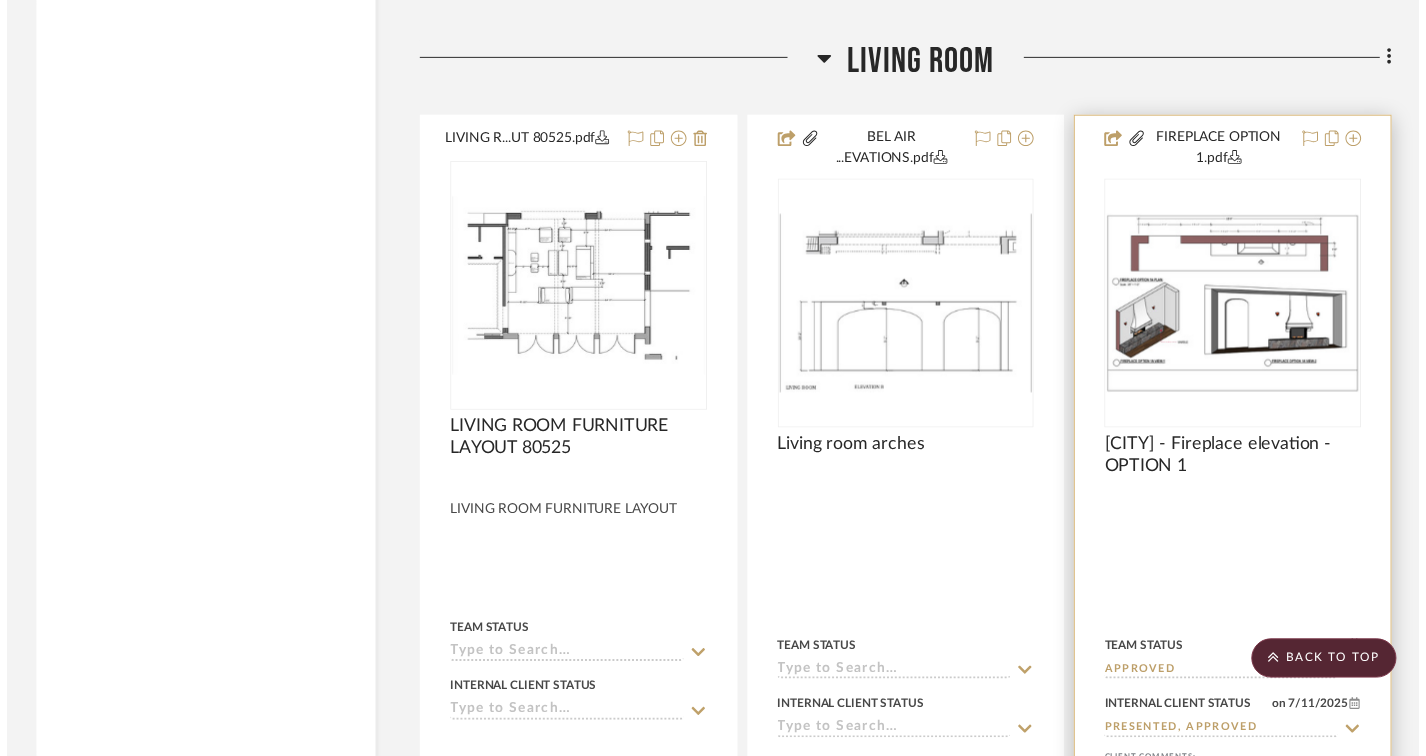 scroll, scrollTop: 11900, scrollLeft: 0, axis: vertical 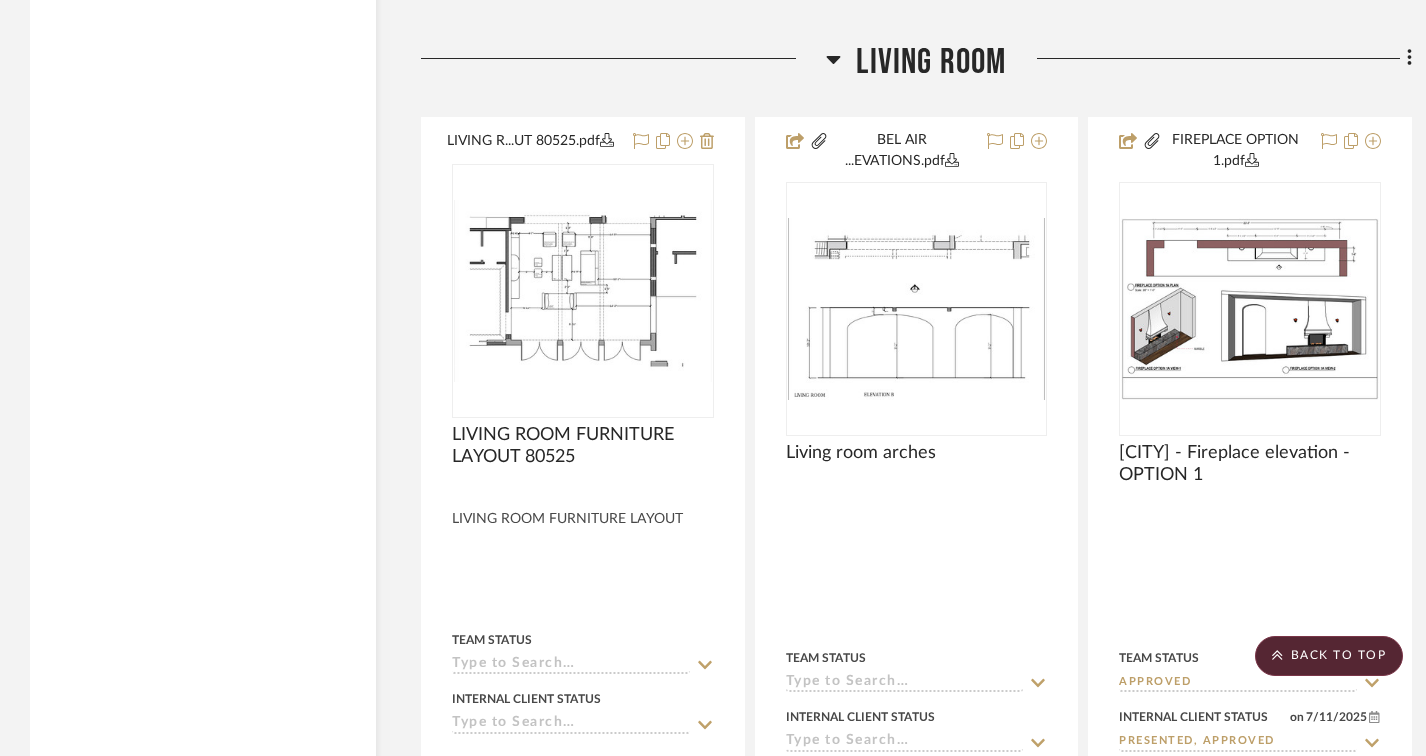 drag, startPoint x: 1312, startPoint y: 310, endPoint x: 1424, endPoint y: 293, distance: 113.28283 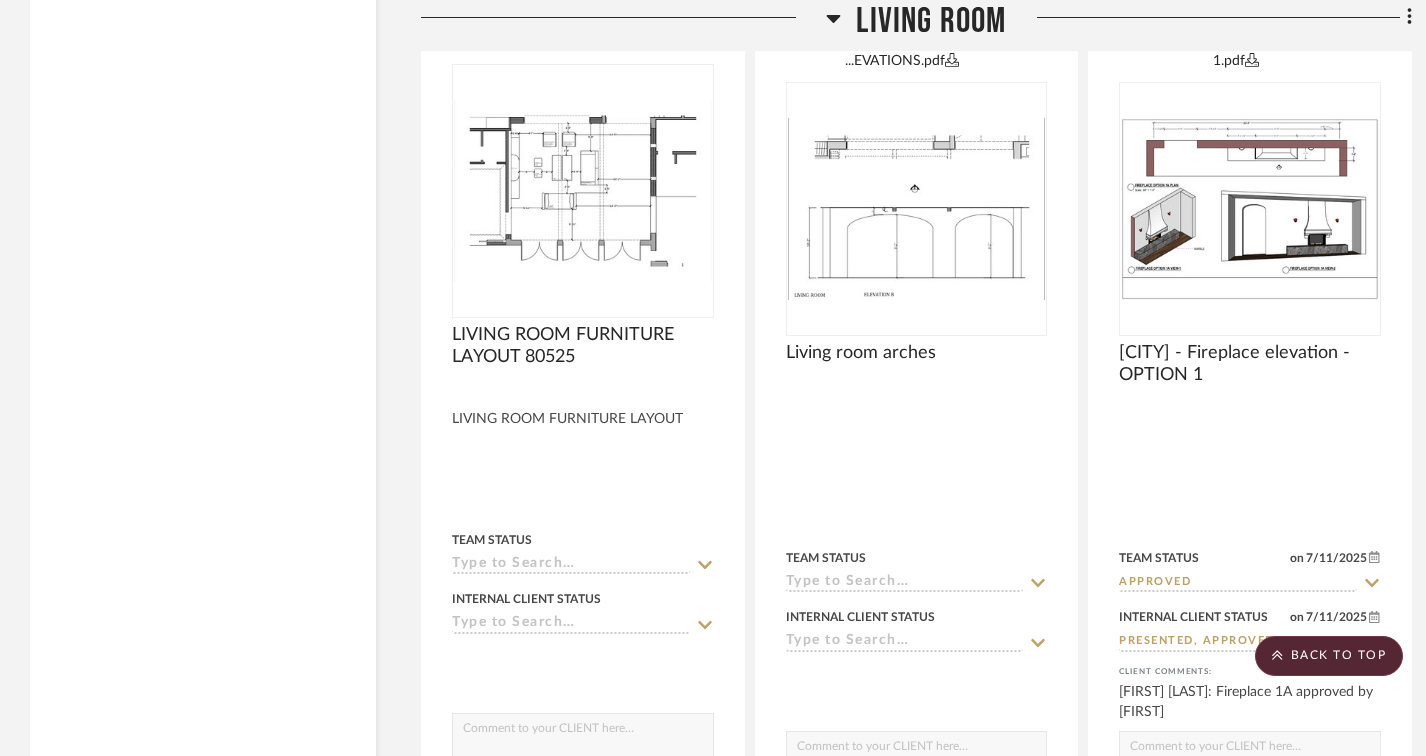 scroll, scrollTop: 11800, scrollLeft: 0, axis: vertical 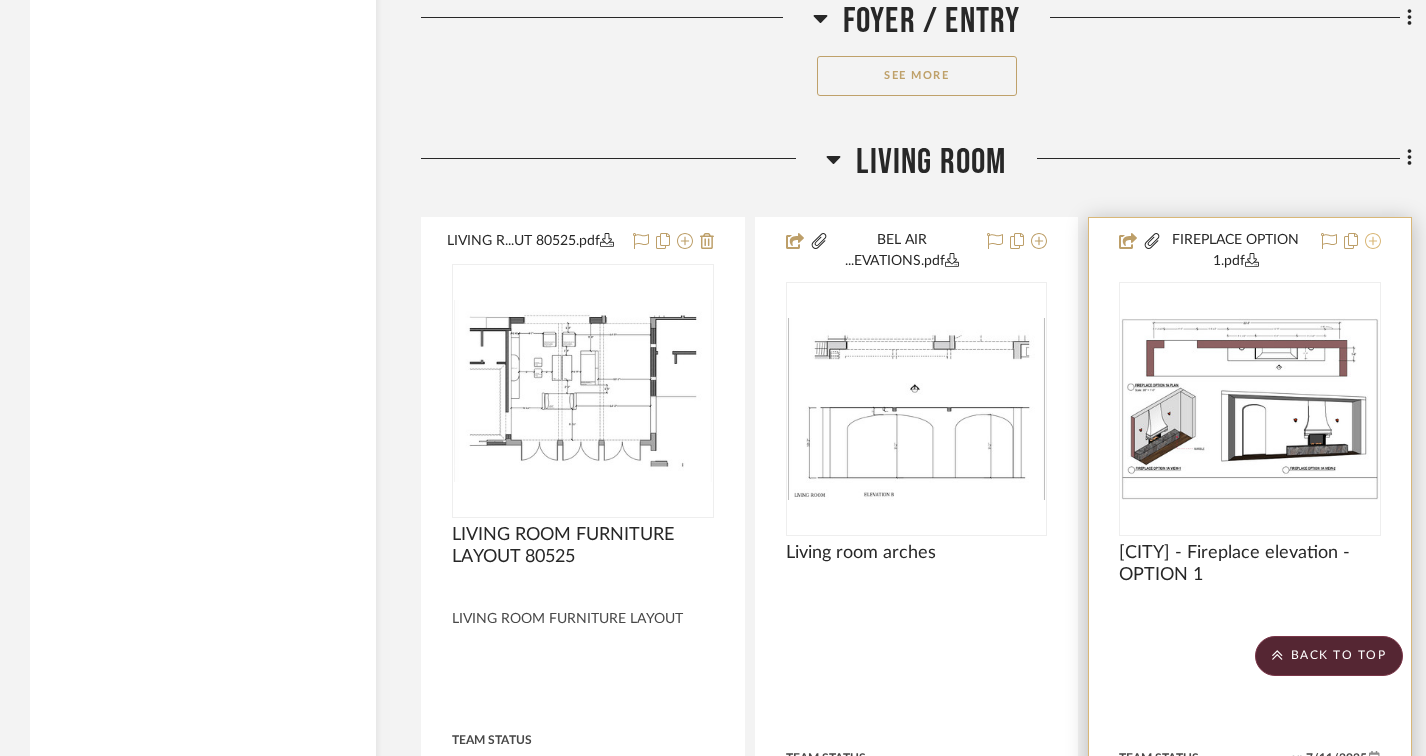 click 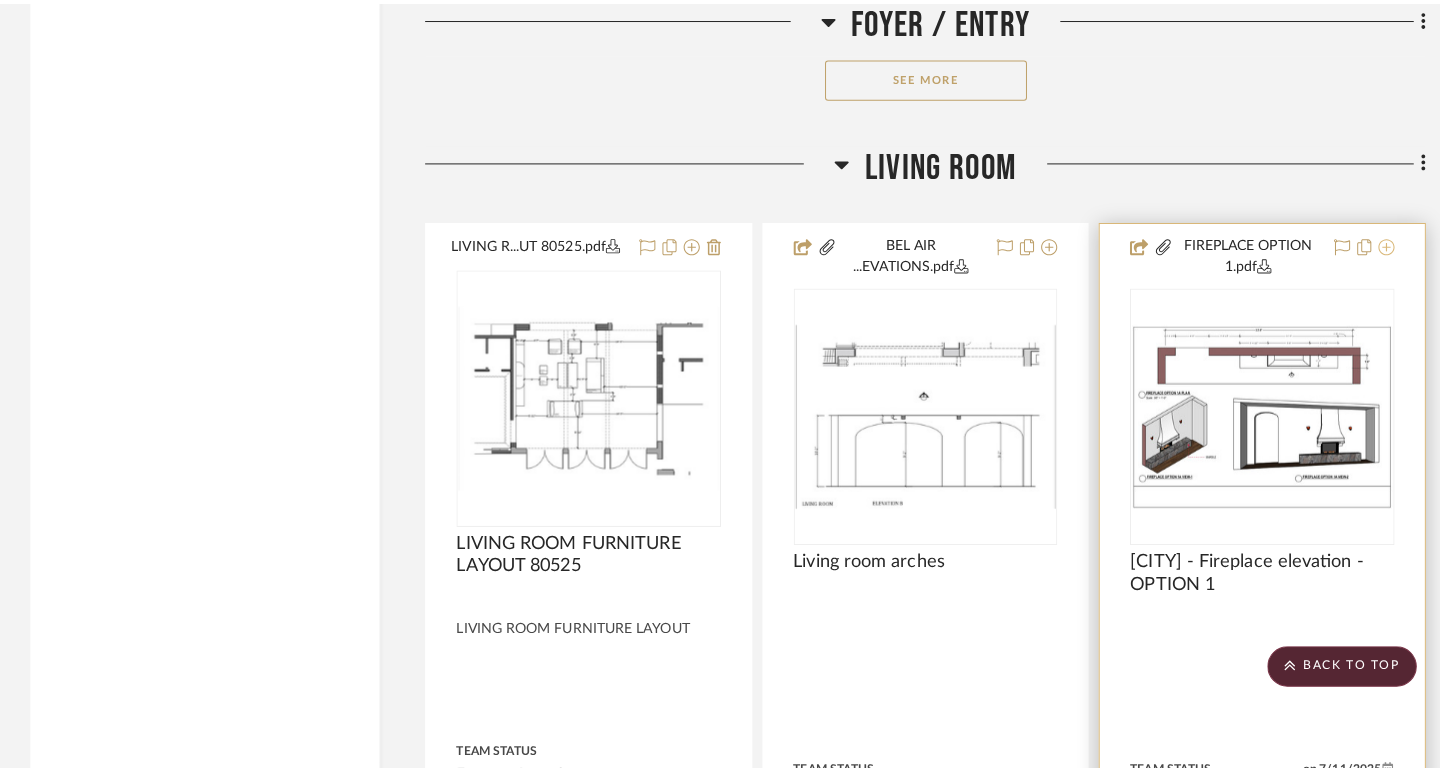scroll, scrollTop: 0, scrollLeft: 0, axis: both 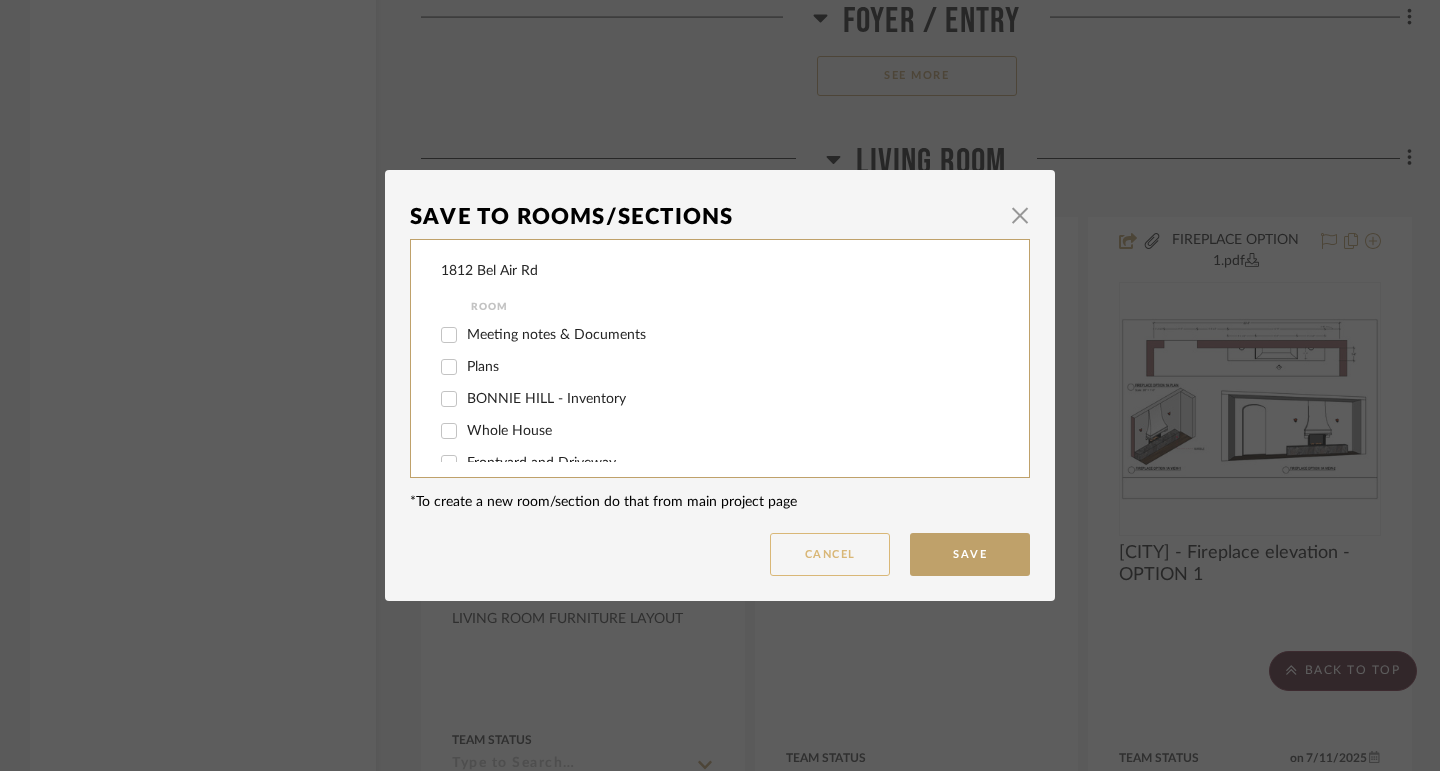 click on "Cancel" at bounding box center (830, 554) 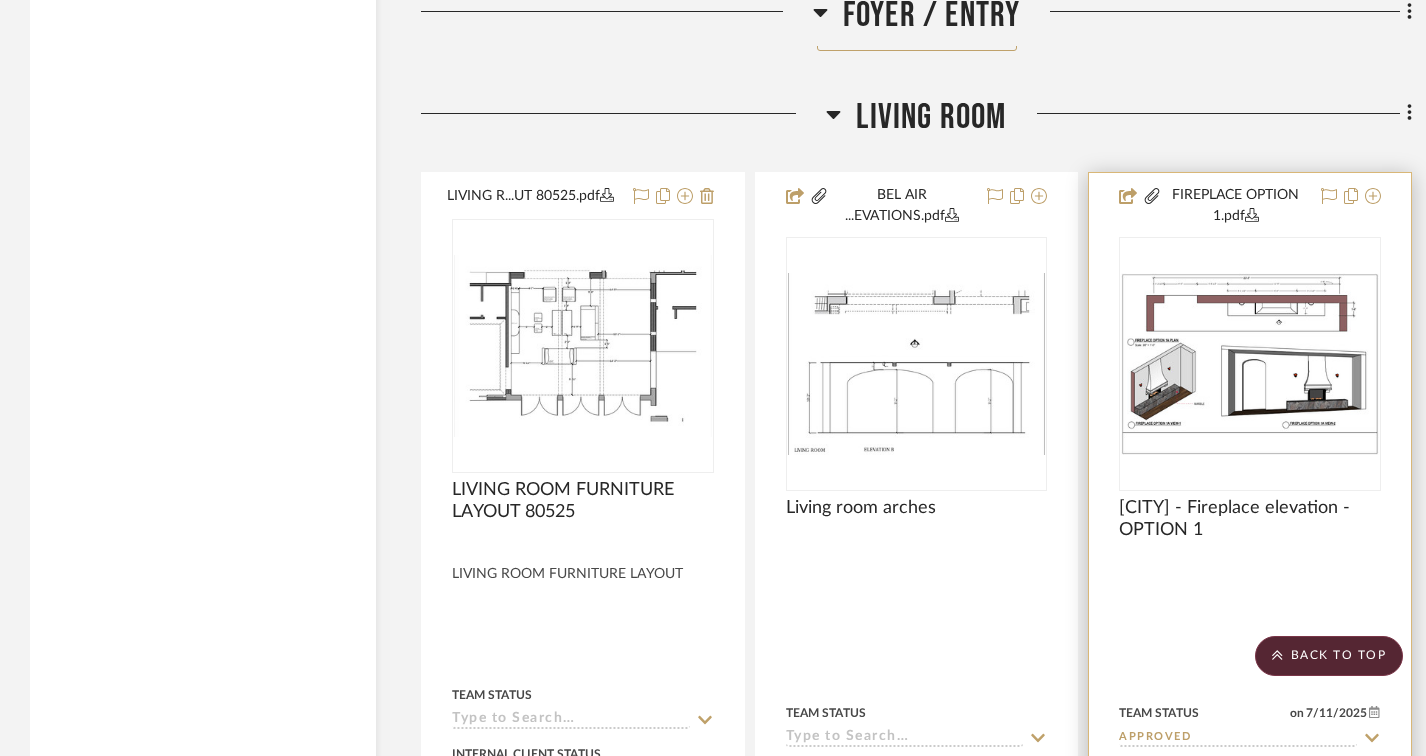 scroll, scrollTop: 11900, scrollLeft: 0, axis: vertical 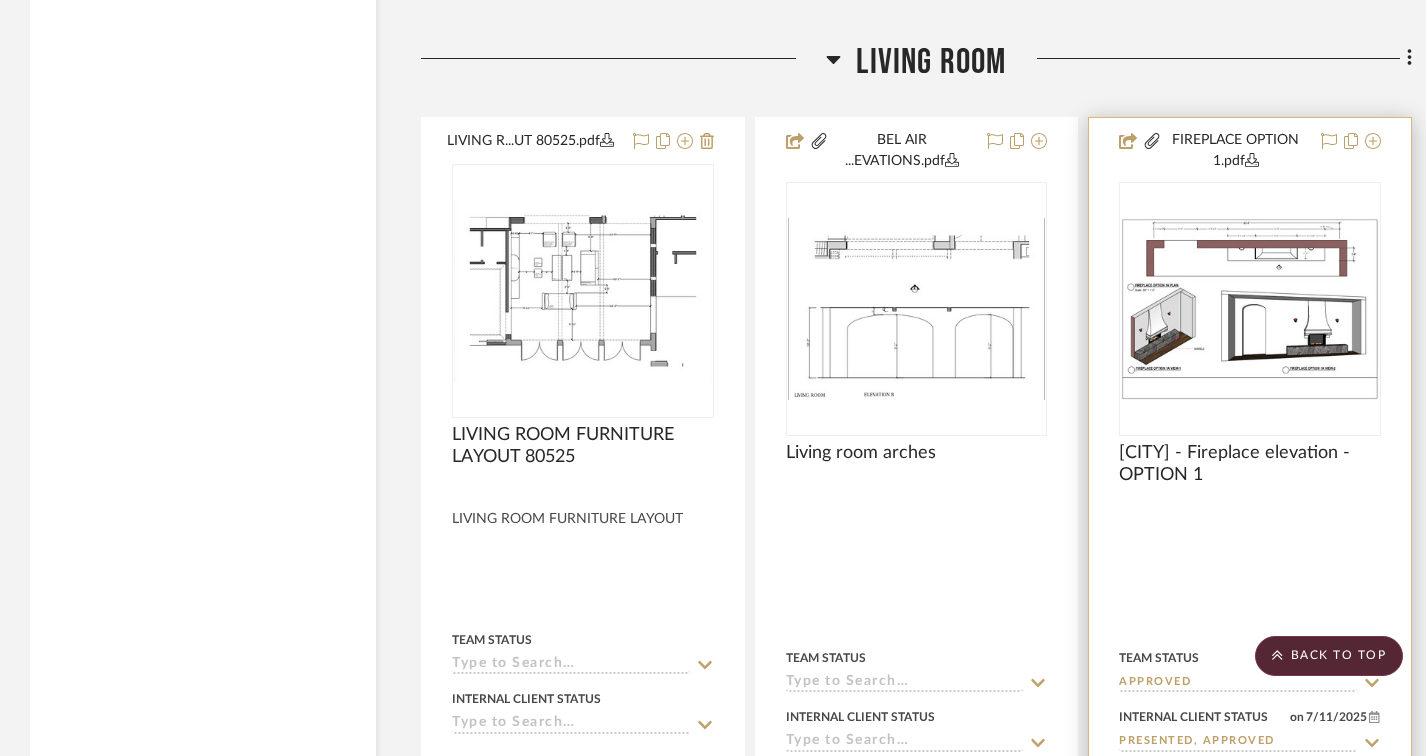 click at bounding box center (1250, 564) 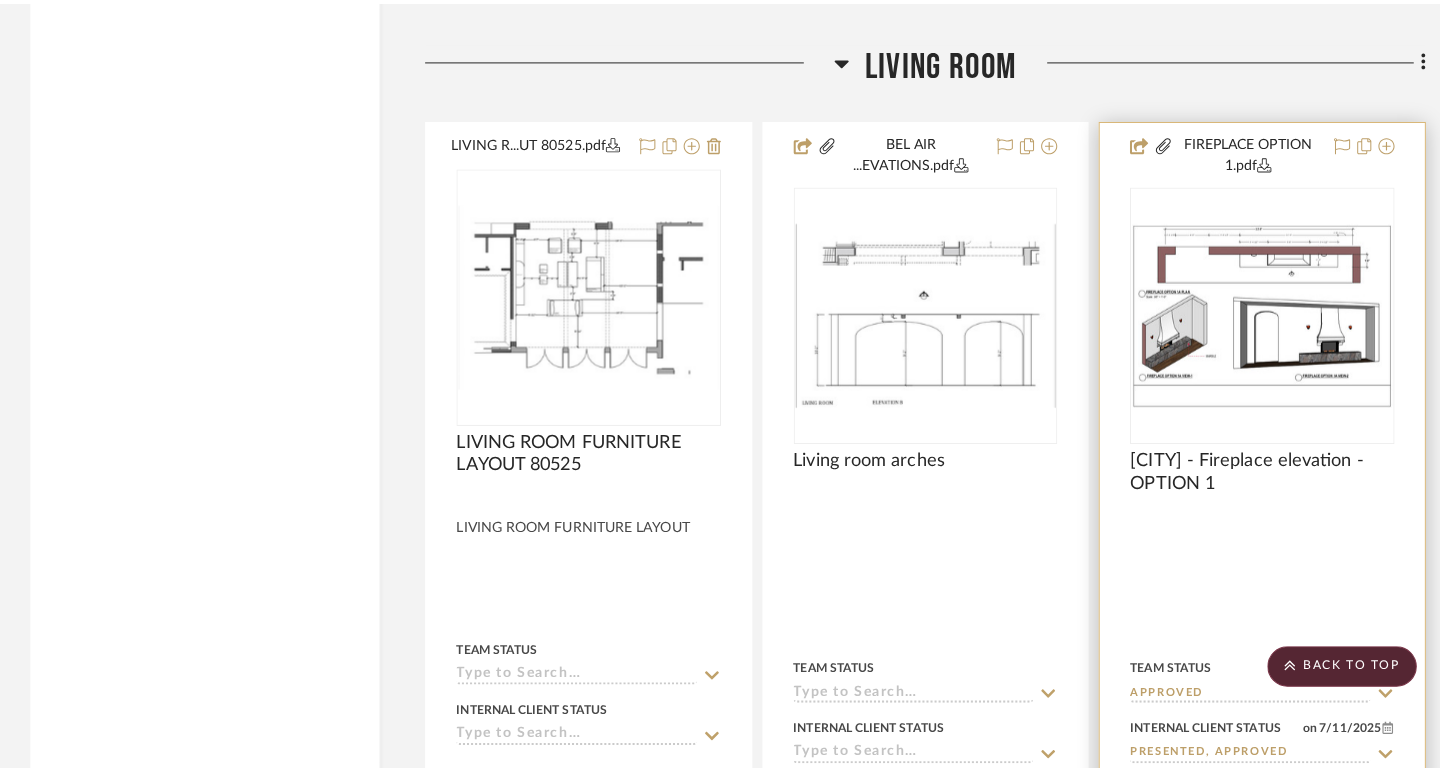 scroll, scrollTop: 0, scrollLeft: 0, axis: both 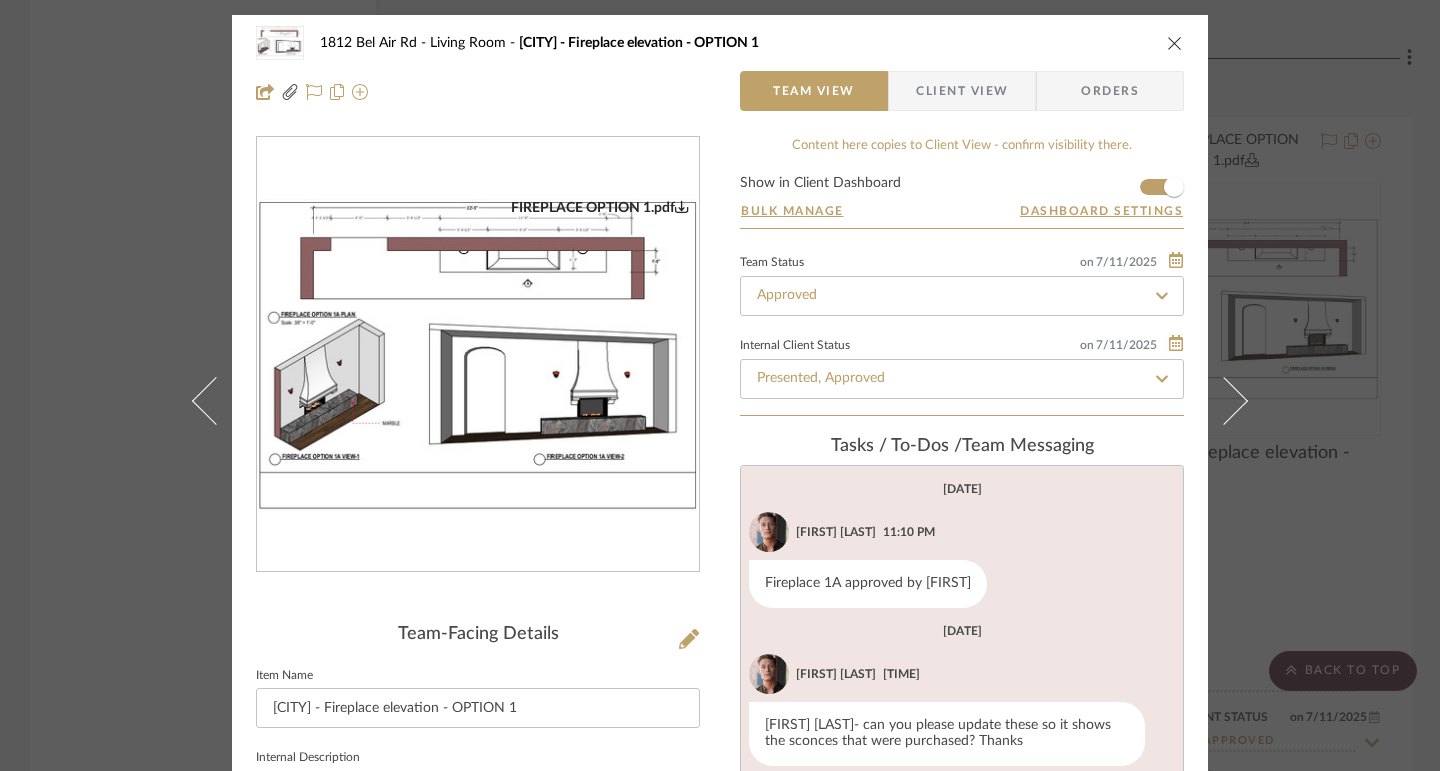 click at bounding box center [1175, 43] 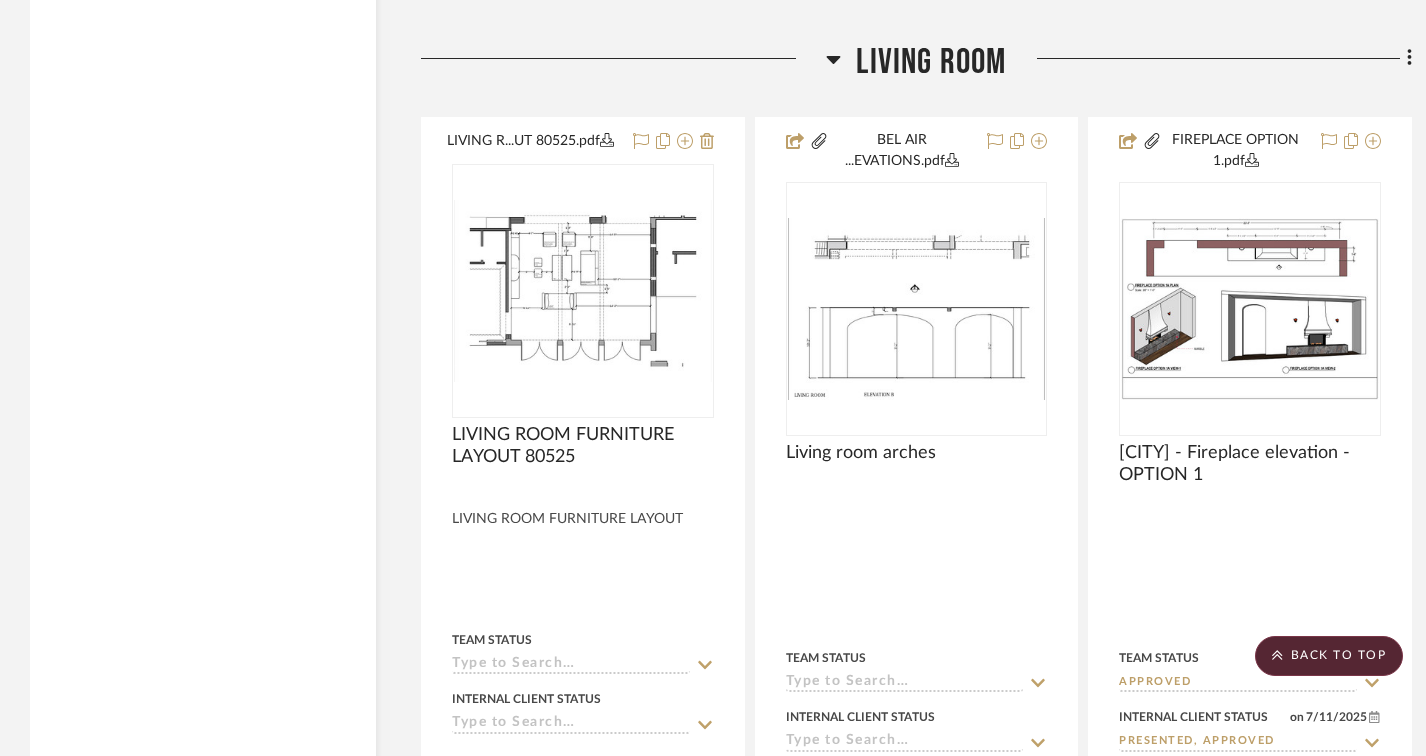 scroll, scrollTop: 11700, scrollLeft: 0, axis: vertical 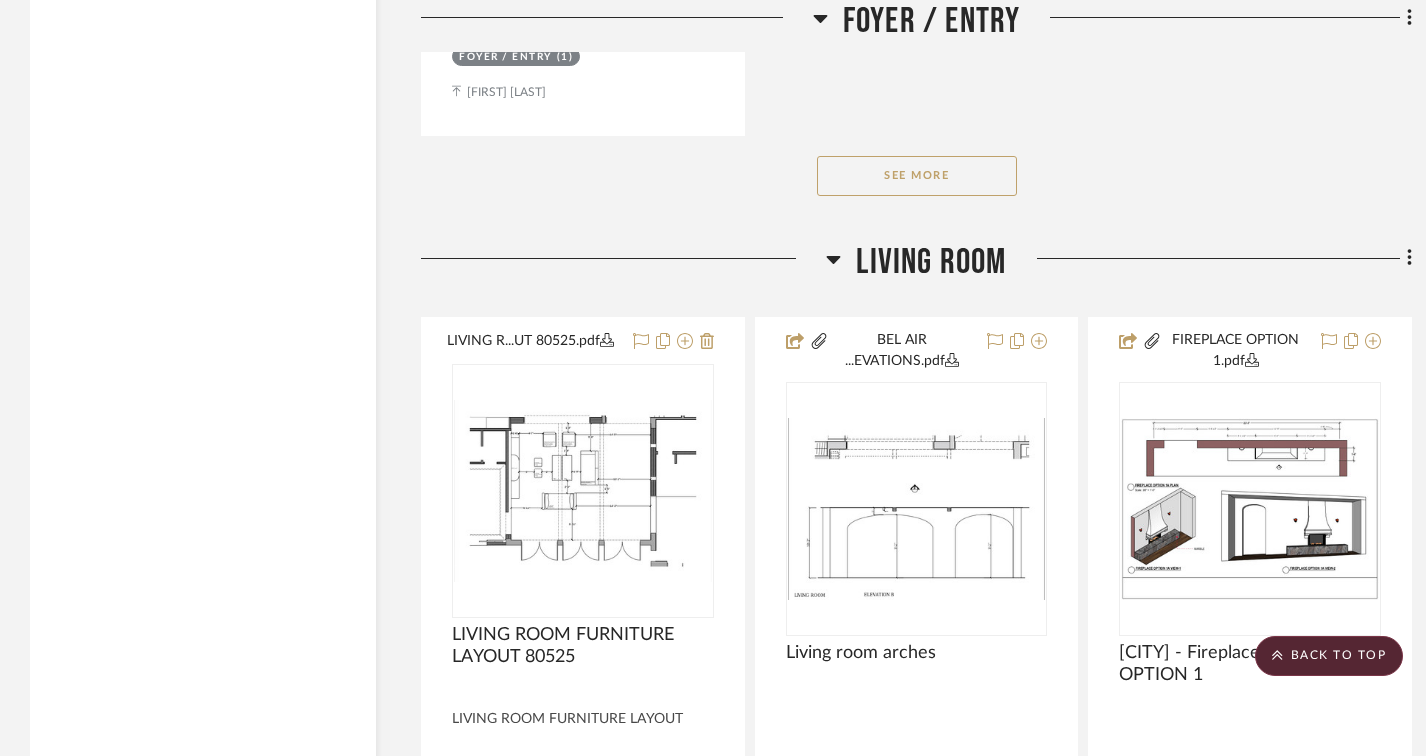 click on "Filter by keyword, category or name prior to exporting to Excel or Bulk Actions Team Comments All Team Comments Team Comments in last day Team Comments in last week Flagged Shared with Client Team Status Sourced  (29)  Approved  (2)  Not ordered  (1)  Ordered  (1)  Received  (1)  Internal Client Status Presented, Approved  (51)  Client's Own  (10)  Balance & Freight Paid  (5)  Presented, Pending Approval  (1)  Presented, Rejected  (1)  Client Feedback No Feedback  (132)  Client Comments All Client Comments Client Comments in last day Client Comments in last week Added To PO Category  Seating   (39)   Tables   (33)   Beds    (11)   Storage   (10)   Lighting   (69)   Bath   (61)   Appliances   (33)   Tile & Stone   (25)   Bedding   (20)   Outdoor   (20)   Rugs   (17)   Accessories    (15)   Architectural Elements   (15)   Kitchen   (15)   Art   (13)   Mirrors   (13)   Housewares   (12)   Window Coverings   (10)   Paint   (7)   Architectural Finishes   (6)   Hardware   (5)   Fabric & Textiles   (3)   Flooring  0" 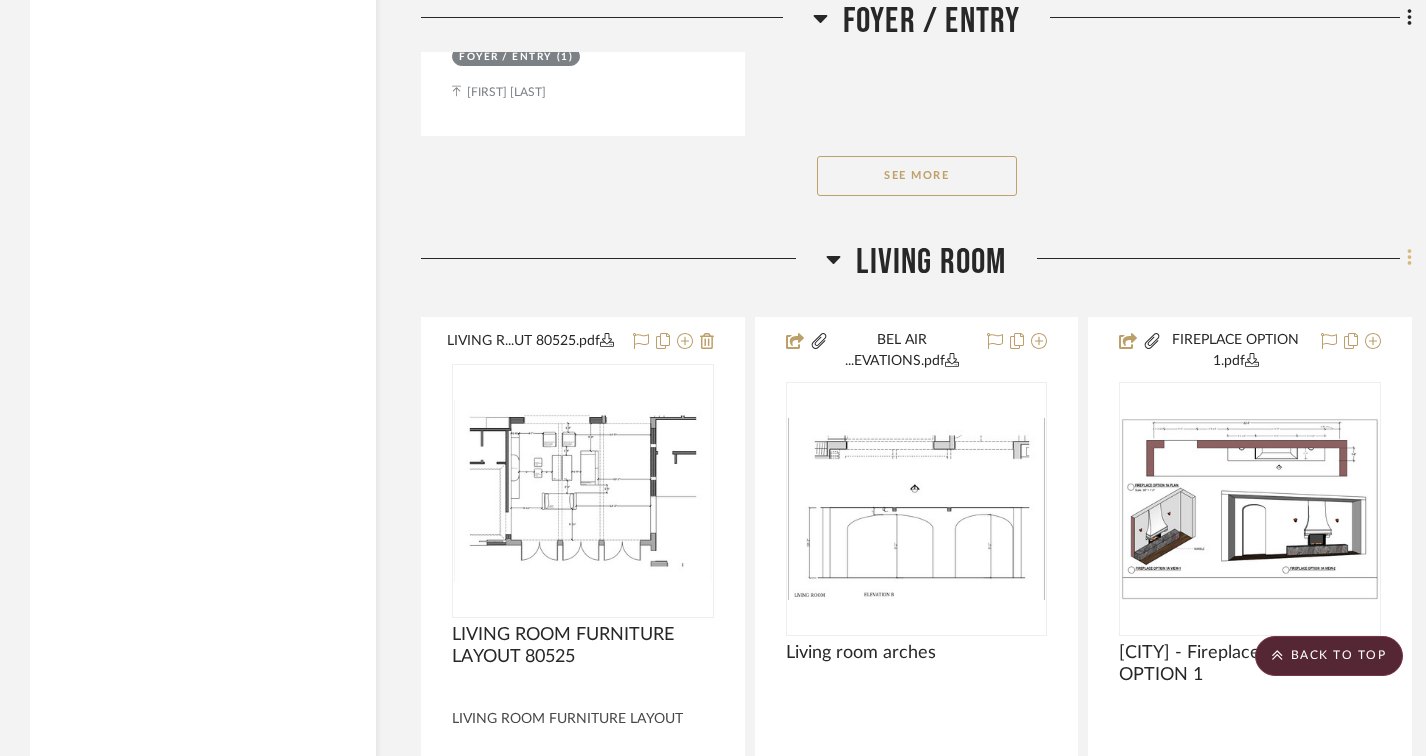 click 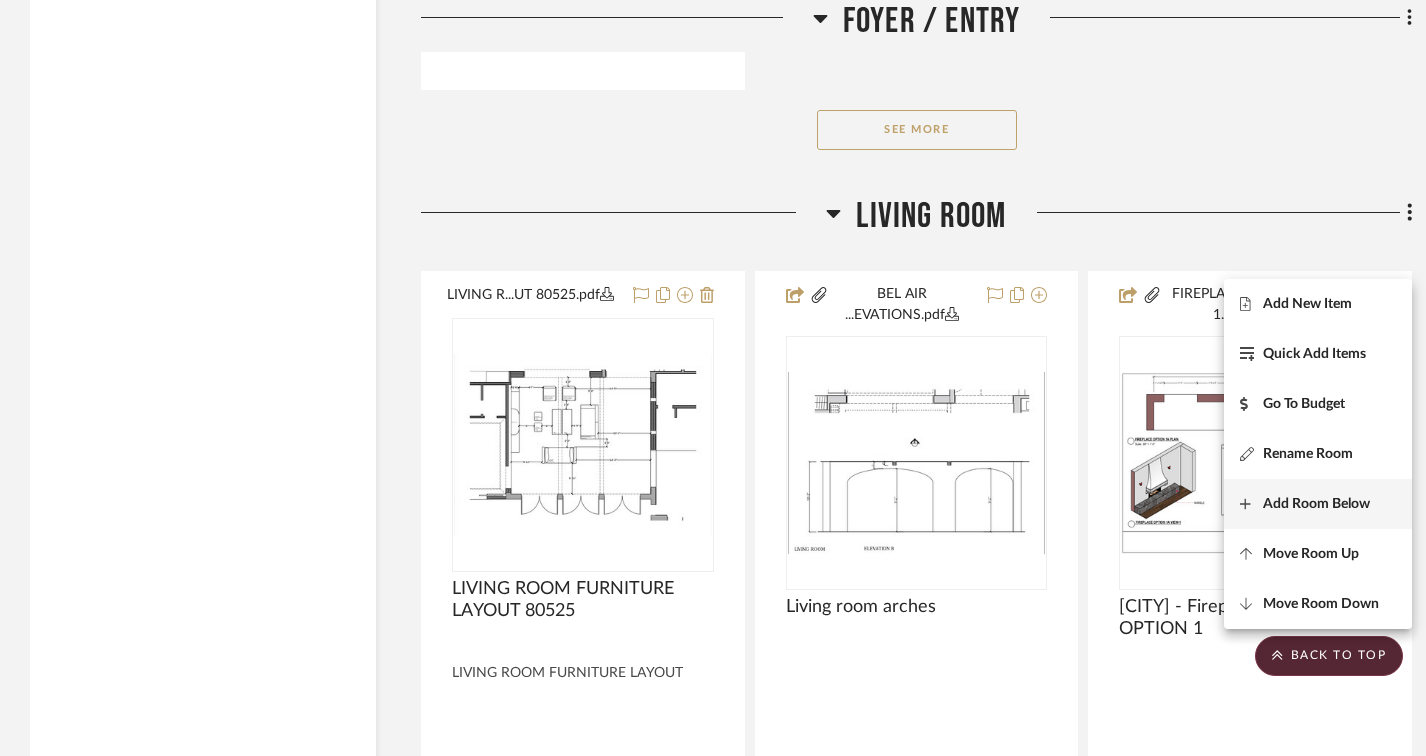 scroll, scrollTop: 11700, scrollLeft: 0, axis: vertical 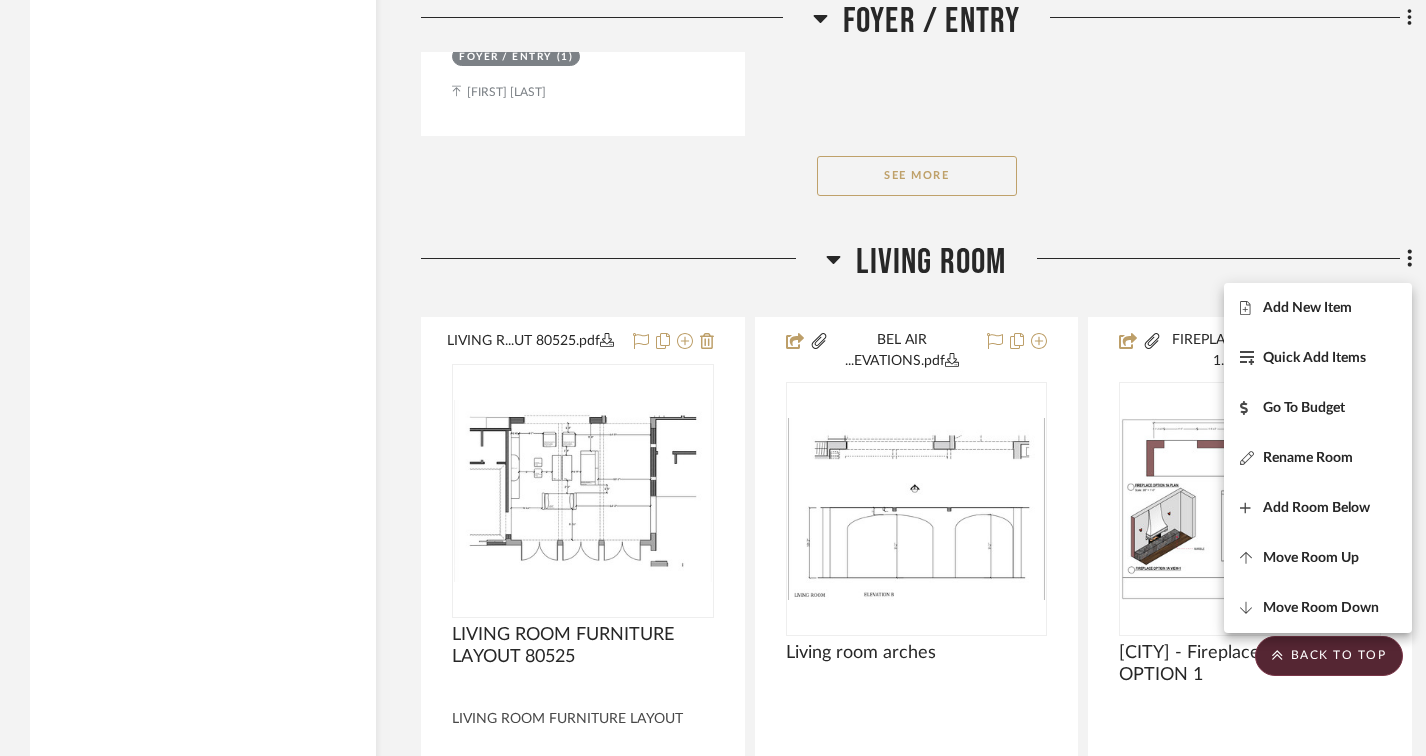 click at bounding box center (713, 378) 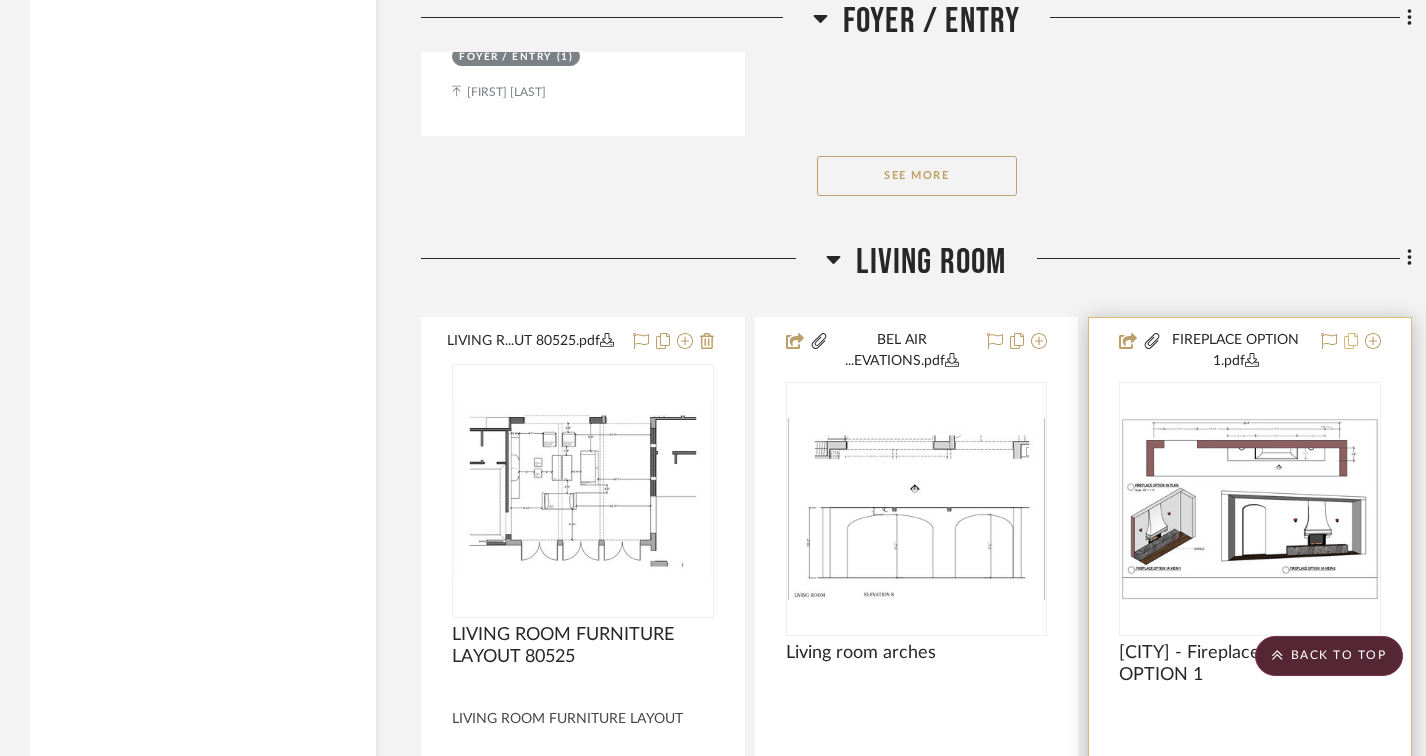 click 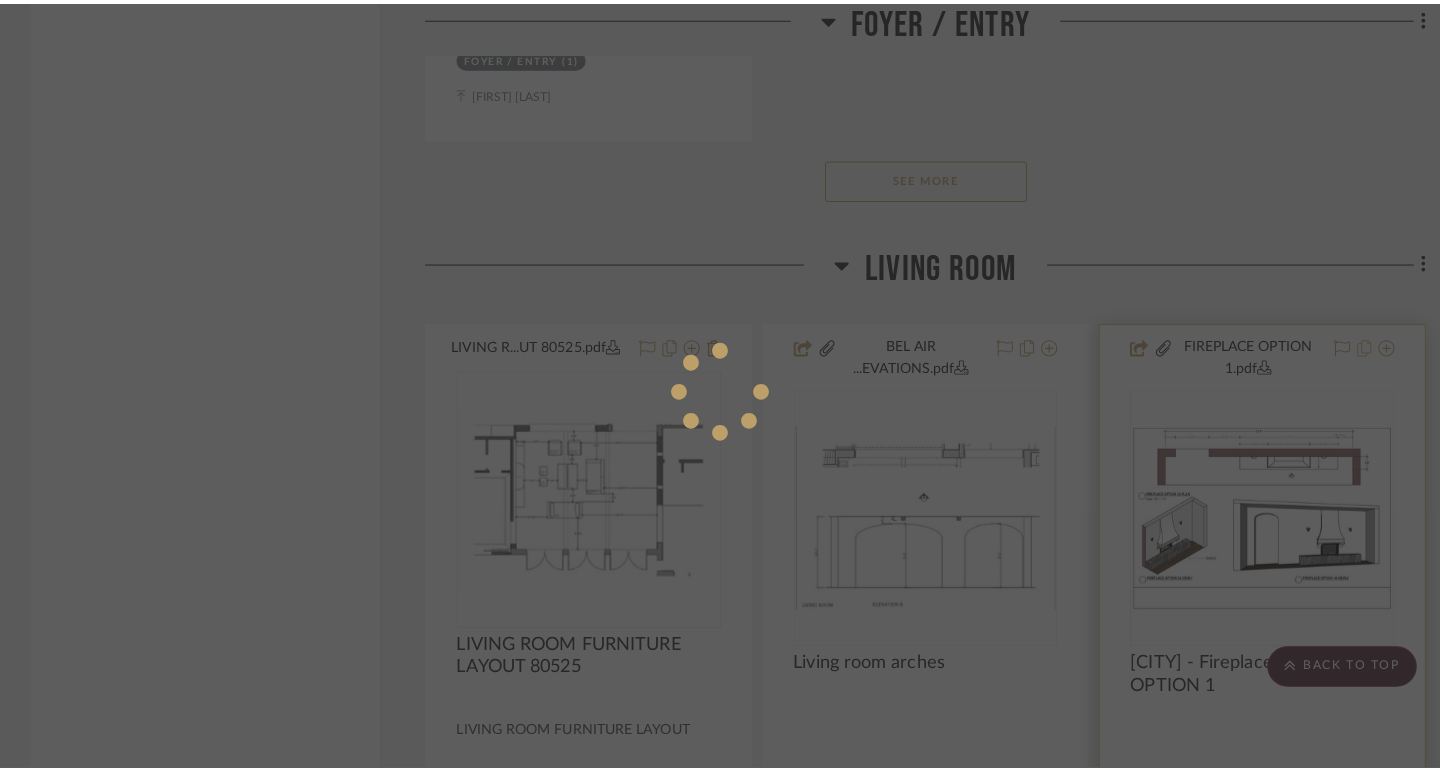 scroll, scrollTop: 0, scrollLeft: 0, axis: both 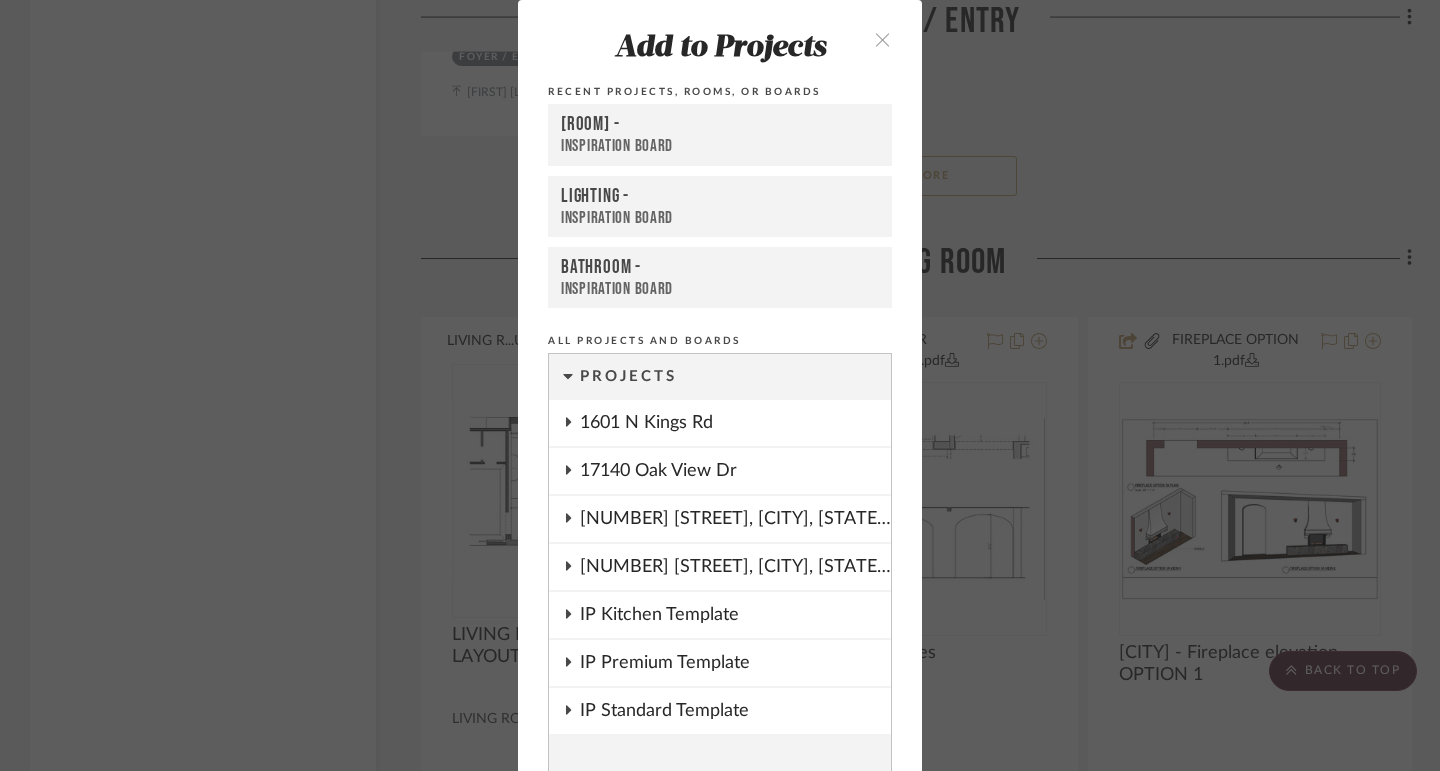 click at bounding box center (882, 39) 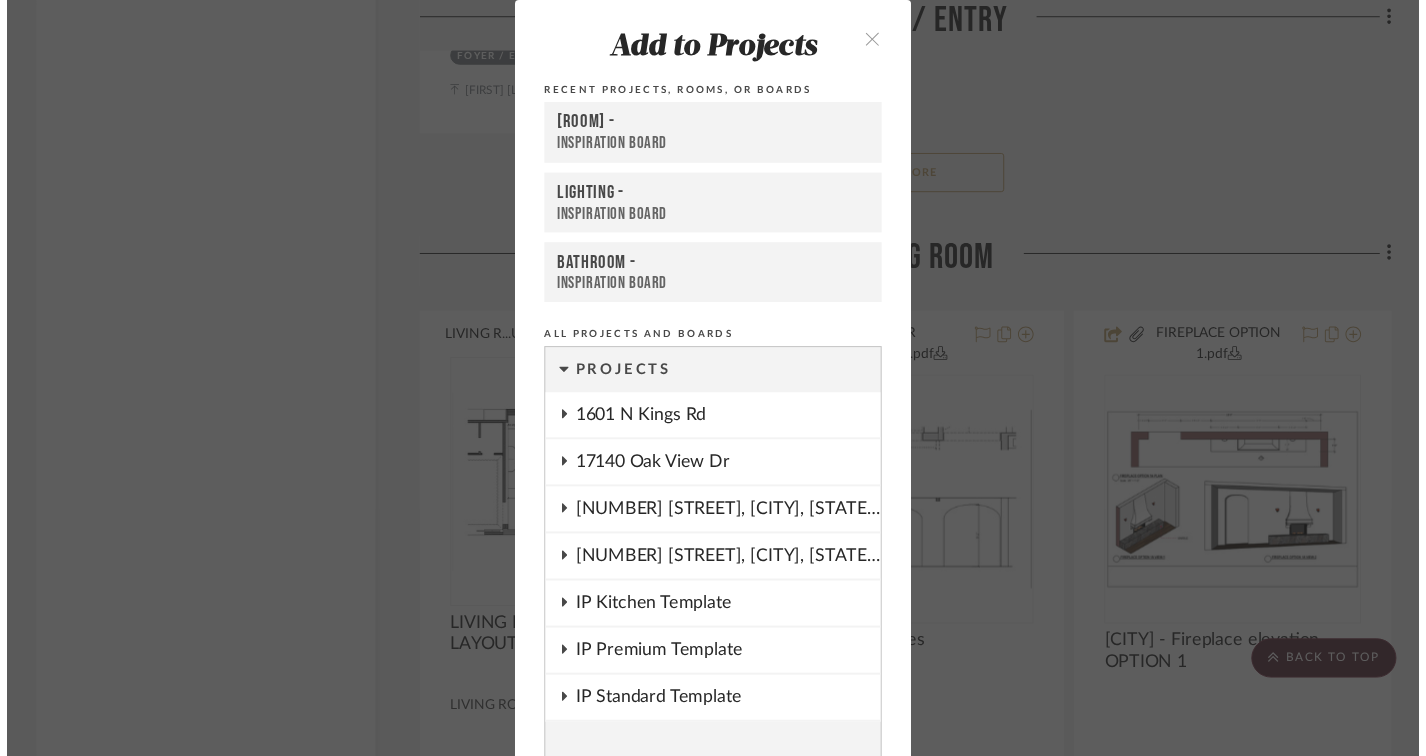 scroll, scrollTop: 11700, scrollLeft: 0, axis: vertical 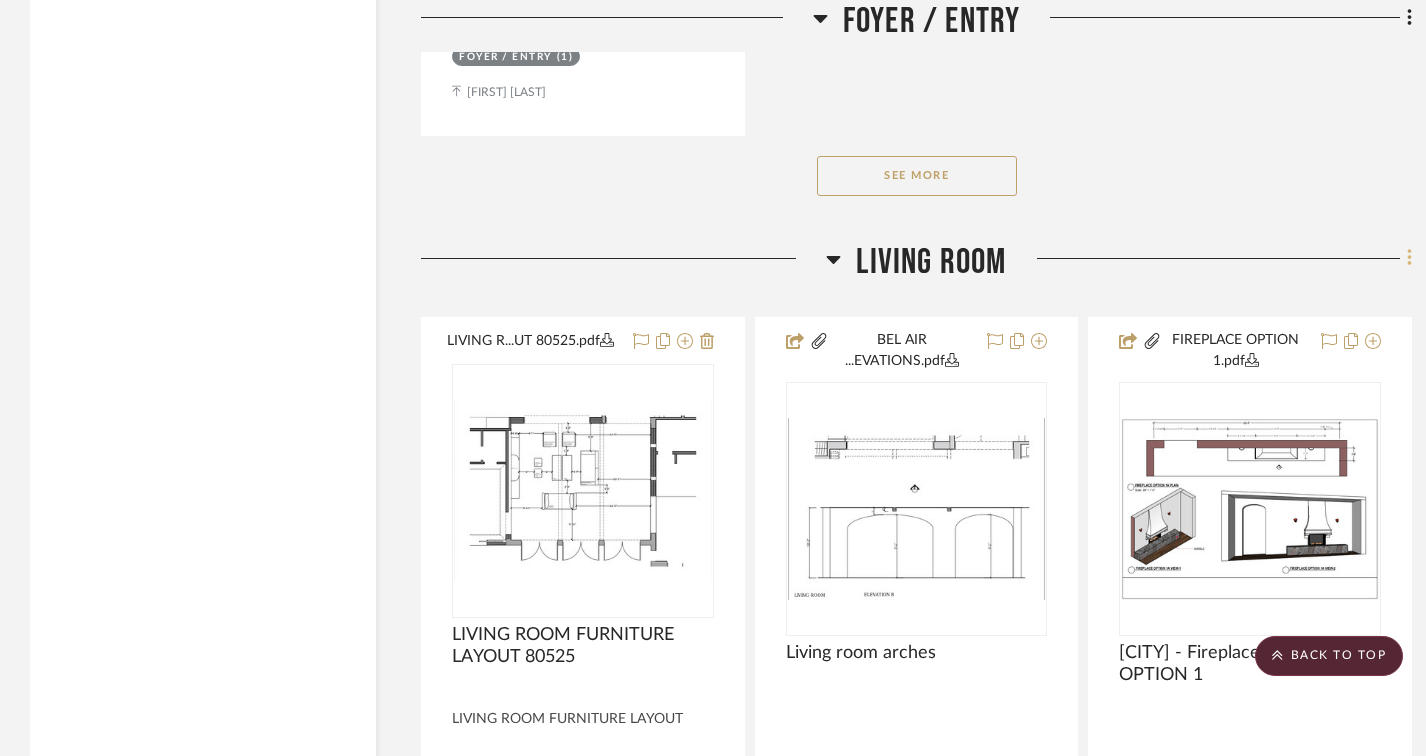 click 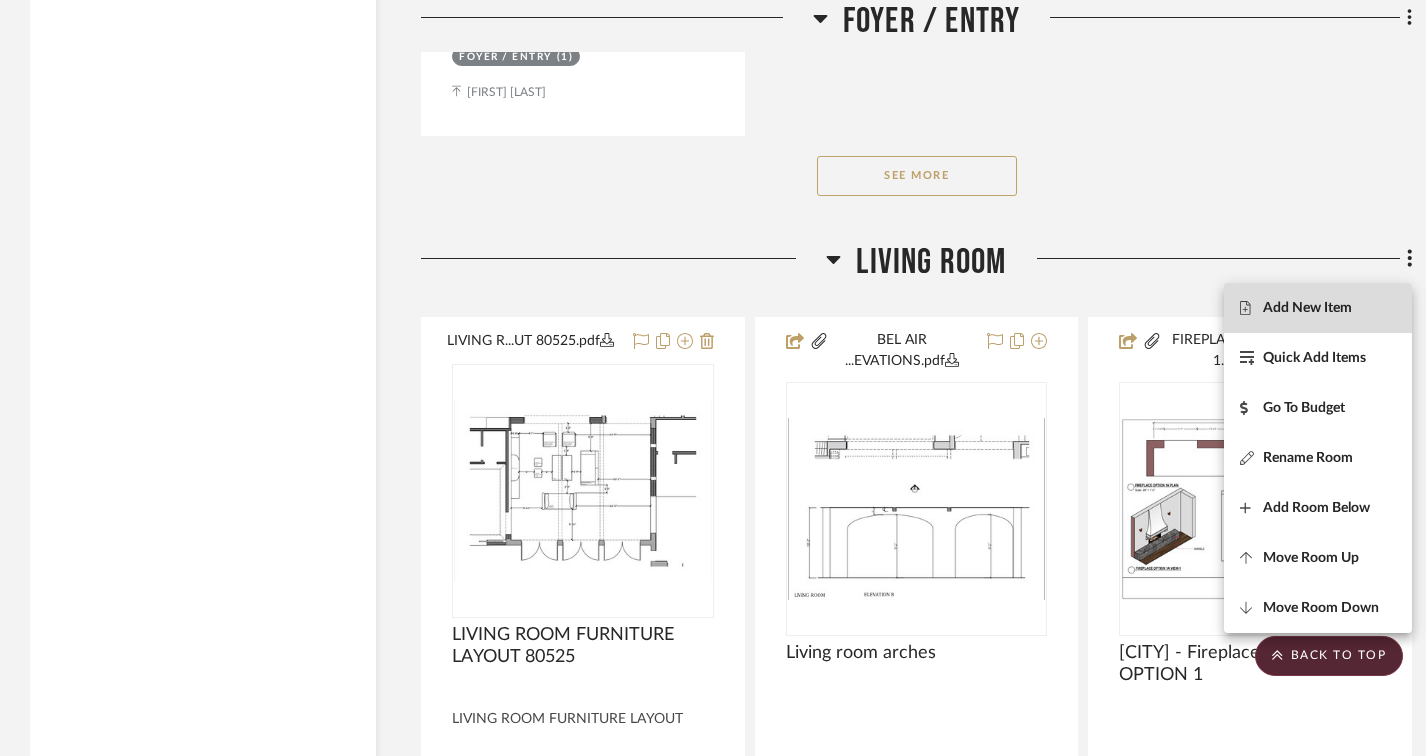 click on "Add New Item" at bounding box center [1307, 307] 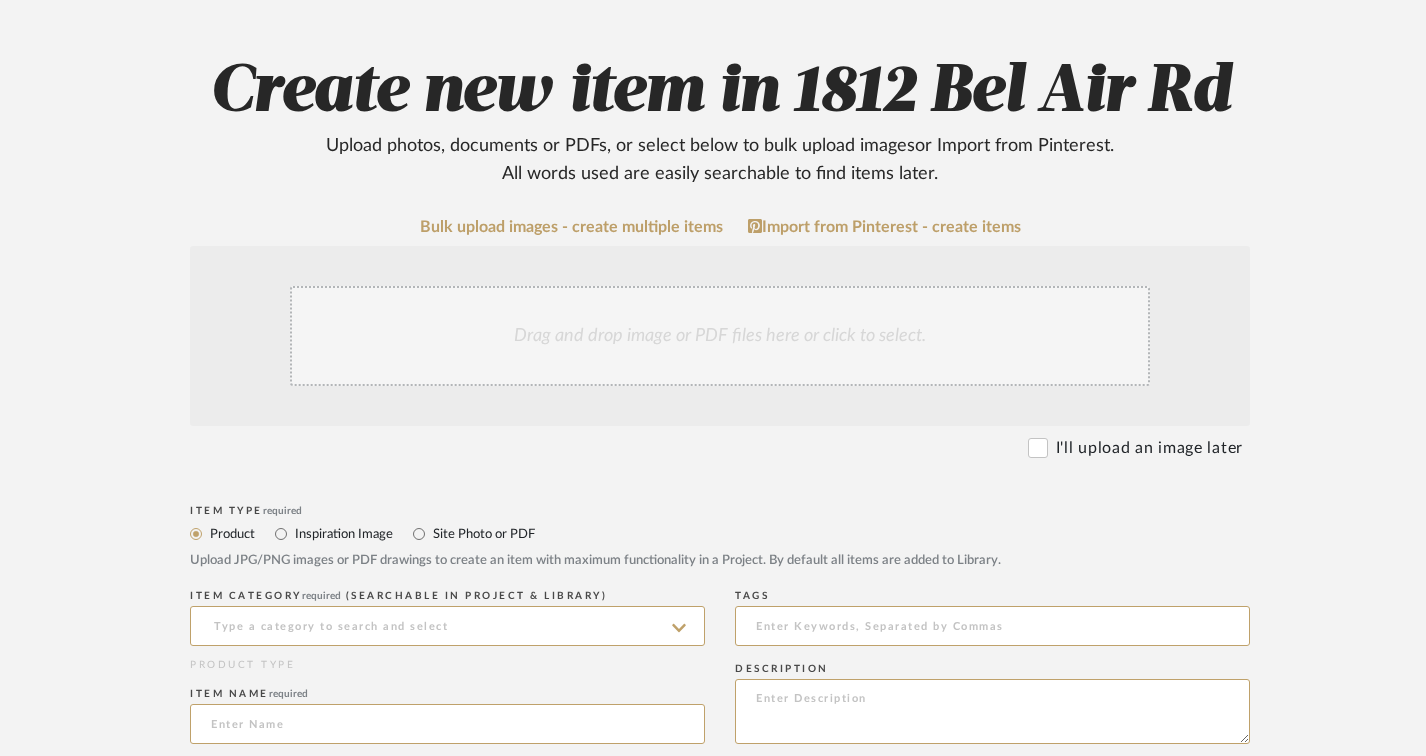 scroll, scrollTop: 200, scrollLeft: 0, axis: vertical 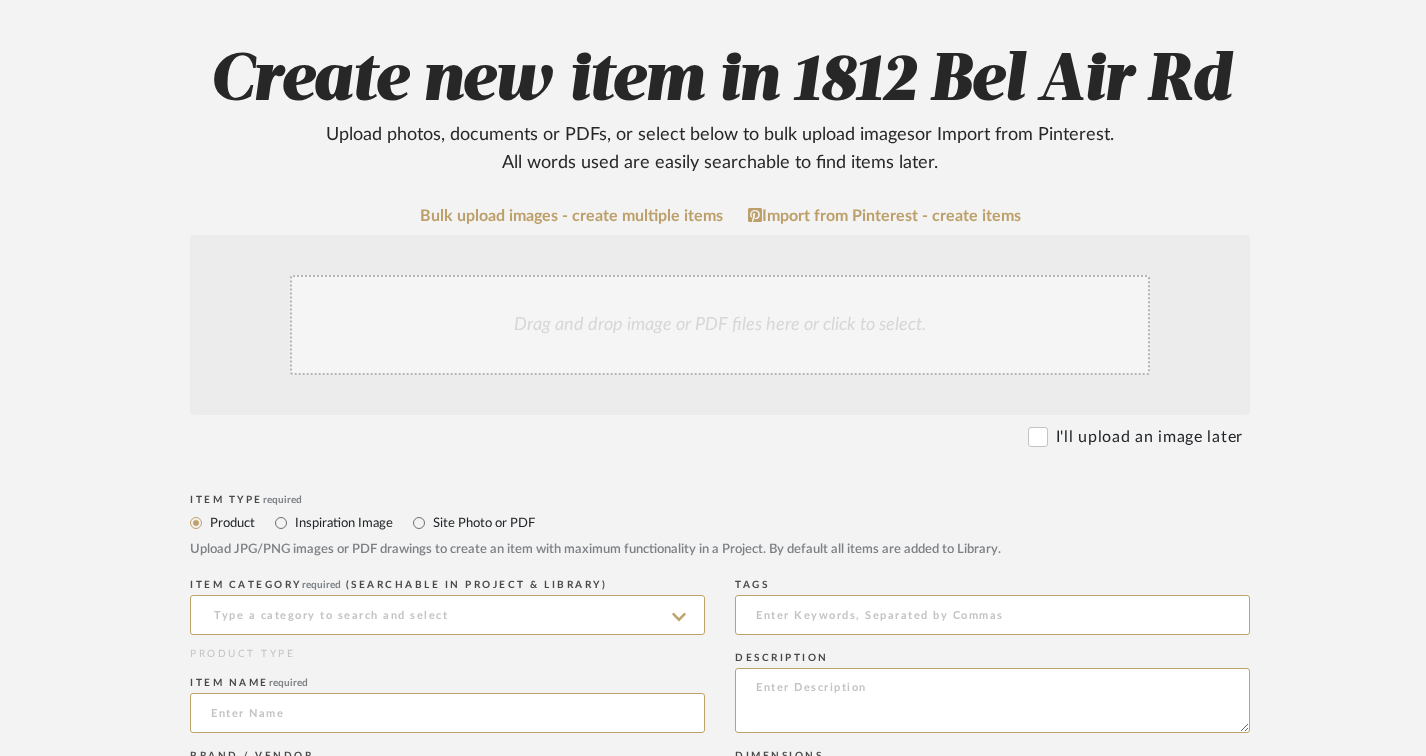 click on "Site Photo or PDF" at bounding box center (483, 523) 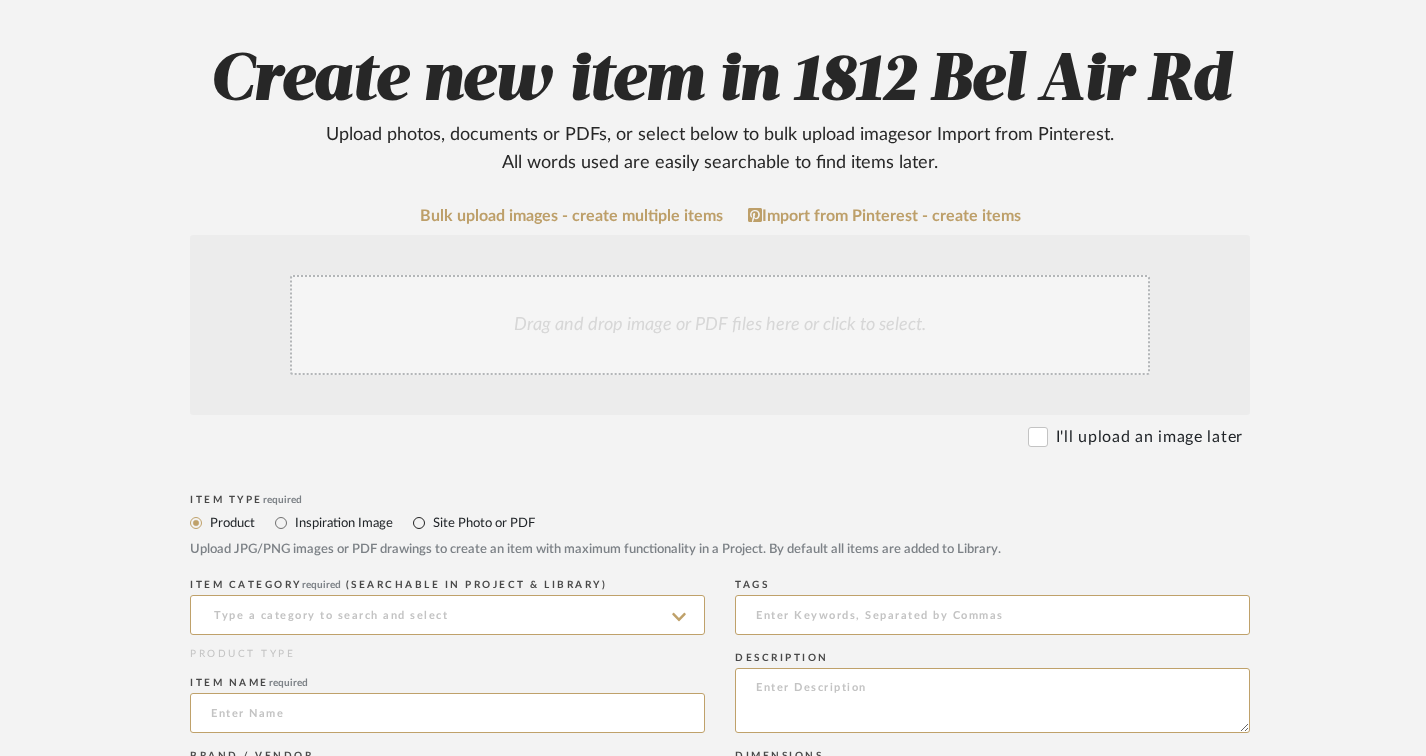 click on "Site Photo or PDF" at bounding box center [419, 523] 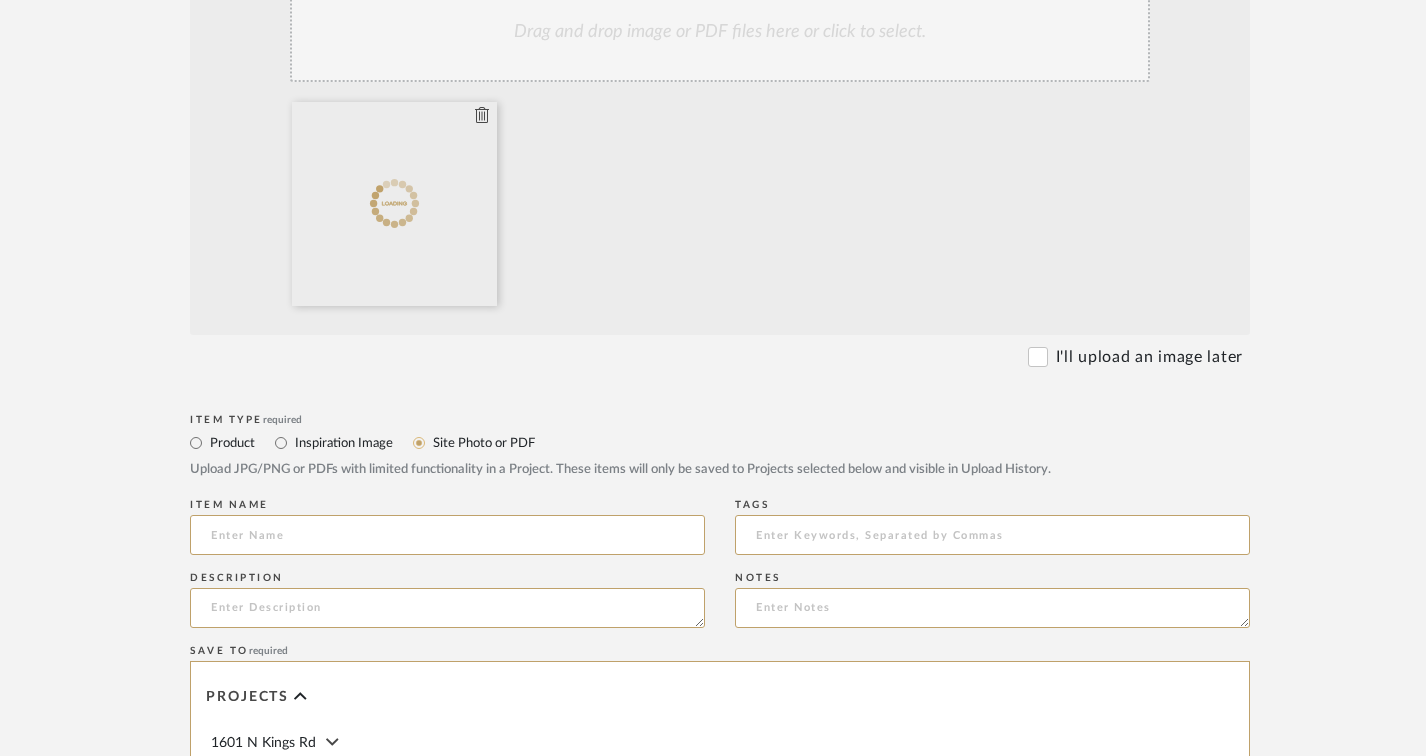 scroll, scrollTop: 500, scrollLeft: 0, axis: vertical 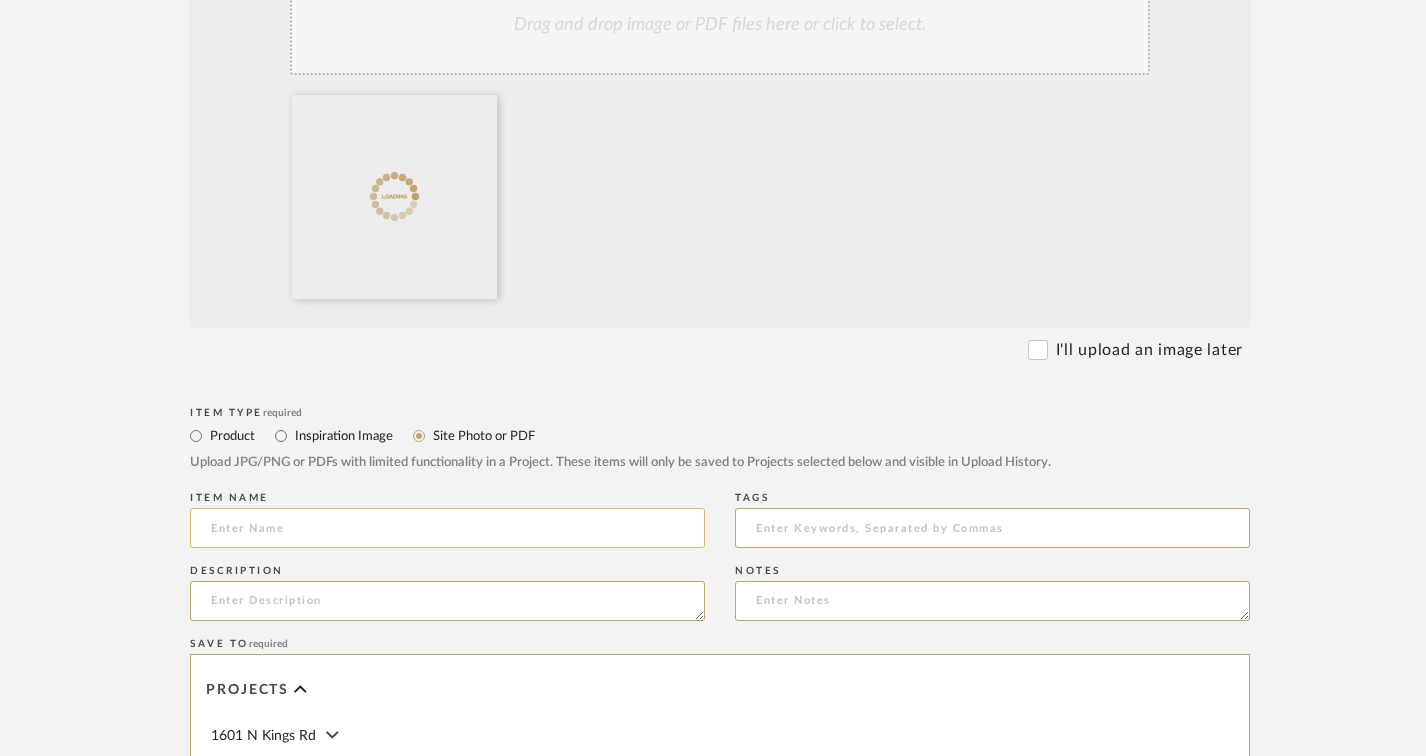 click 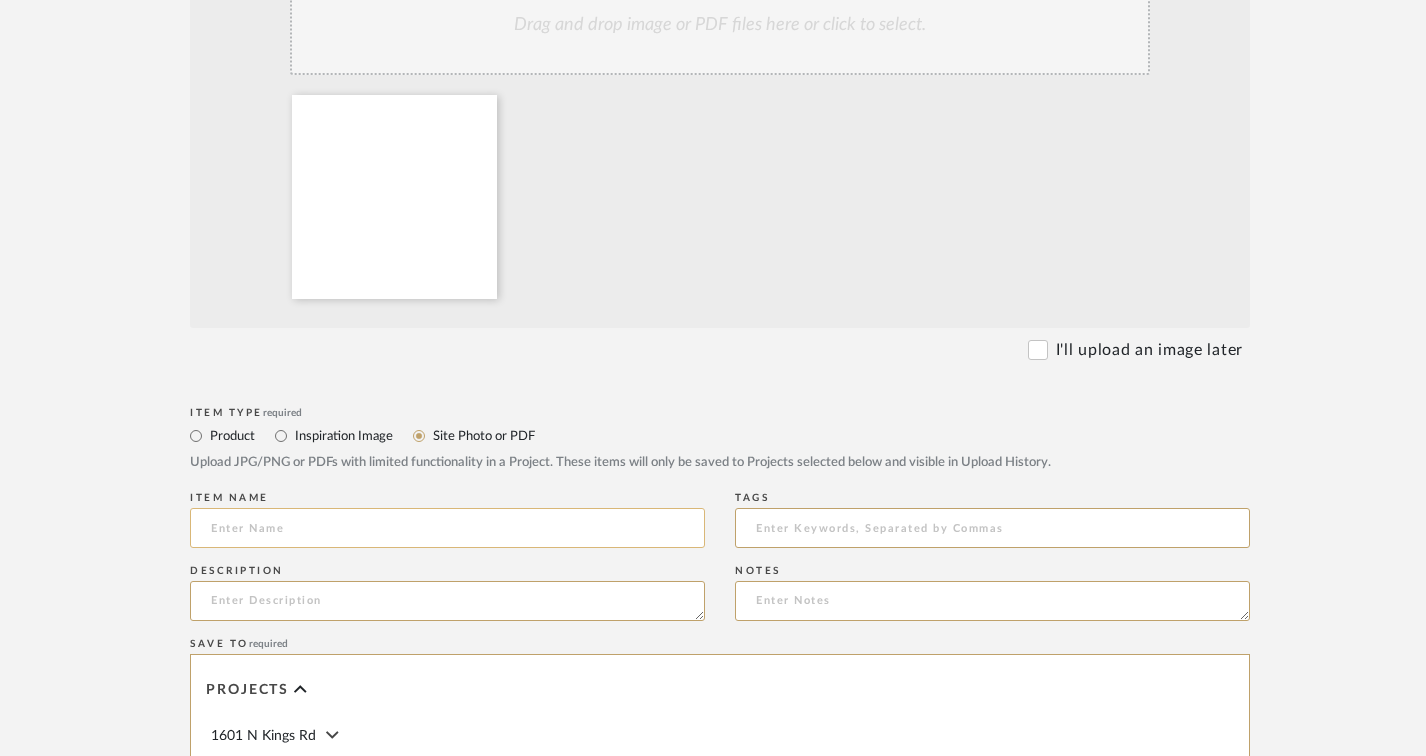 paste on "FIREPLACE 80725" 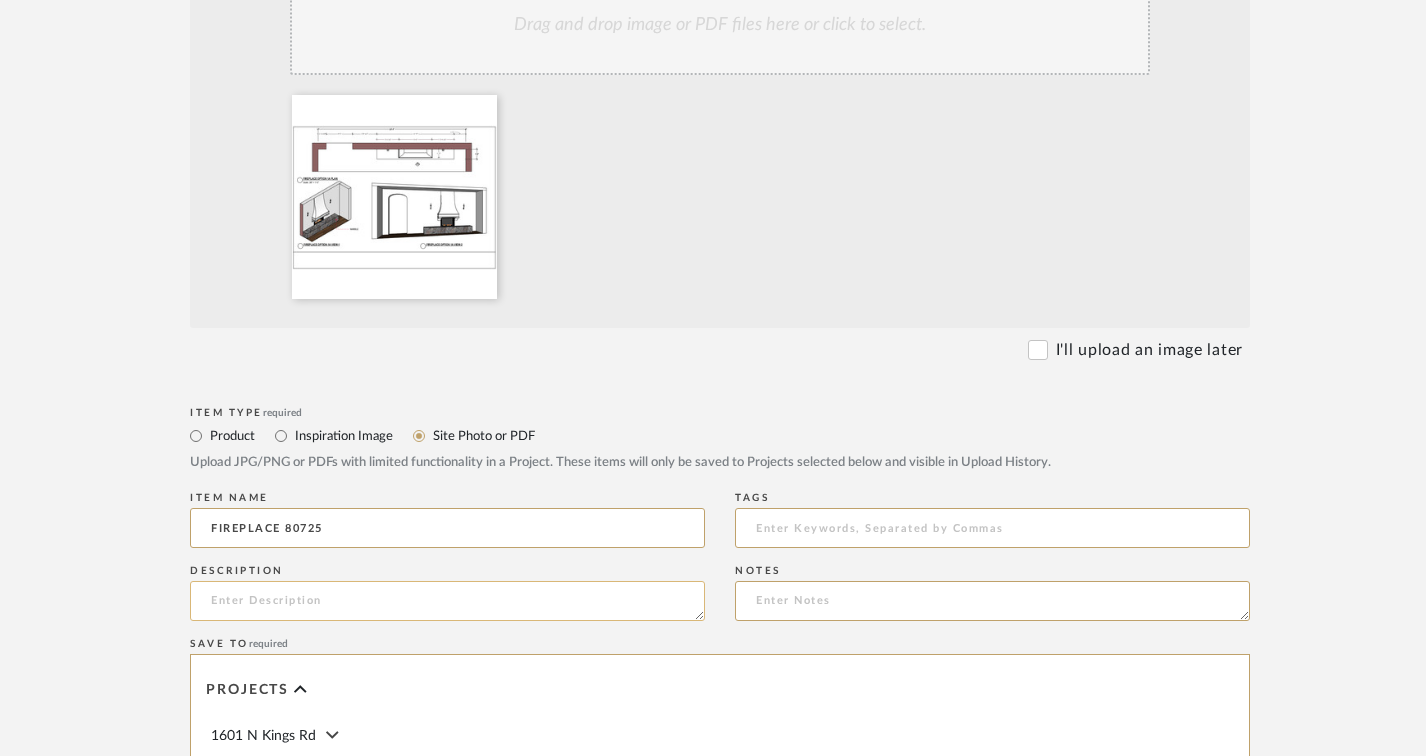 type on "FIREPLACE 80725" 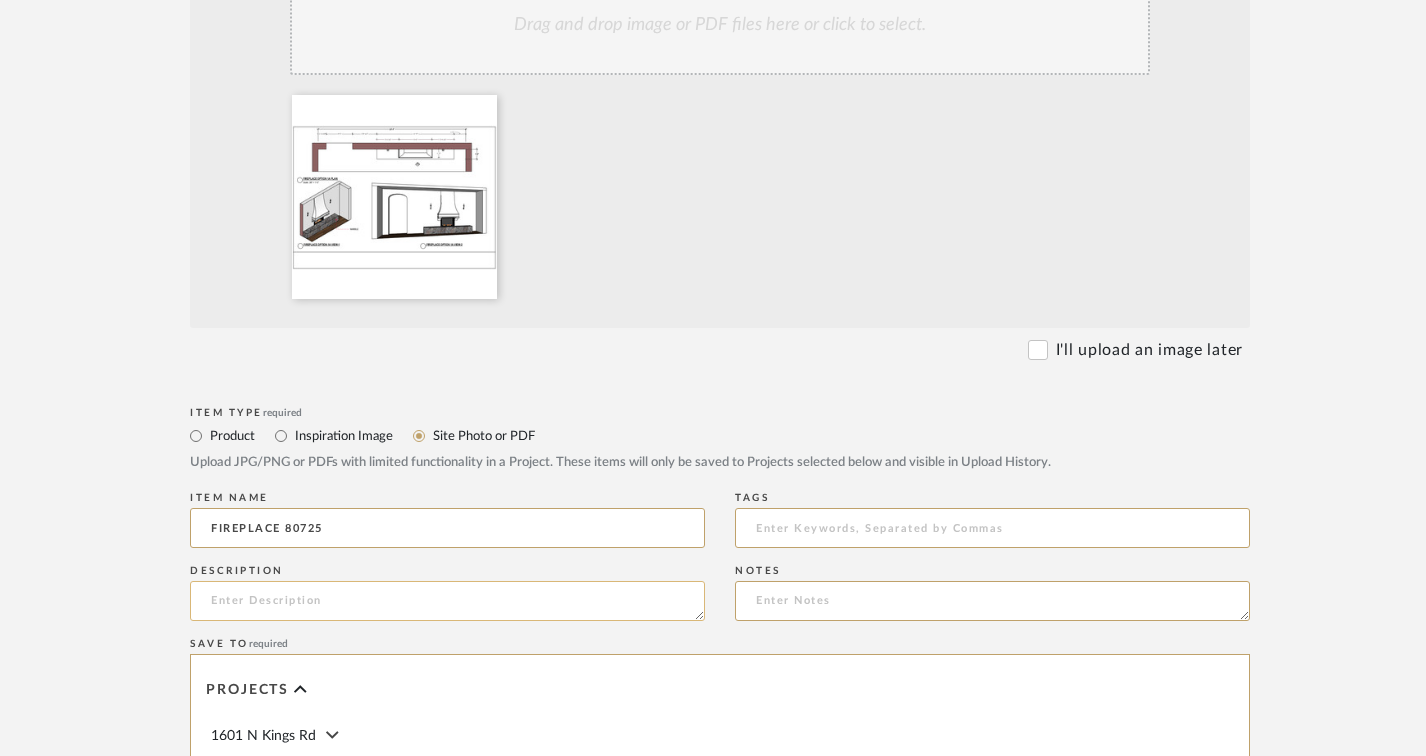 paste on "FIREPLACE 80725" 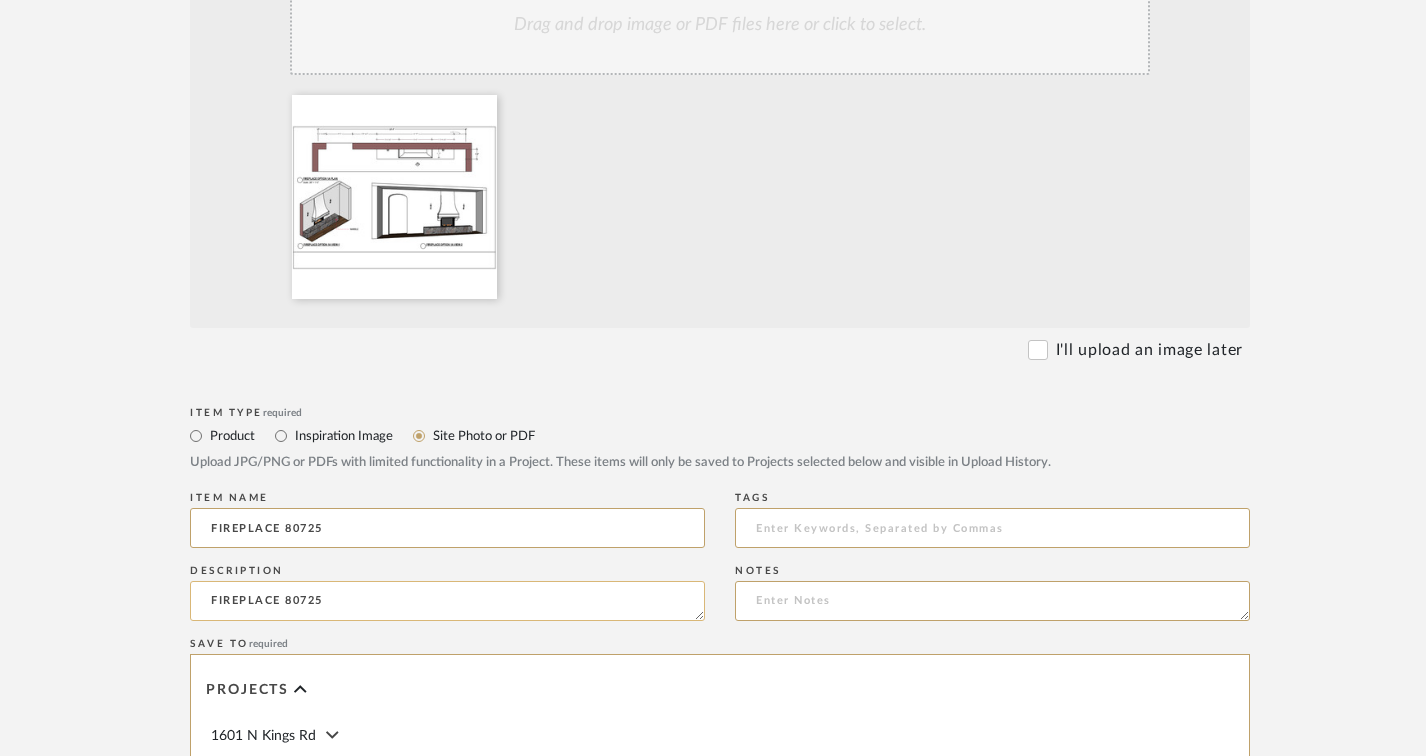 drag, startPoint x: 306, startPoint y: 611, endPoint x: 277, endPoint y: 612, distance: 29.017237 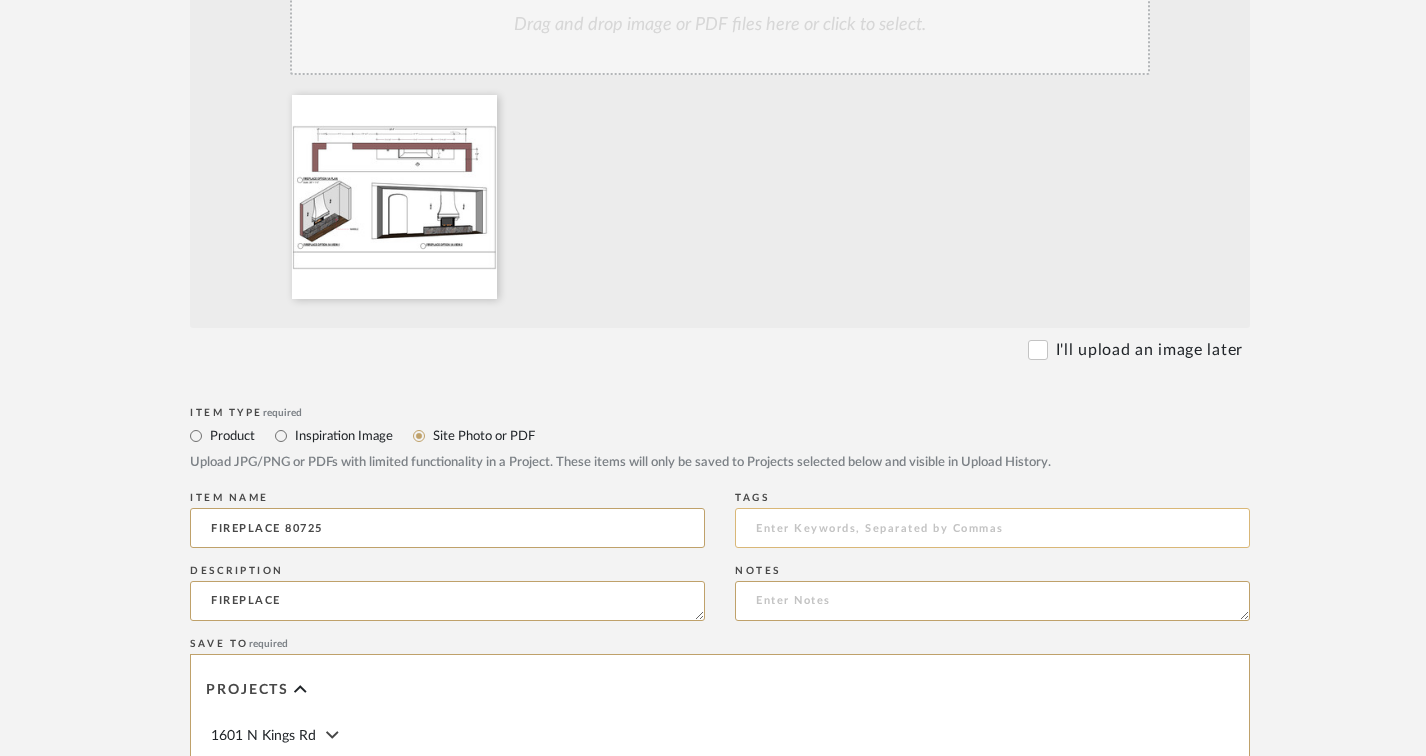 type on "FIREPLACE" 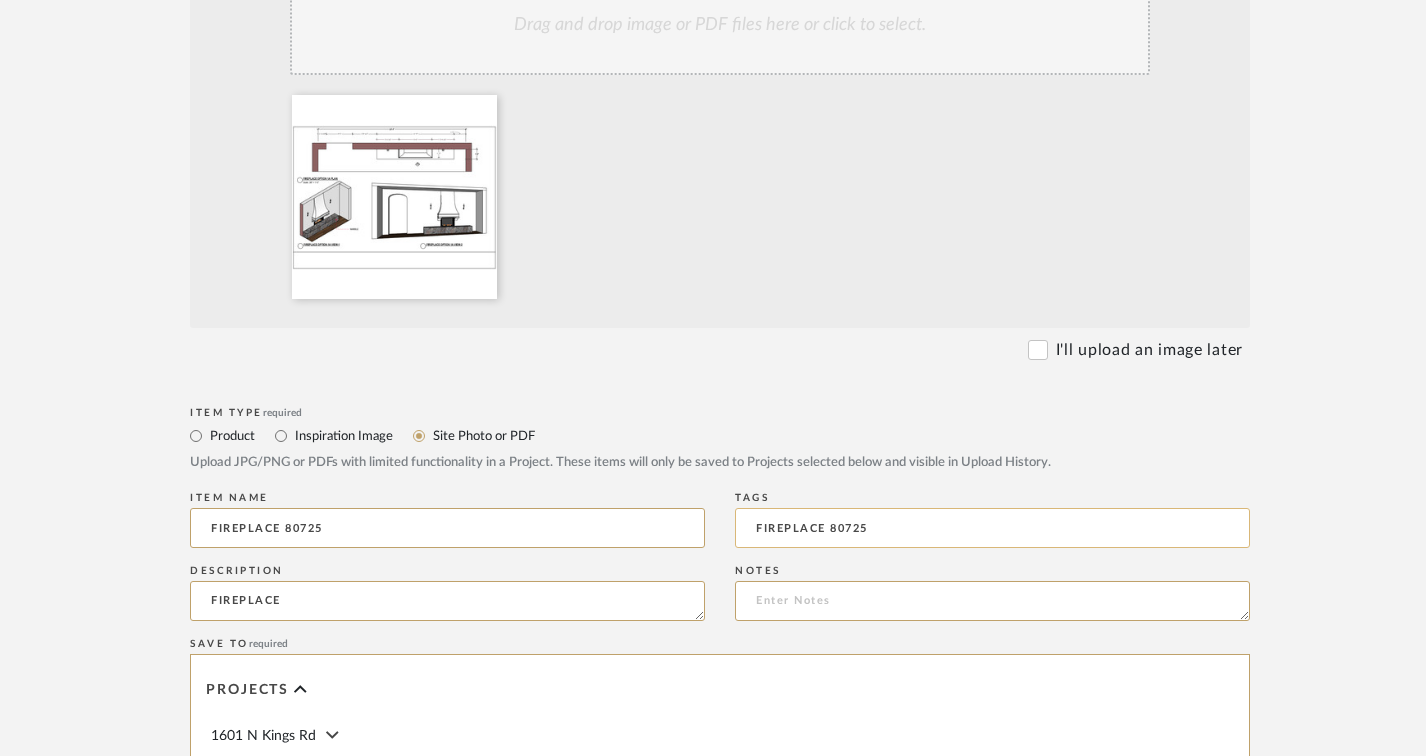 drag, startPoint x: 901, startPoint y: 533, endPoint x: 823, endPoint y: 539, distance: 78.23043 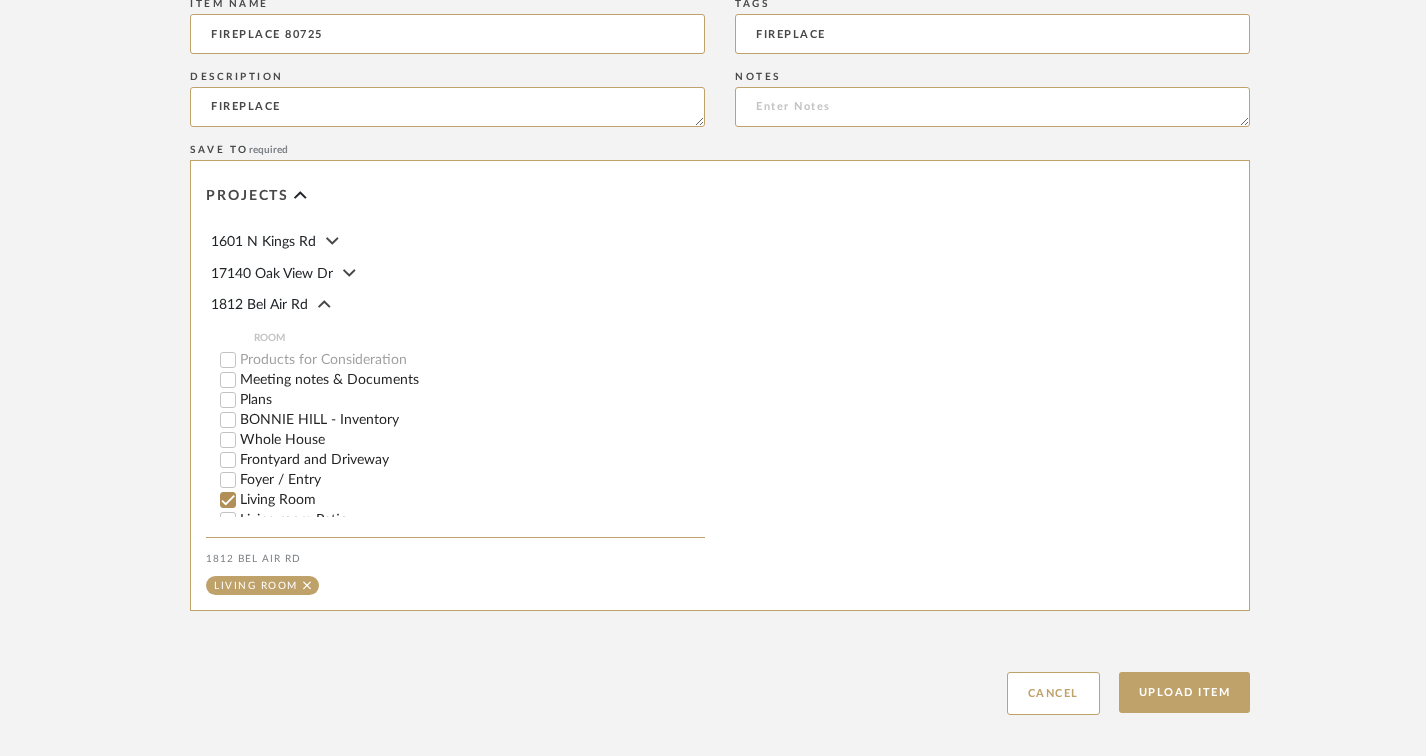 scroll, scrollTop: 995, scrollLeft: 0, axis: vertical 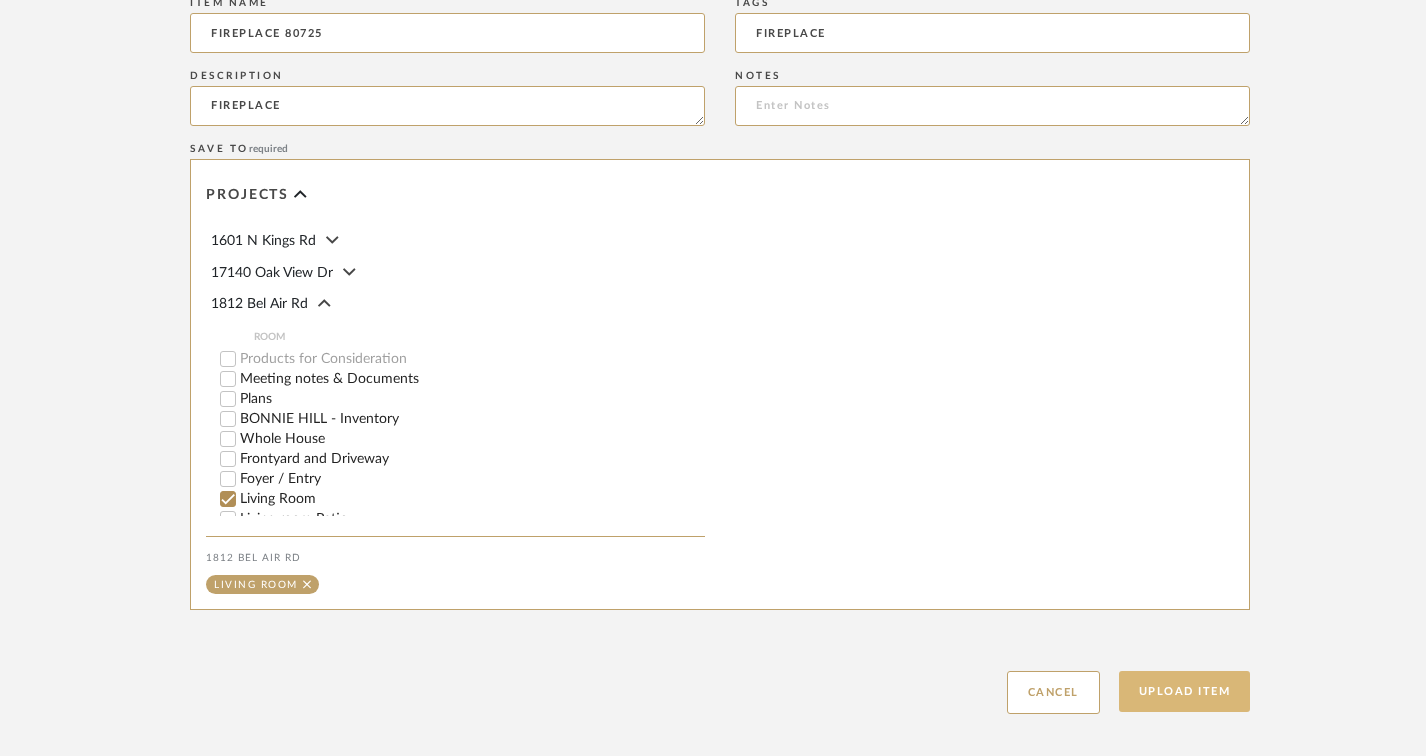 type on "FIREPLACE" 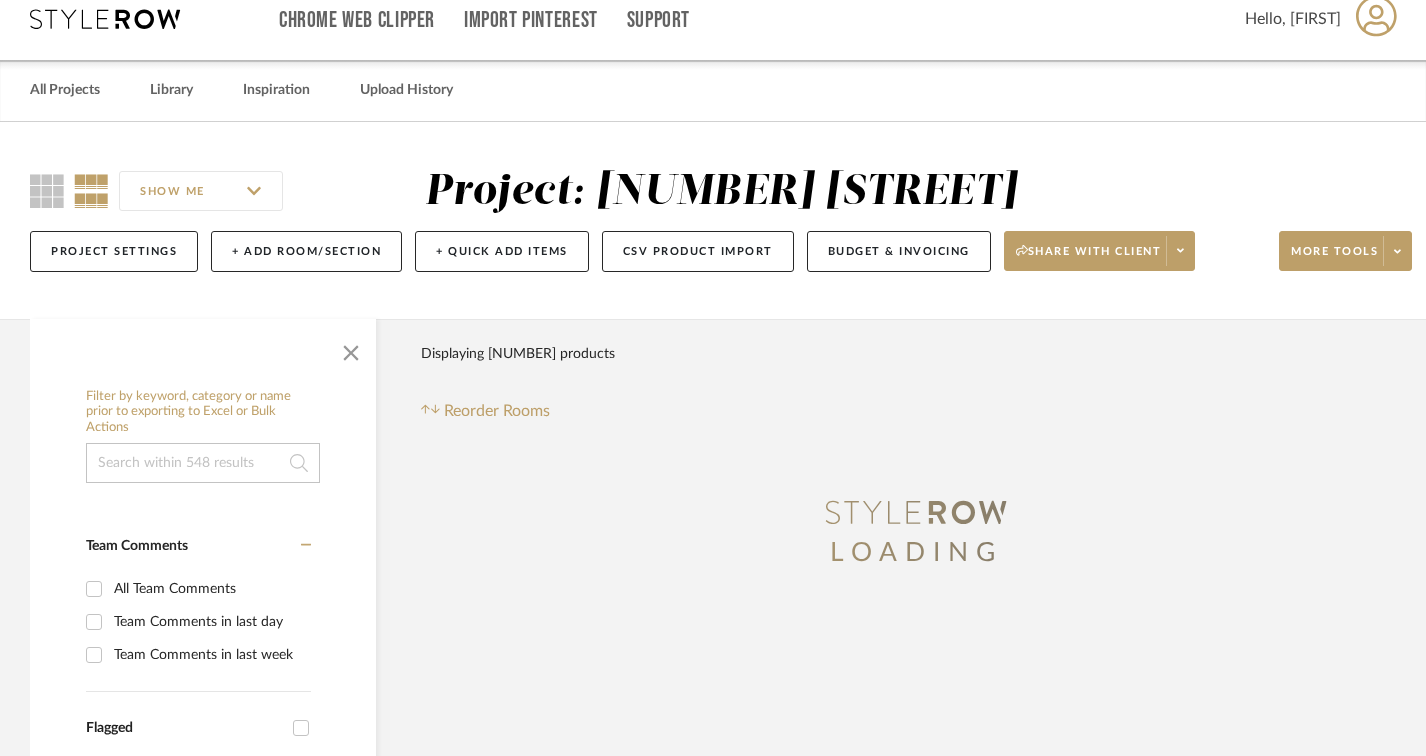 scroll, scrollTop: 0, scrollLeft: 0, axis: both 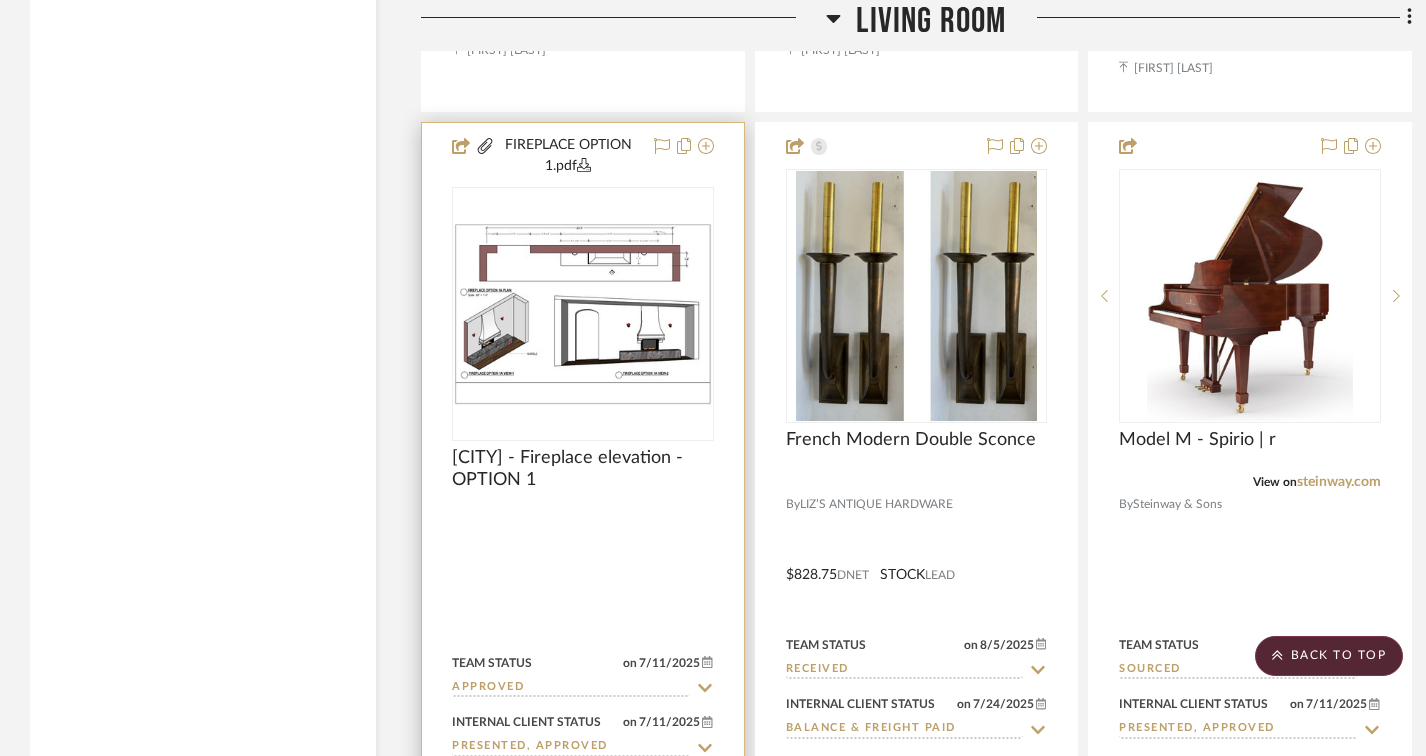 click at bounding box center [583, 314] 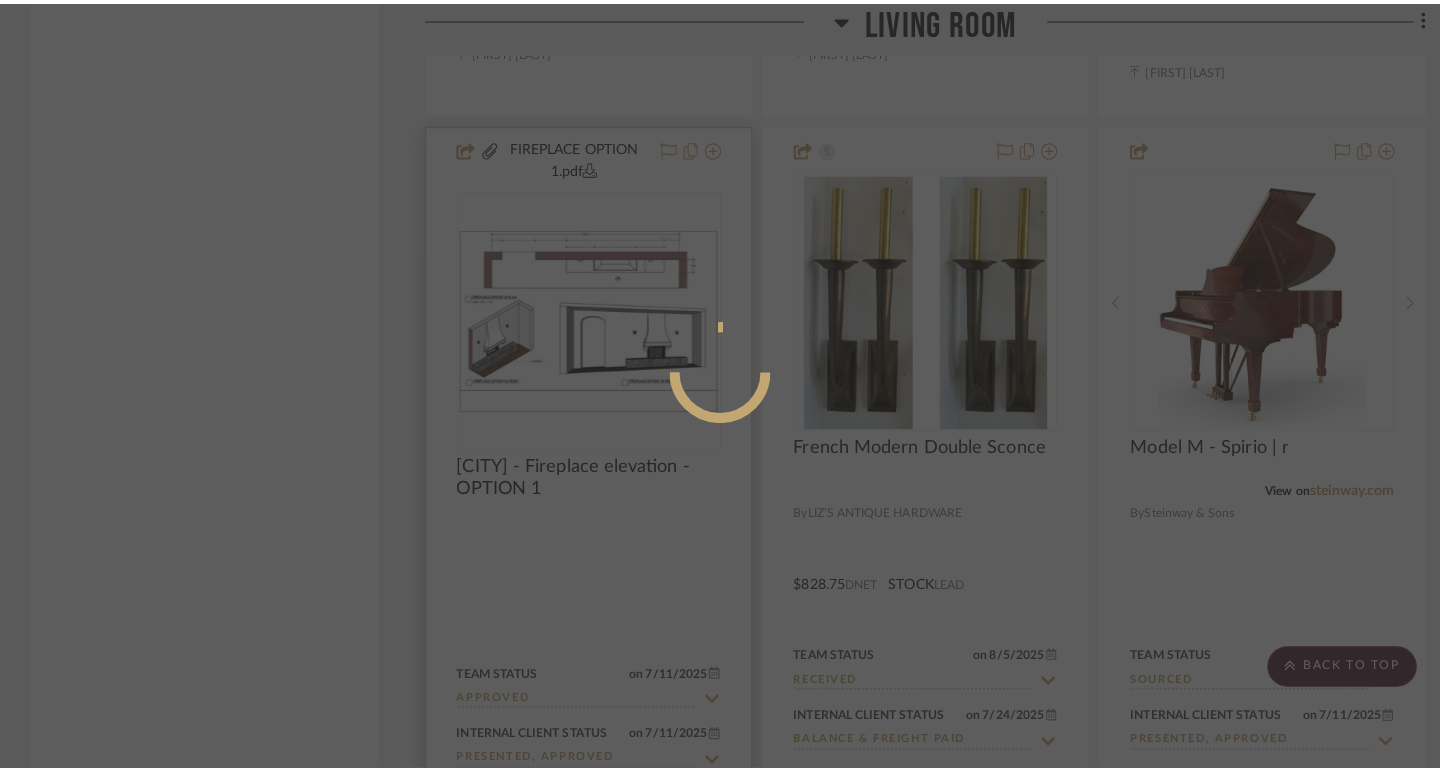 scroll, scrollTop: 0, scrollLeft: 0, axis: both 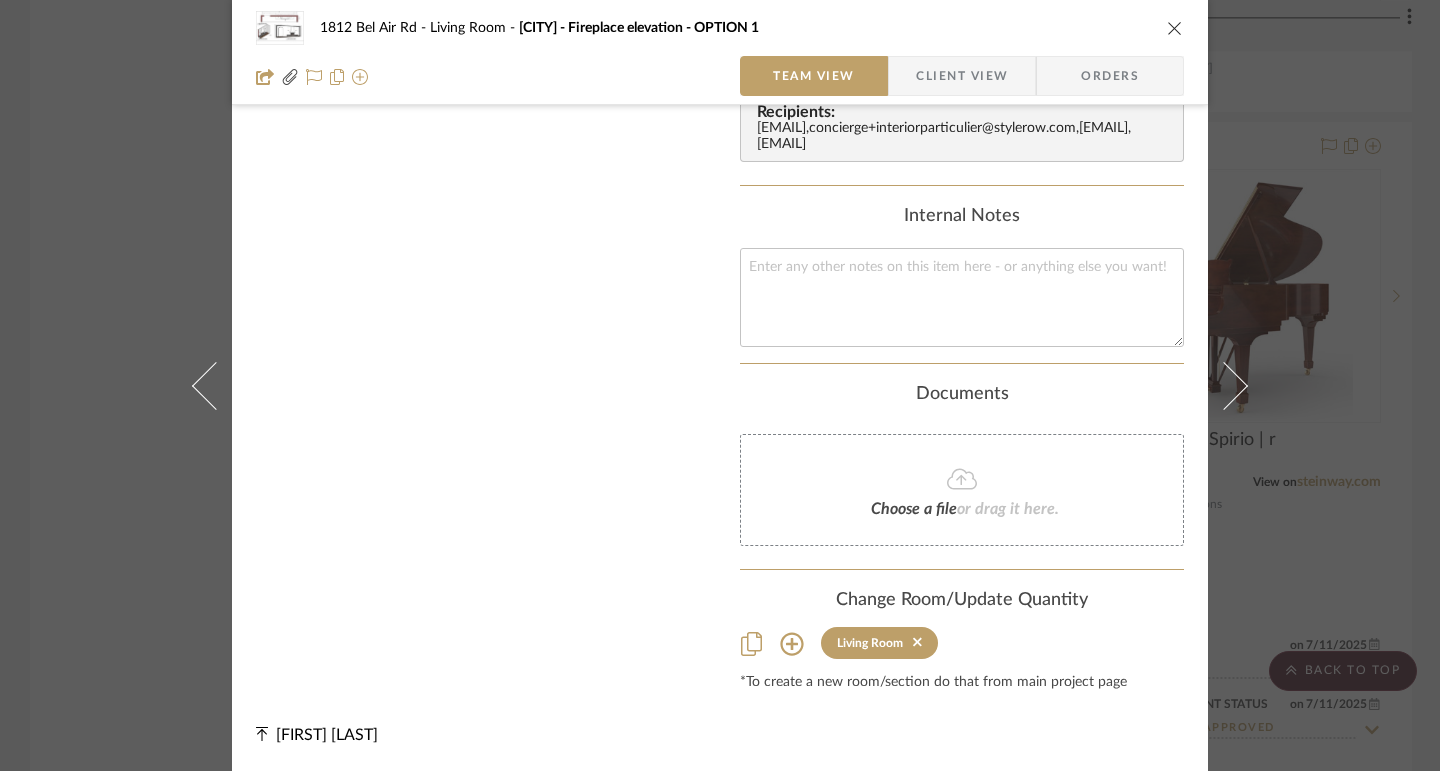 click on "[NUMBER] [STREET] [CITY] - Fireplace elevation - OPTION 1 Team View Client View Orders  FIREPLACE OPTION 1.pdf   Team-Facing Details   Item Name  BEL AIR - Fireplace elevation - OPTION 1  Internal Description  Content here copies to Client View - confirm visibility there.  Show in Client Dashboard  Bulk Manage Dashboard Settings Team Status on 7/11/2025 7/11/2025 Approved Internal Client Status on 7/11/2025 7/11/2025 Presented, Approved Tasks / To-Dos /  team Messaging June 26th, 2025  [FIRST] [LAST]   11:10 PM  Fireplace 1A approved by [FIRST] August 1st, 2025  [FIRST] [LAST]   9:44 PM  [FIRST]- can you please update these so it shows the sconces that were purchased? Thanks August 2nd, 2025  [FIRST] [LAST]   12:16 AM  Hi [FIRST], sure I'll update you soon.  [FIRST] [LAST]   11:49 AM  Recipients:  [EMAIL] ,   [EMAIL] ,   [EMAIL] ,   [EMAIL] Internal Notes  Documents  Choose a file  or drag it here.  Living Room" at bounding box center (720, 385) 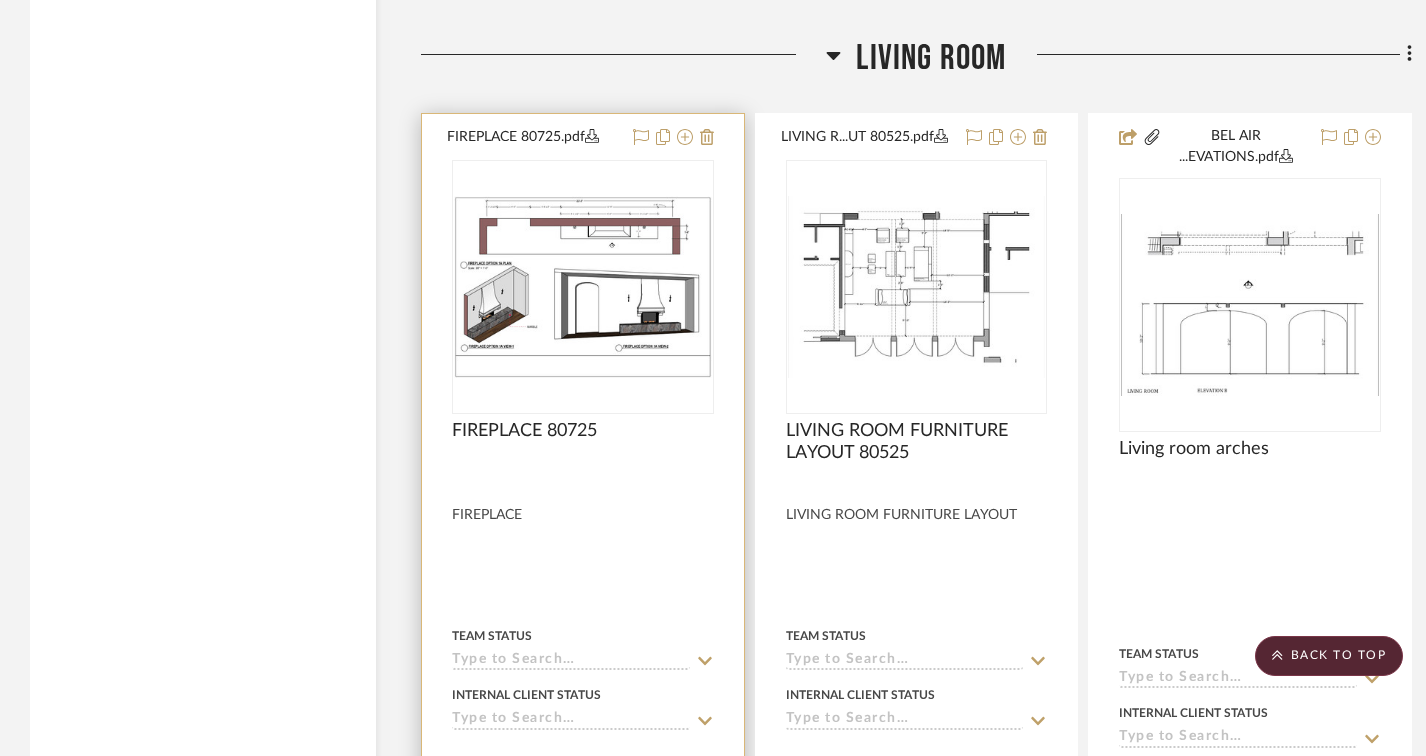 scroll, scrollTop: 11900, scrollLeft: 0, axis: vertical 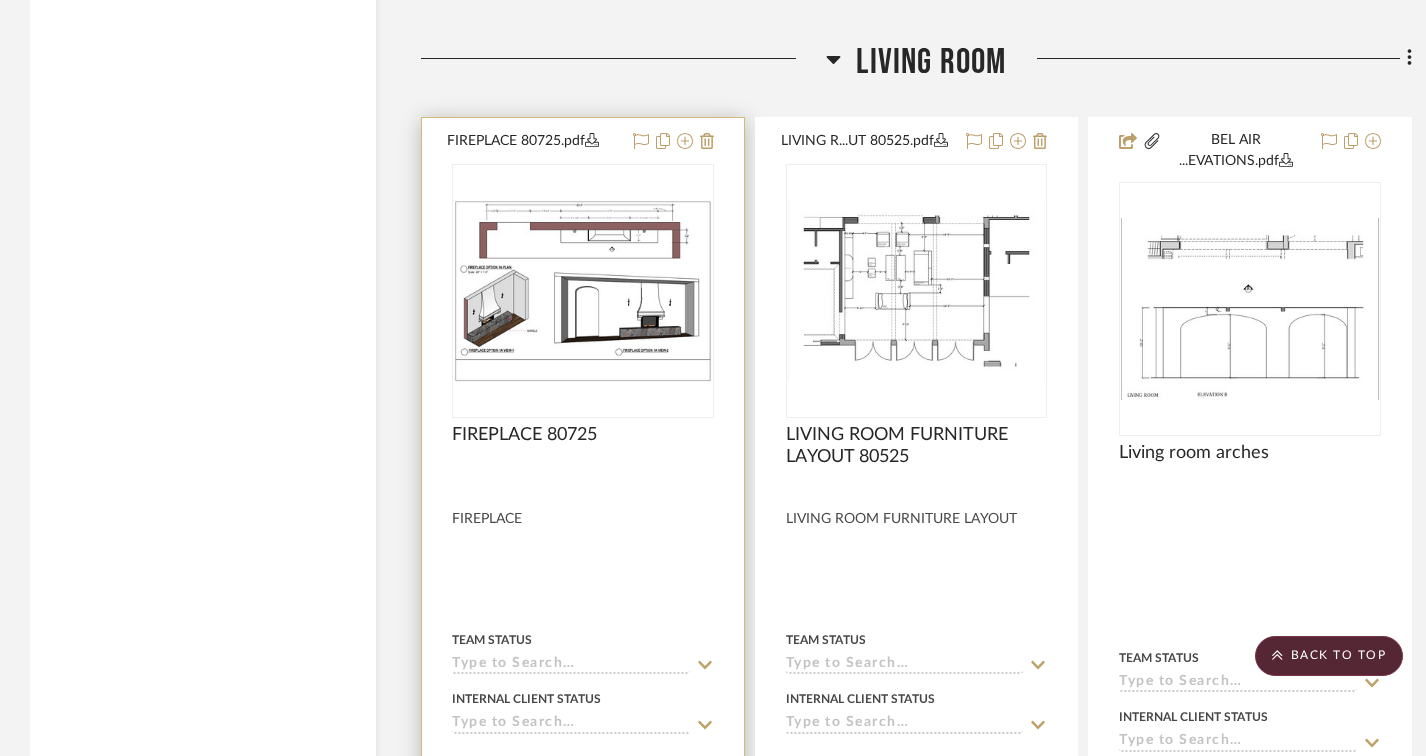 click at bounding box center (583, 291) 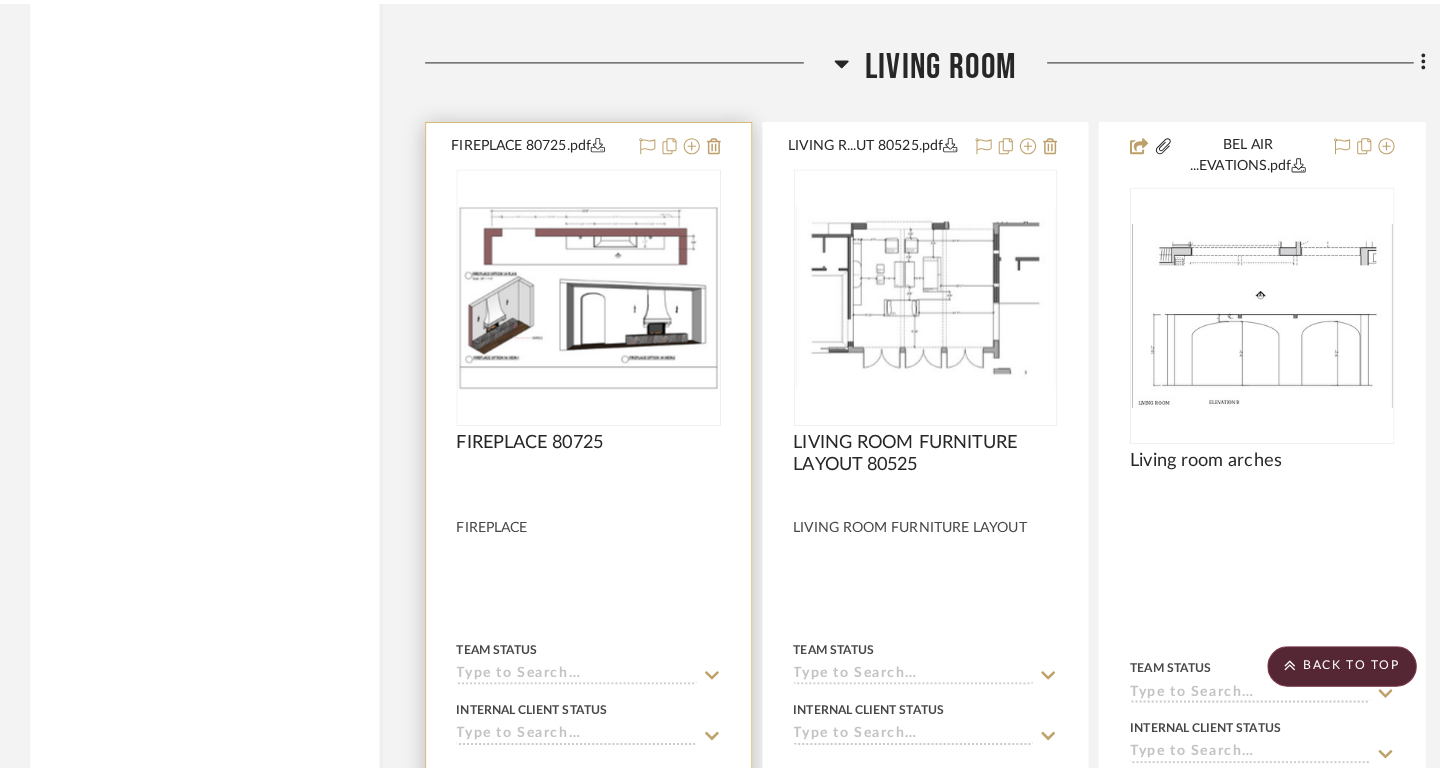 scroll, scrollTop: 0, scrollLeft: 0, axis: both 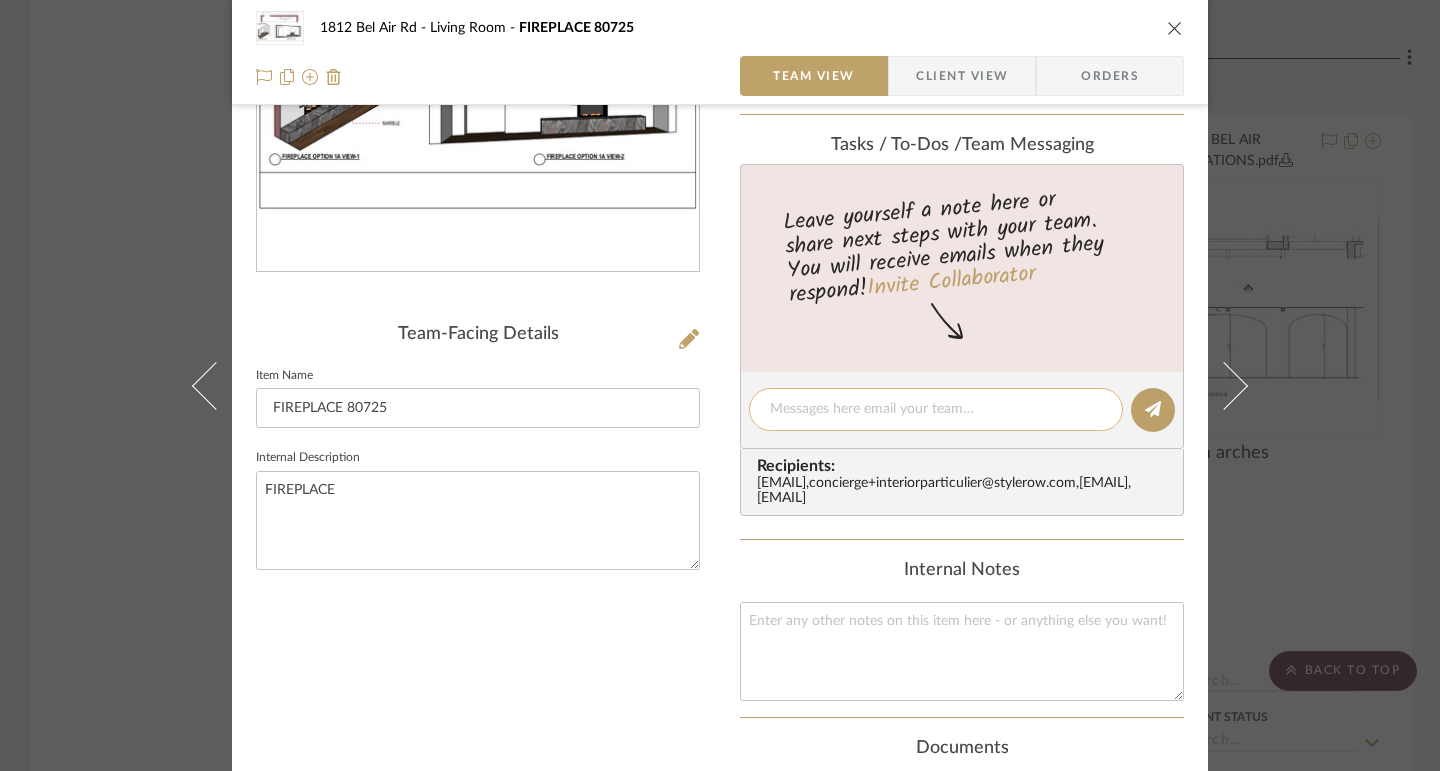 click 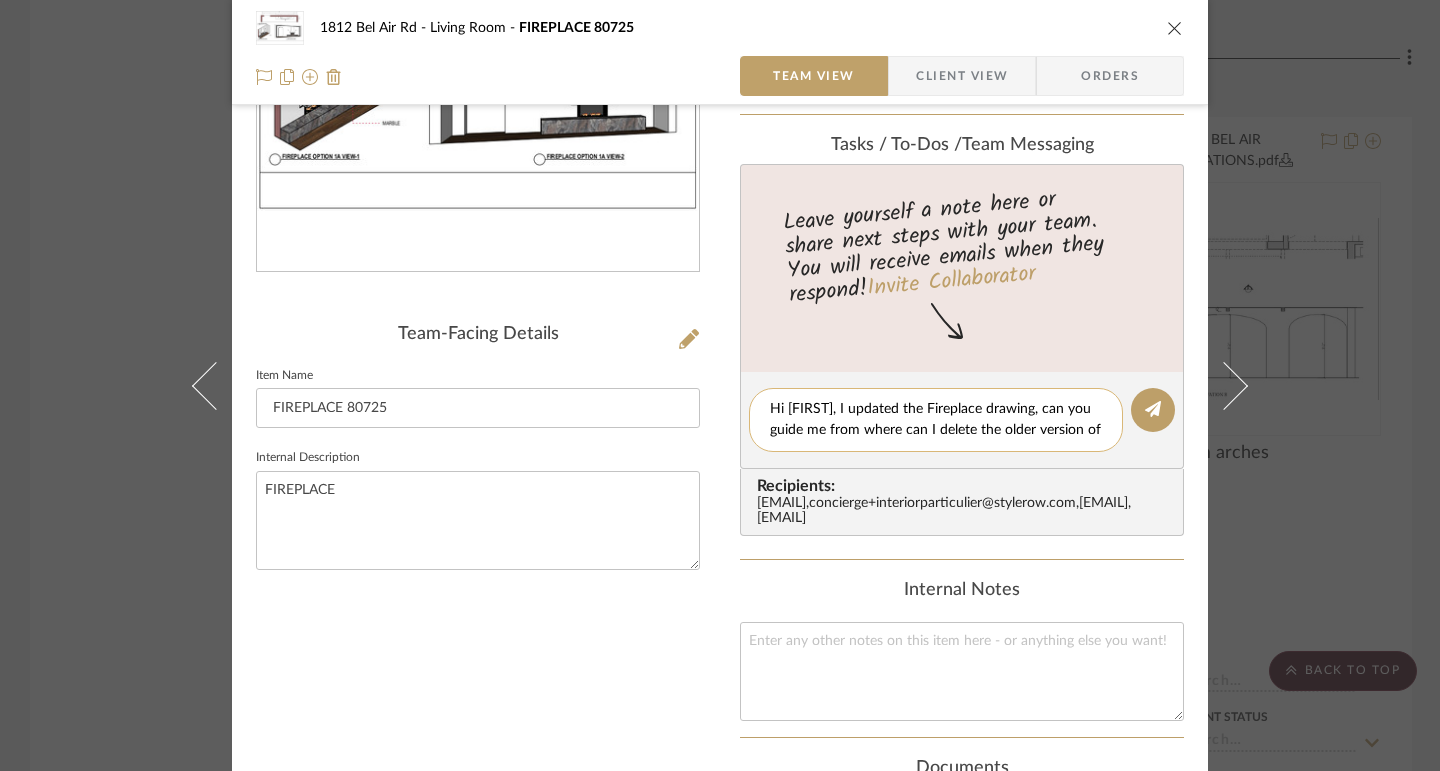 scroll, scrollTop: 0, scrollLeft: 0, axis: both 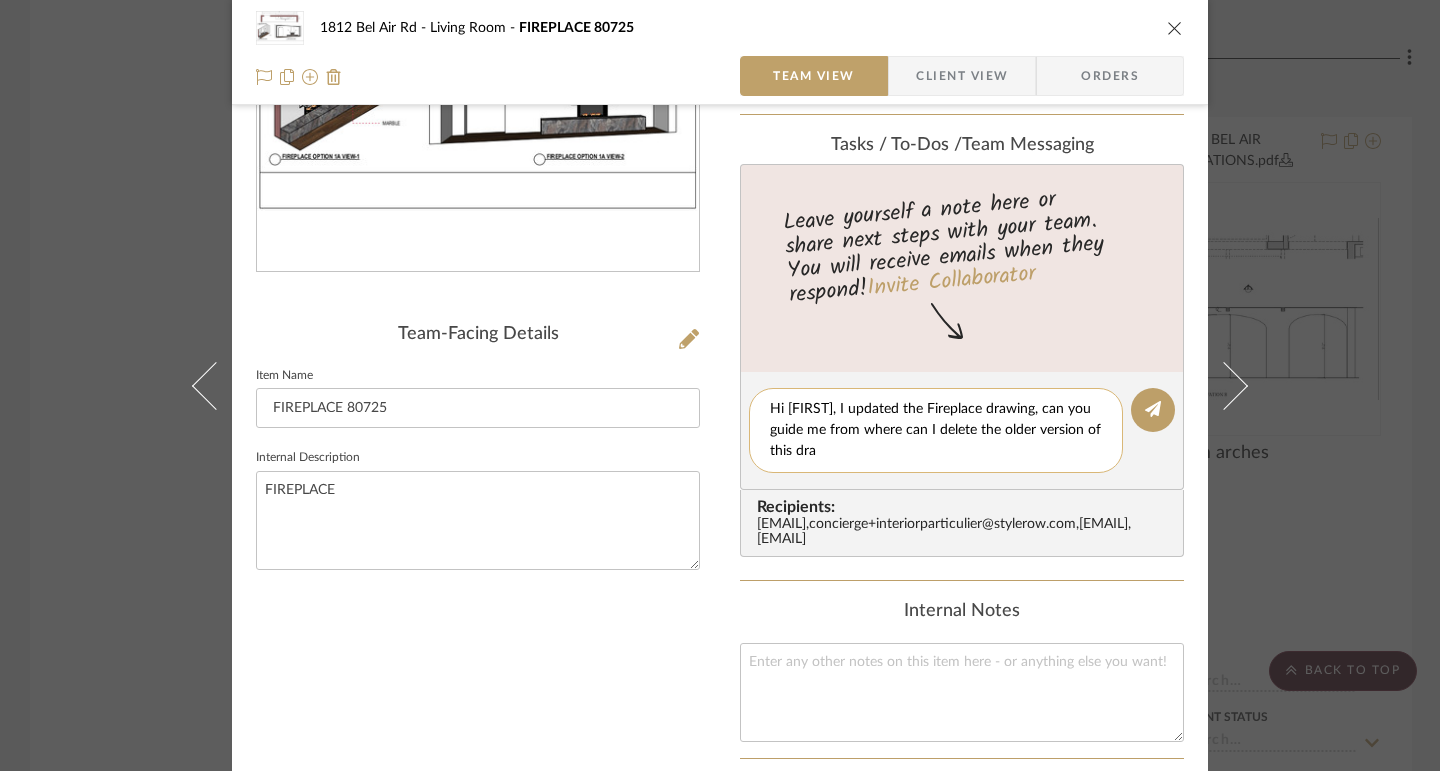 type on "Hi [FIRST], I updated the Fireplace drawing, can you guide me from where can I delete the older version of this draw" 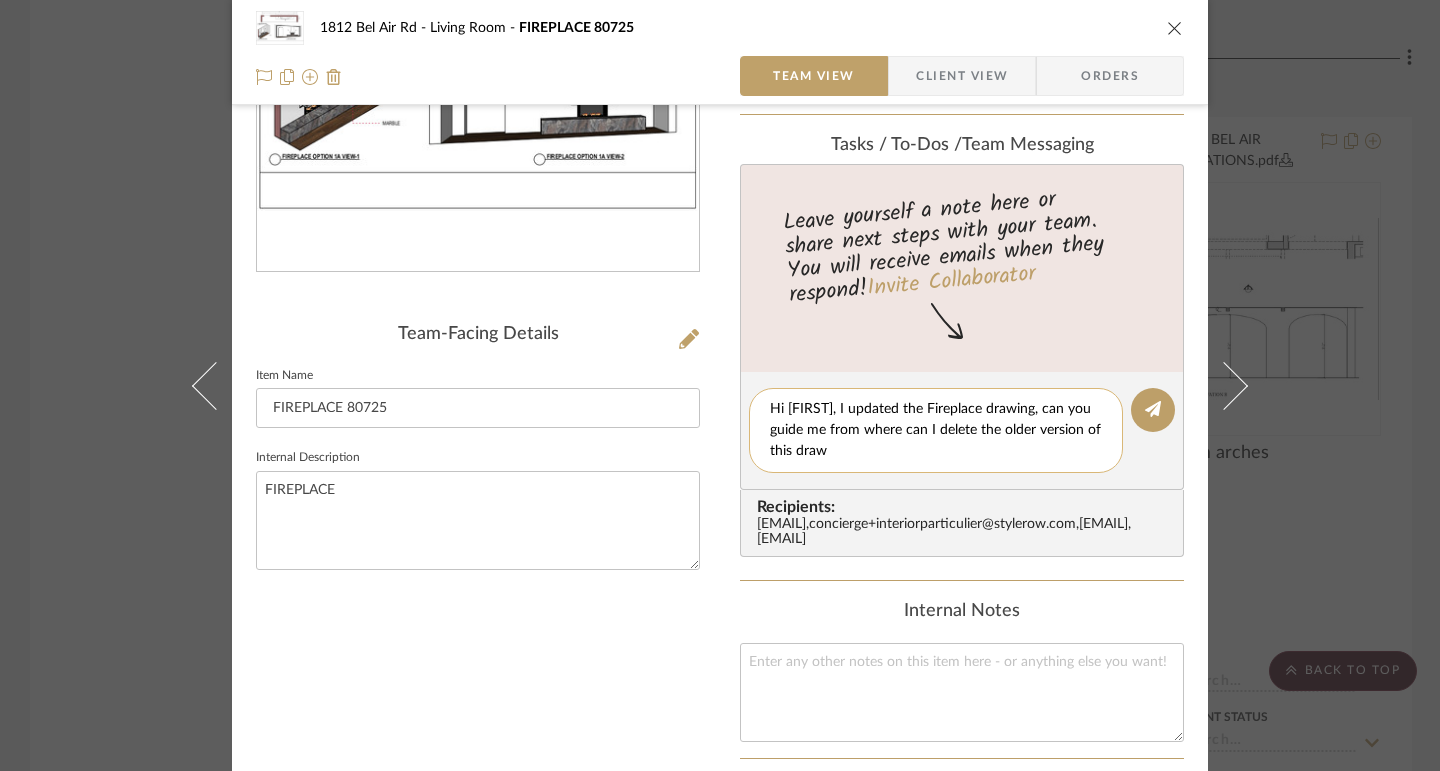 type 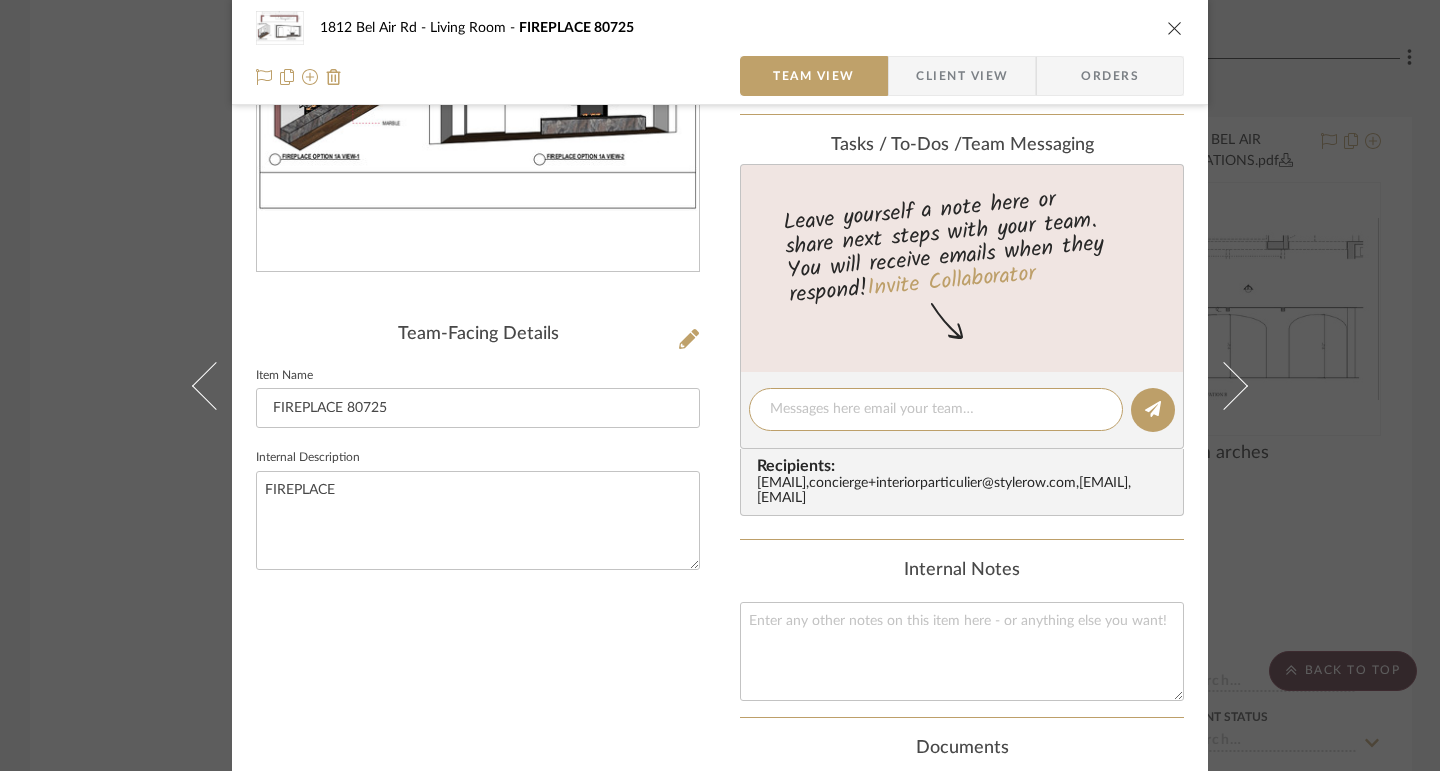 click at bounding box center (1175, 28) 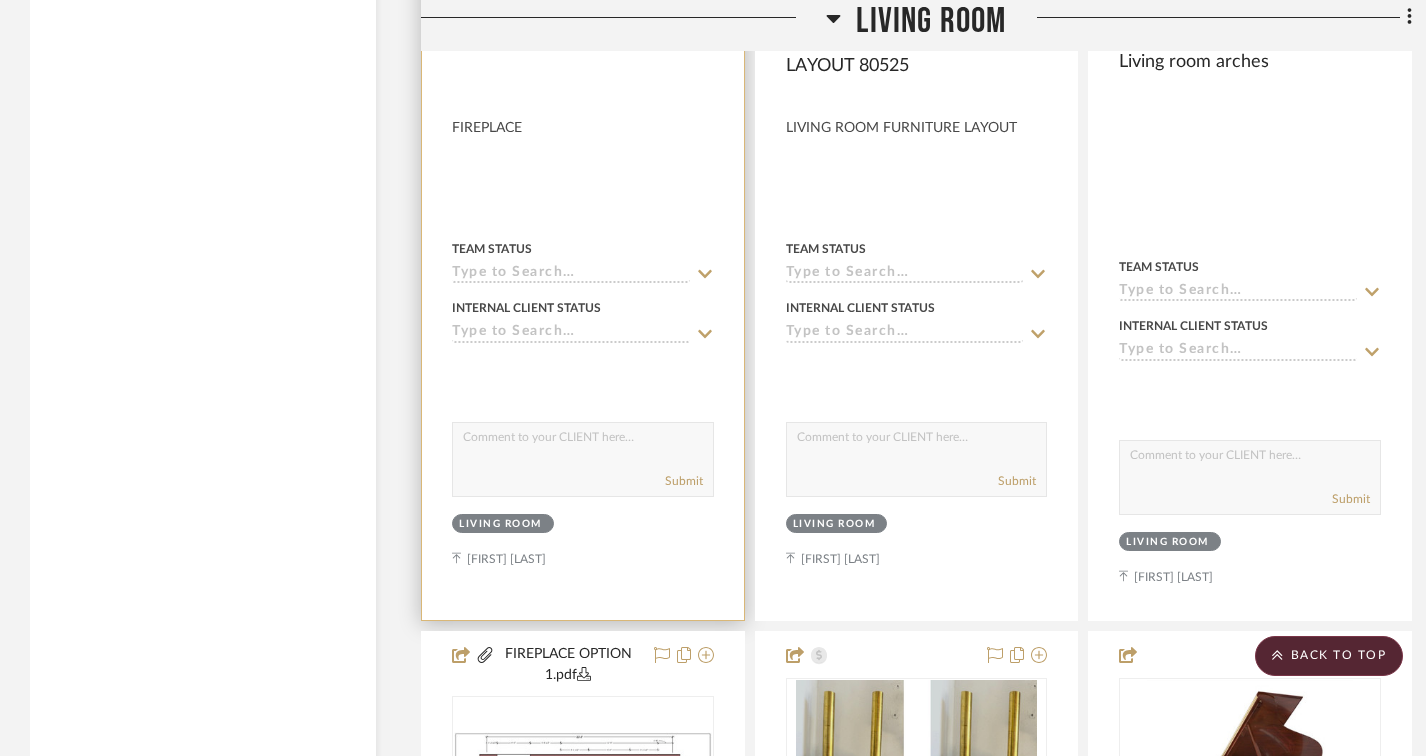 scroll, scrollTop: 12500, scrollLeft: 0, axis: vertical 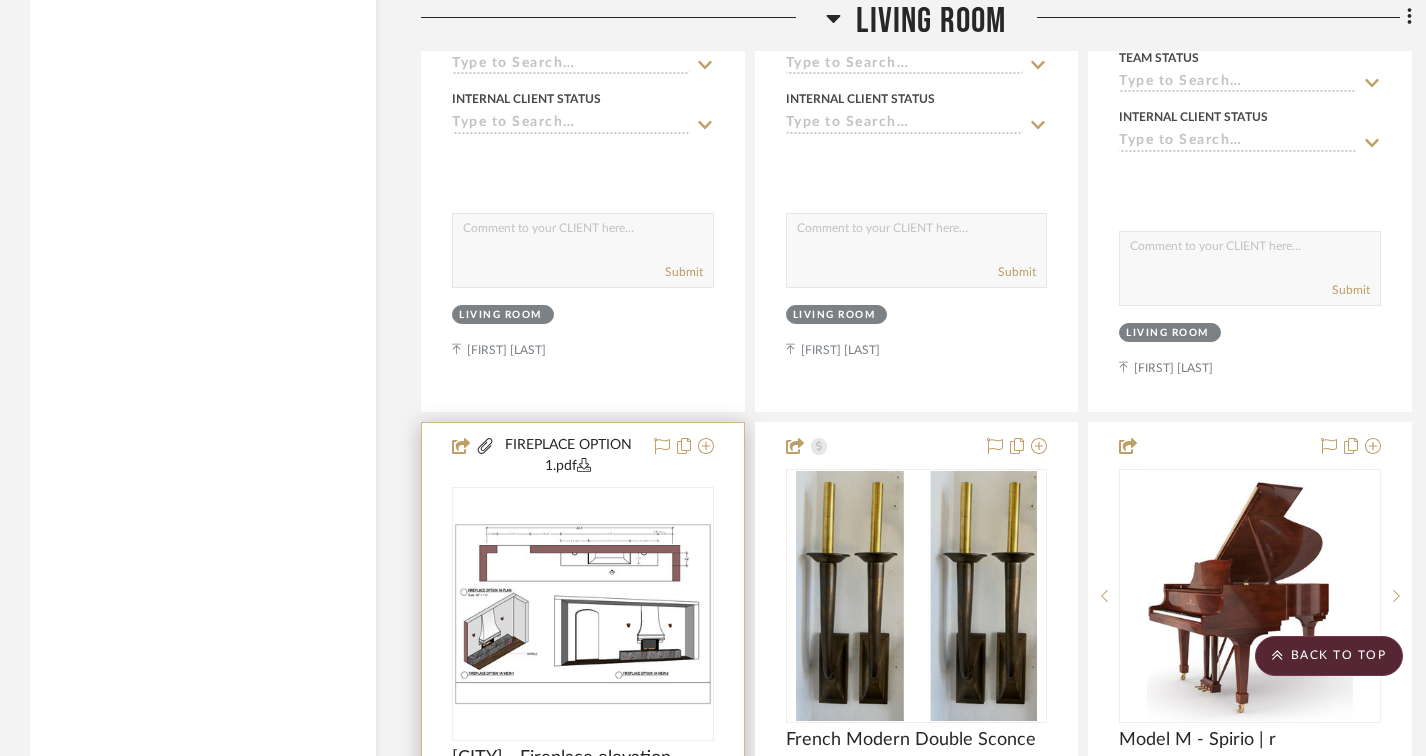 click at bounding box center (583, 614) 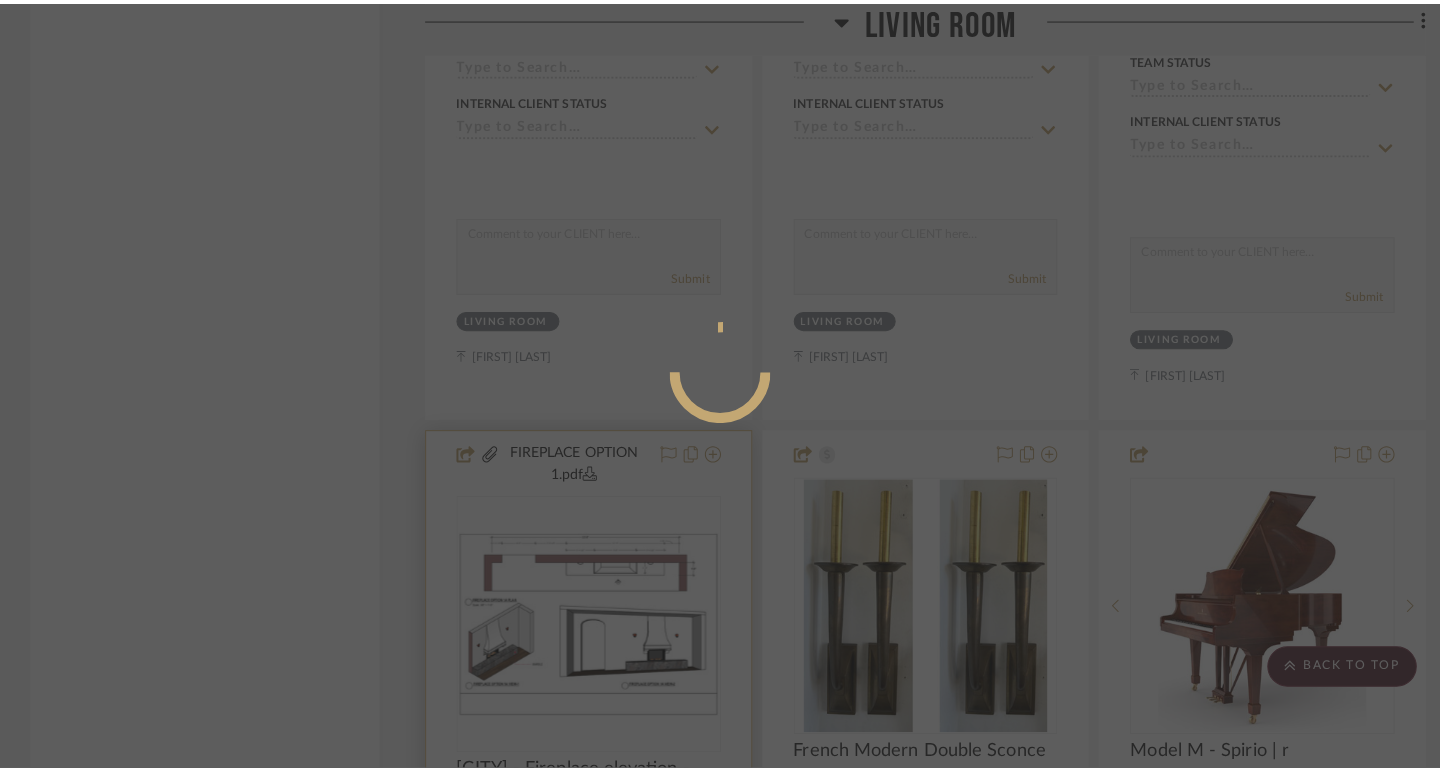 scroll, scrollTop: 0, scrollLeft: 0, axis: both 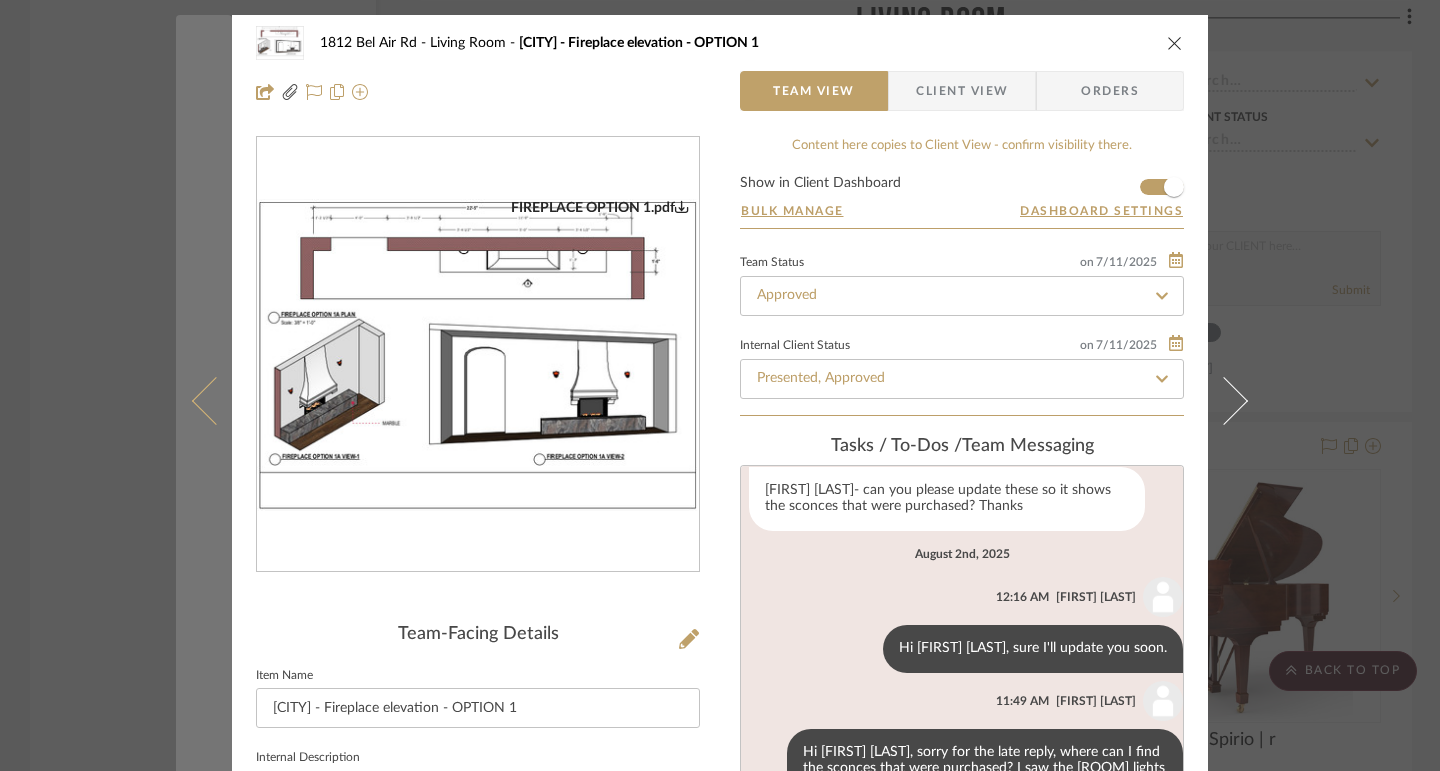 click at bounding box center [204, 400] 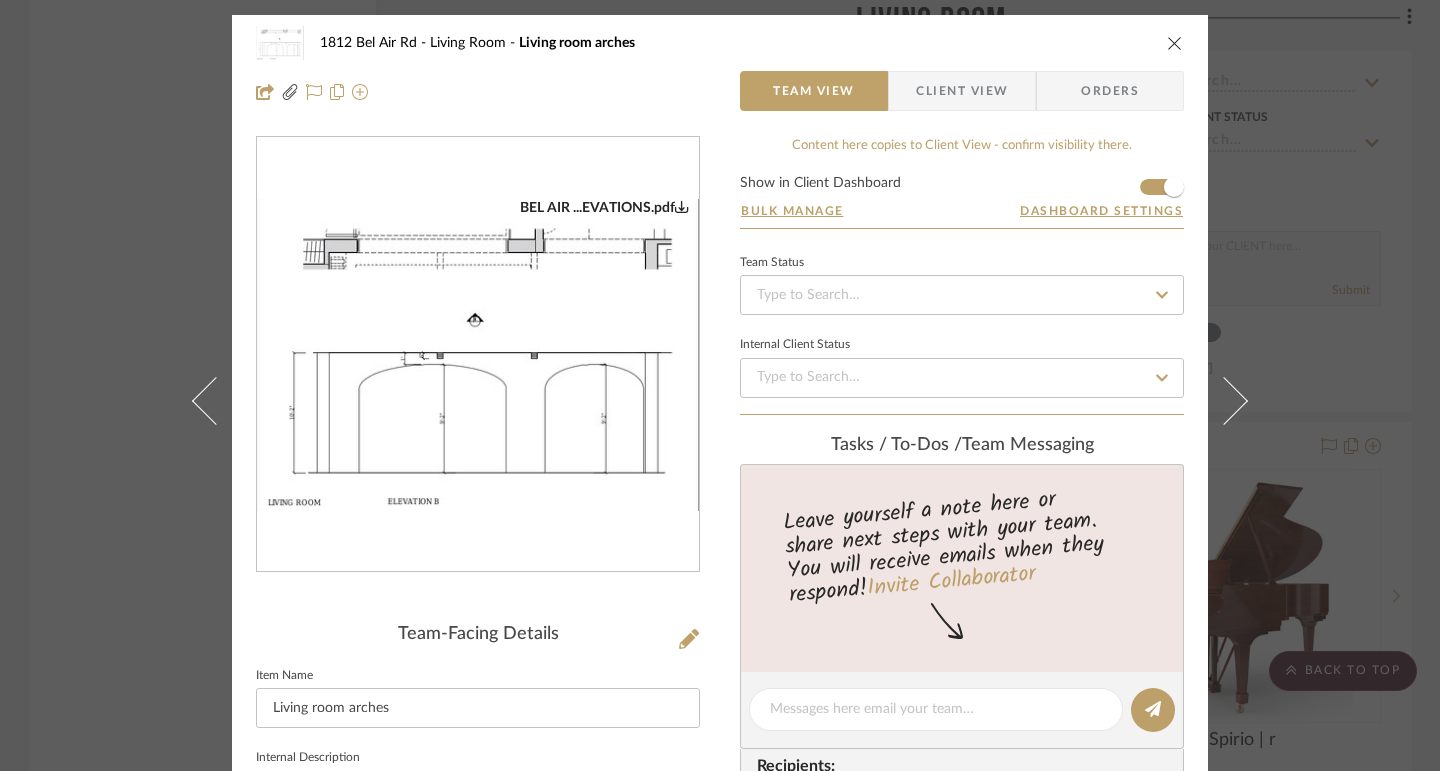 click at bounding box center (1175, 43) 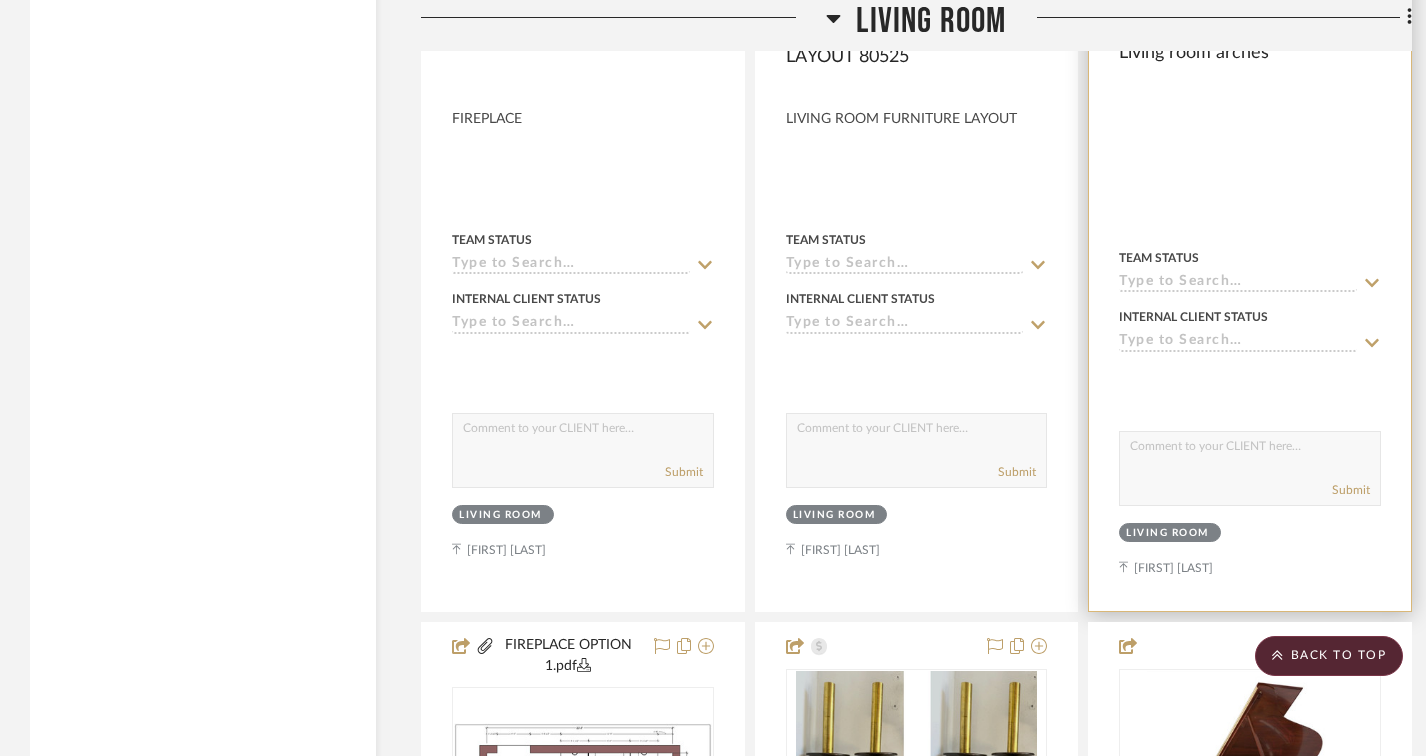 scroll, scrollTop: 12200, scrollLeft: 0, axis: vertical 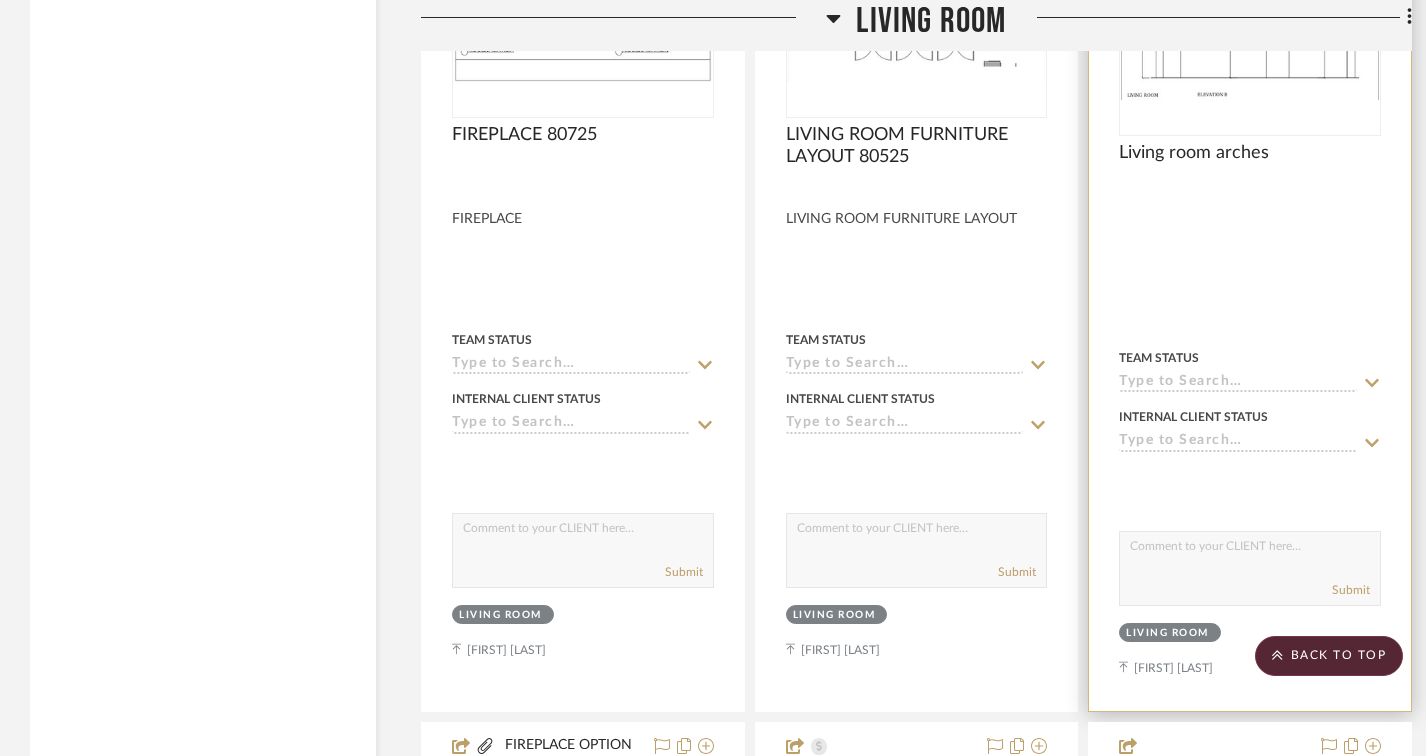 click at bounding box center (1250, 264) 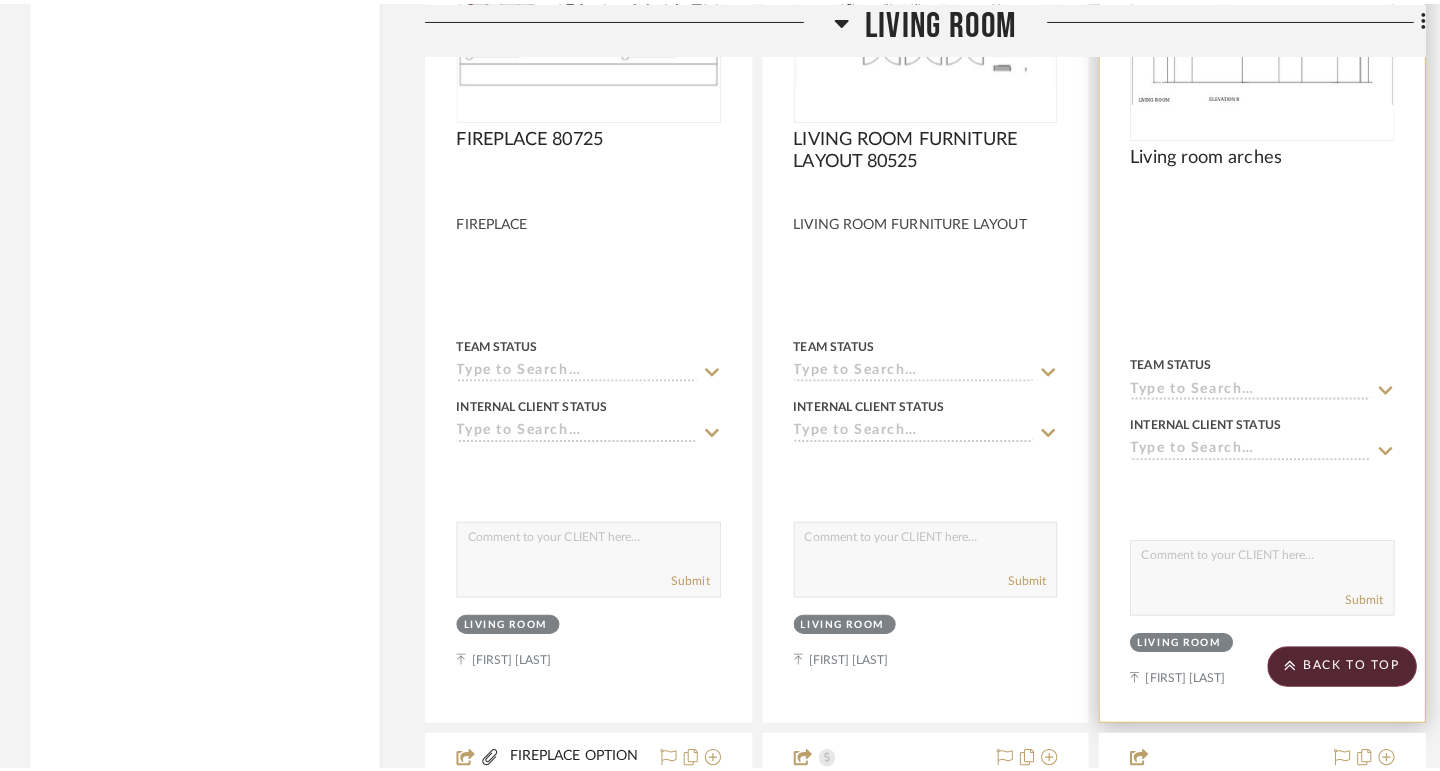 scroll, scrollTop: 0, scrollLeft: 0, axis: both 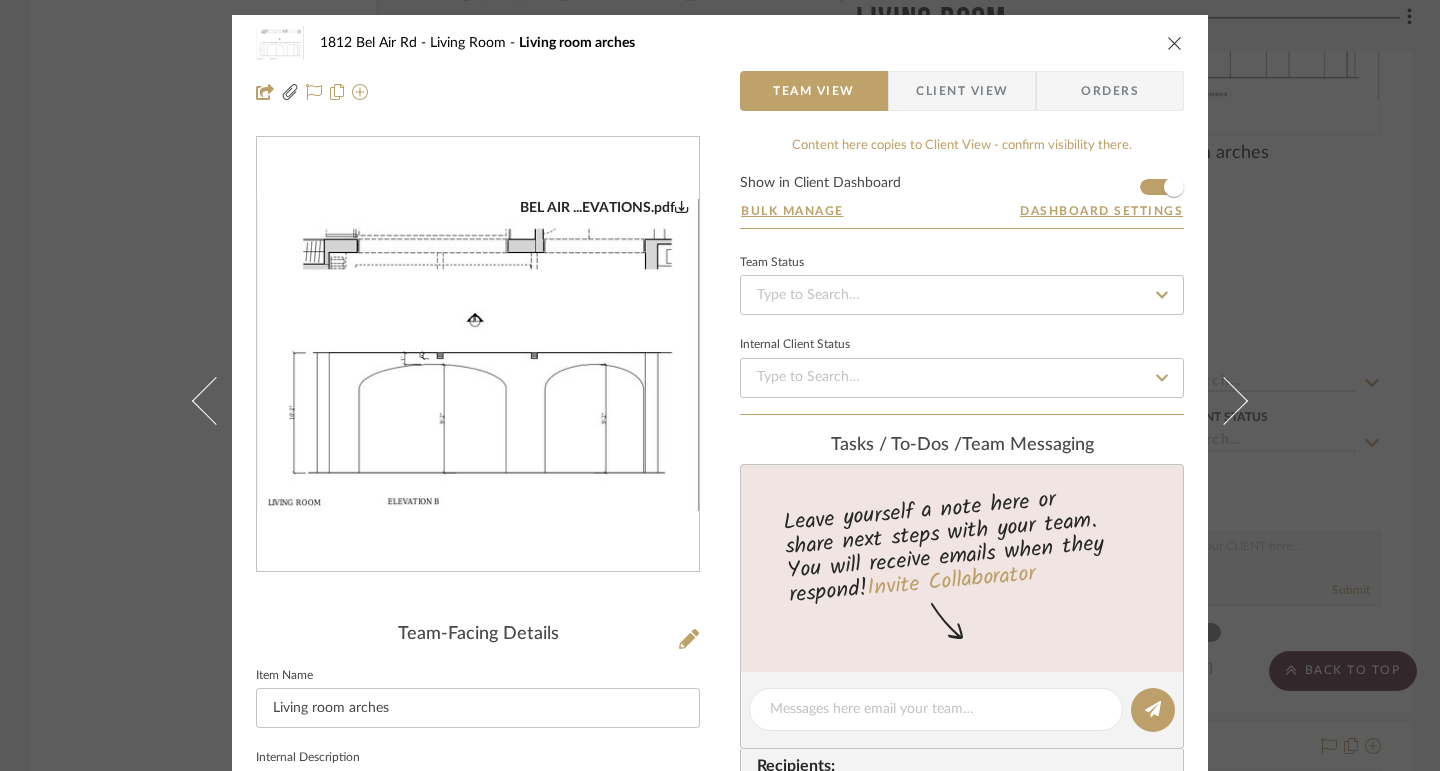 click on "[NUMBER] [STREET] [ROOM] [ROOM] [ROOM] Team View Client View Orders  [CITY] ...EVATIONS.pdf   Team-Facing Details   Item Name  [ROOM]  Internal Description  Content here copies to Client View - confirm visibility there.  Show in Client Dashboard  Bulk Manage Dashboard Settings Team Status Internal Client Status Tasks / To-Dos /  team Messaging  Leave yourself a note here or share next steps with your team. You will receive emails when they
respond!  Invite Collaborator Recipients:  [EMAIL] ,   [EMAIL] ,   [EMAIL] ,   [EMAIL] Internal Notes  Documents  Choose a file  or drag it here. Change Room/Update Quantity  [ROOM]  *To create a new room/section do that from main project page    [FIRST] [LAST]" at bounding box center (720, 385) 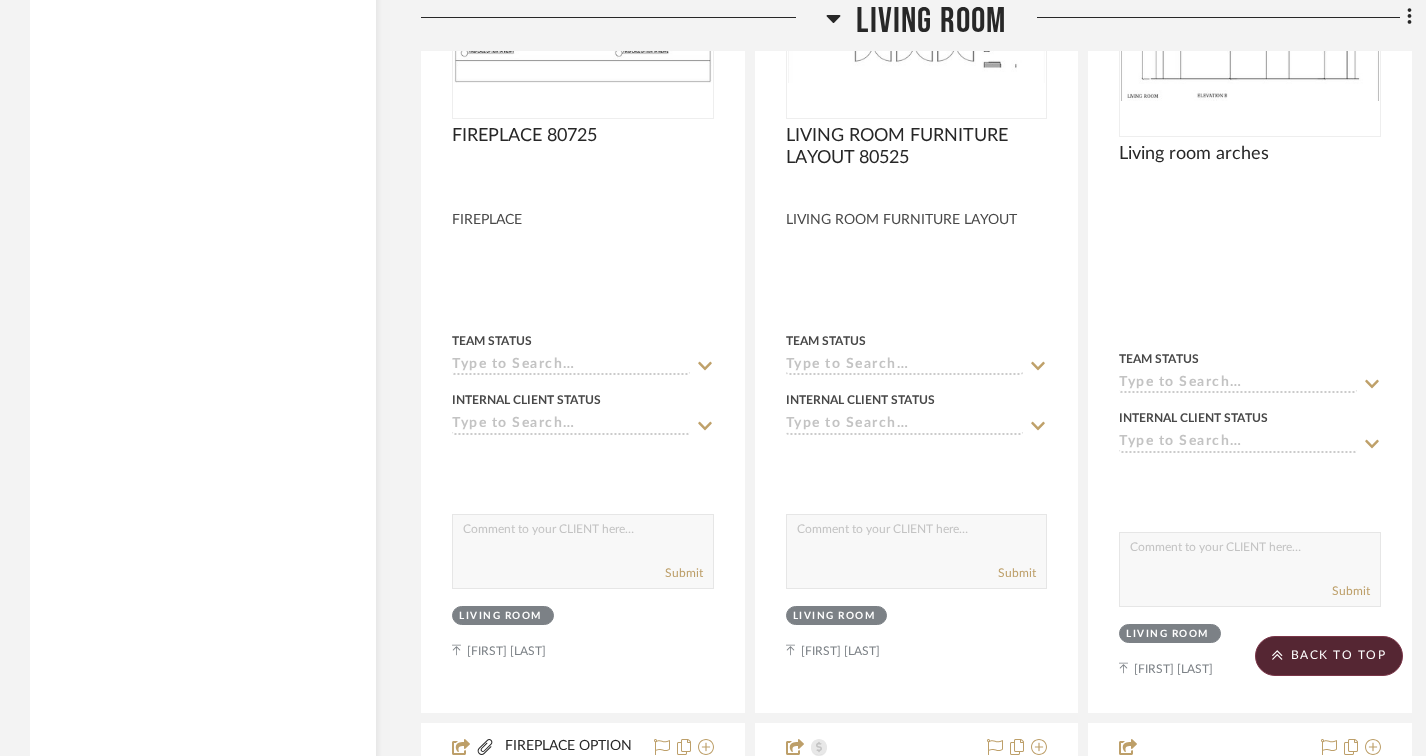 scroll, scrollTop: 12000, scrollLeft: 0, axis: vertical 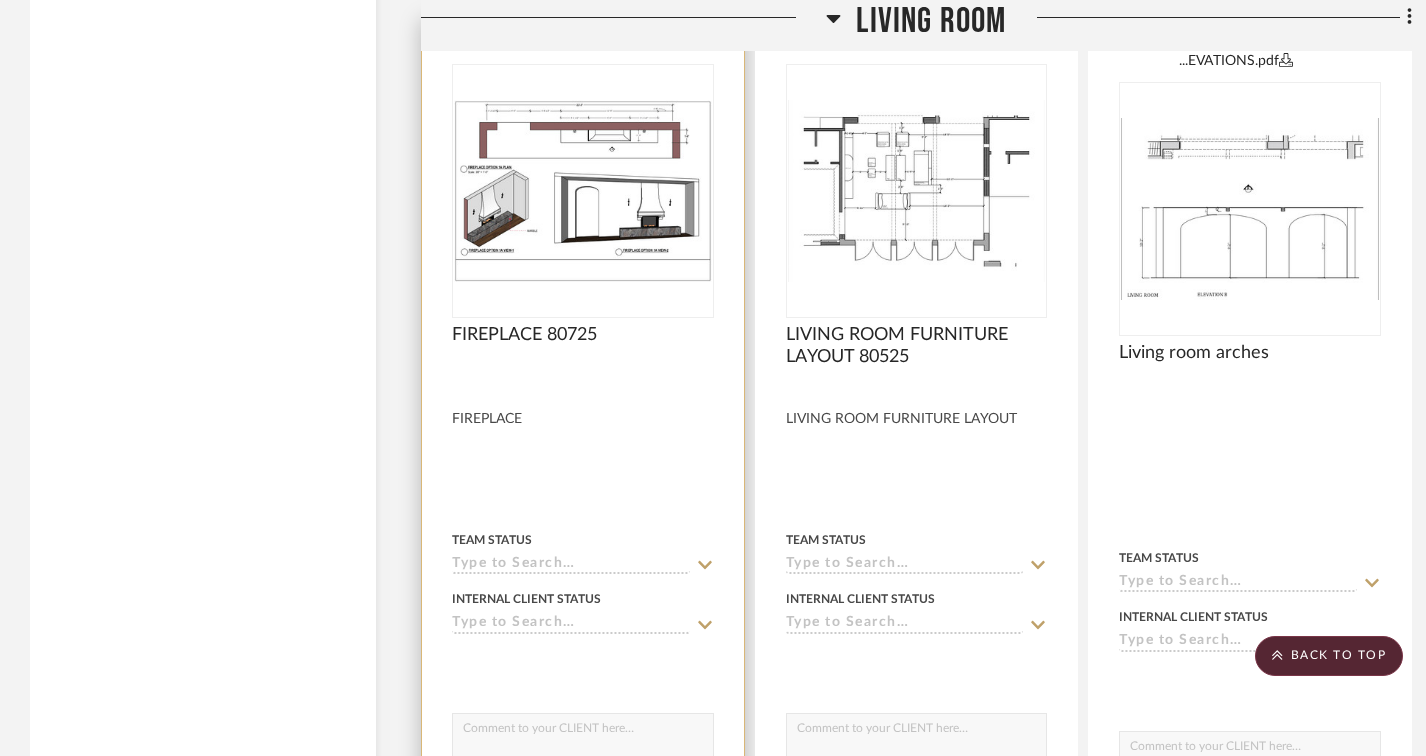 click at bounding box center (583, 191) 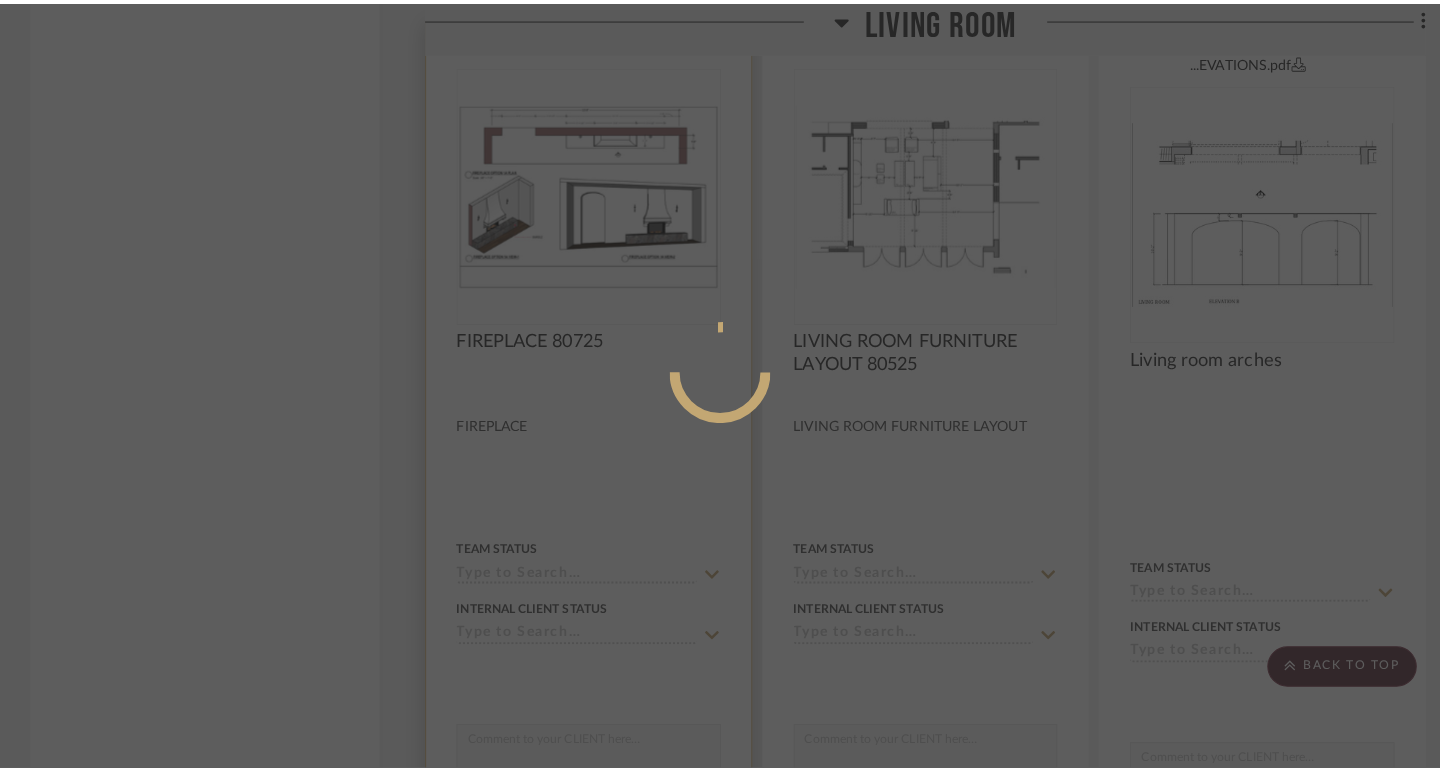 scroll, scrollTop: 0, scrollLeft: 0, axis: both 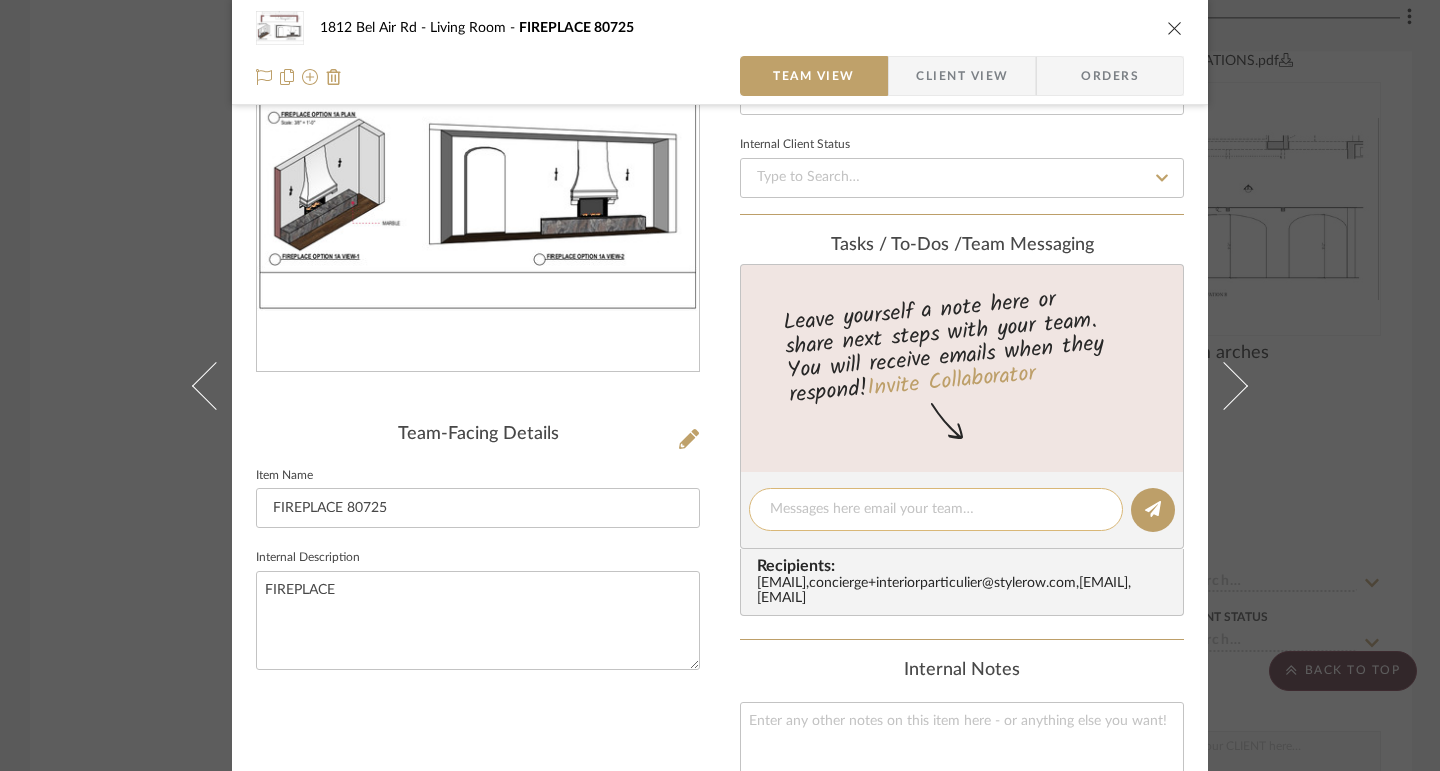 click 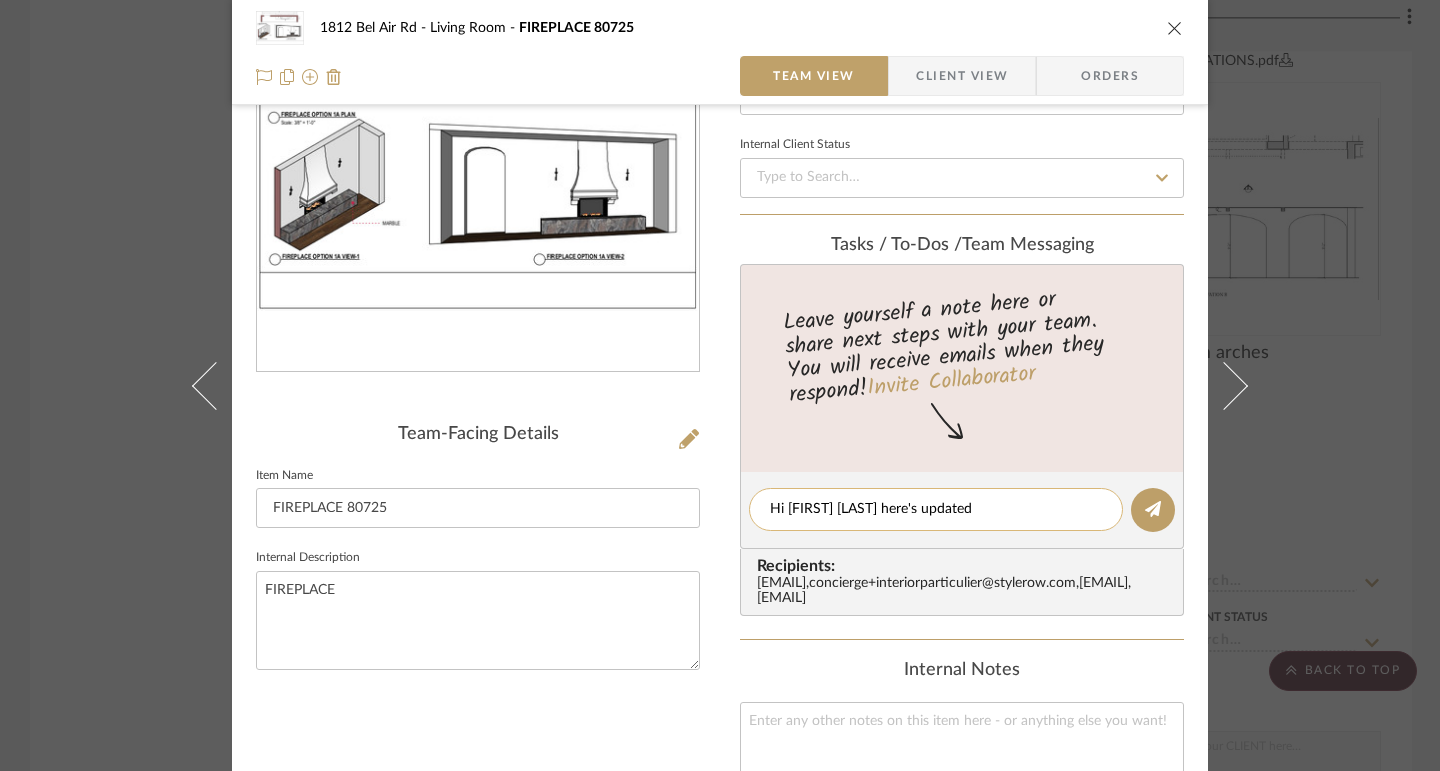 click on "Hi [FIRST] [LAST] here's updated" 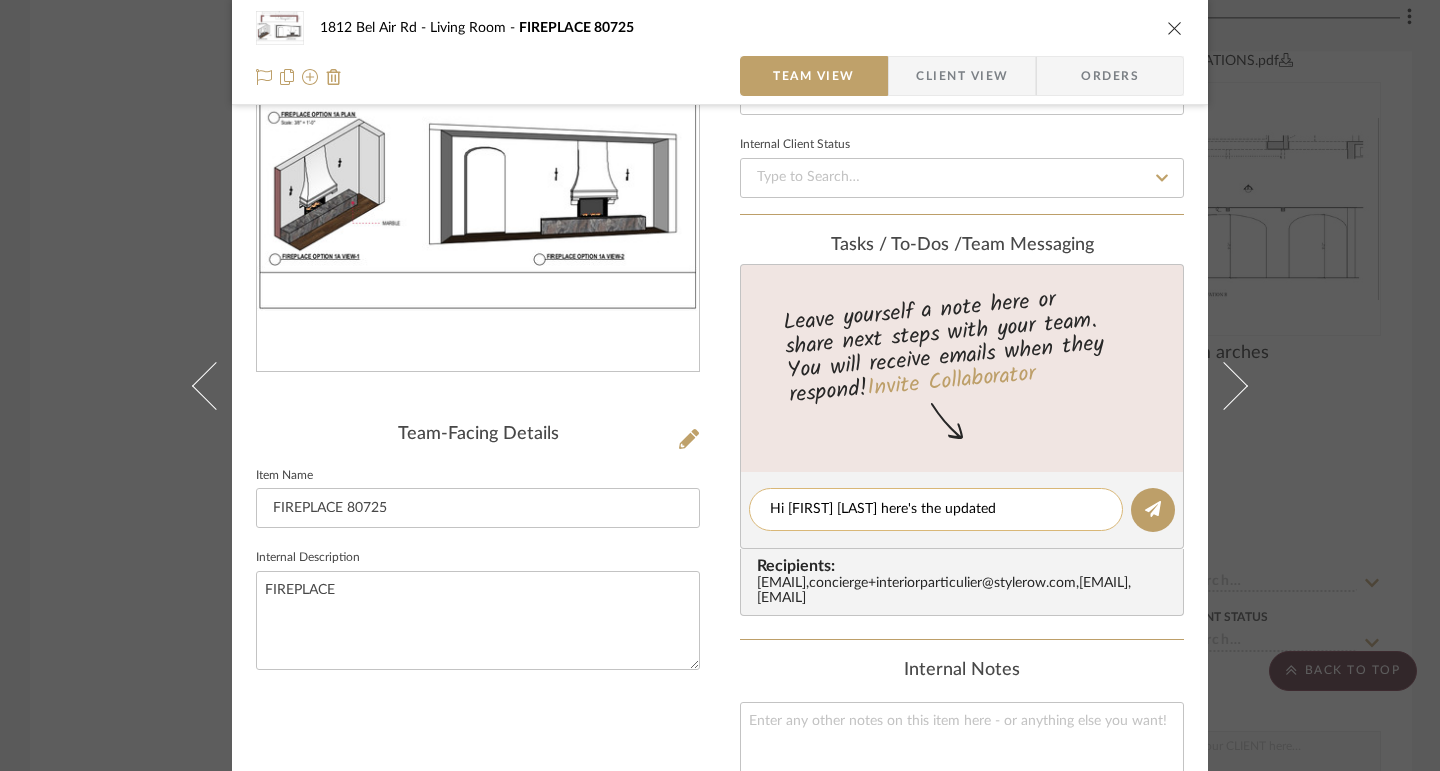 click on "Hi [FIRST] [LAST] here's the updated" 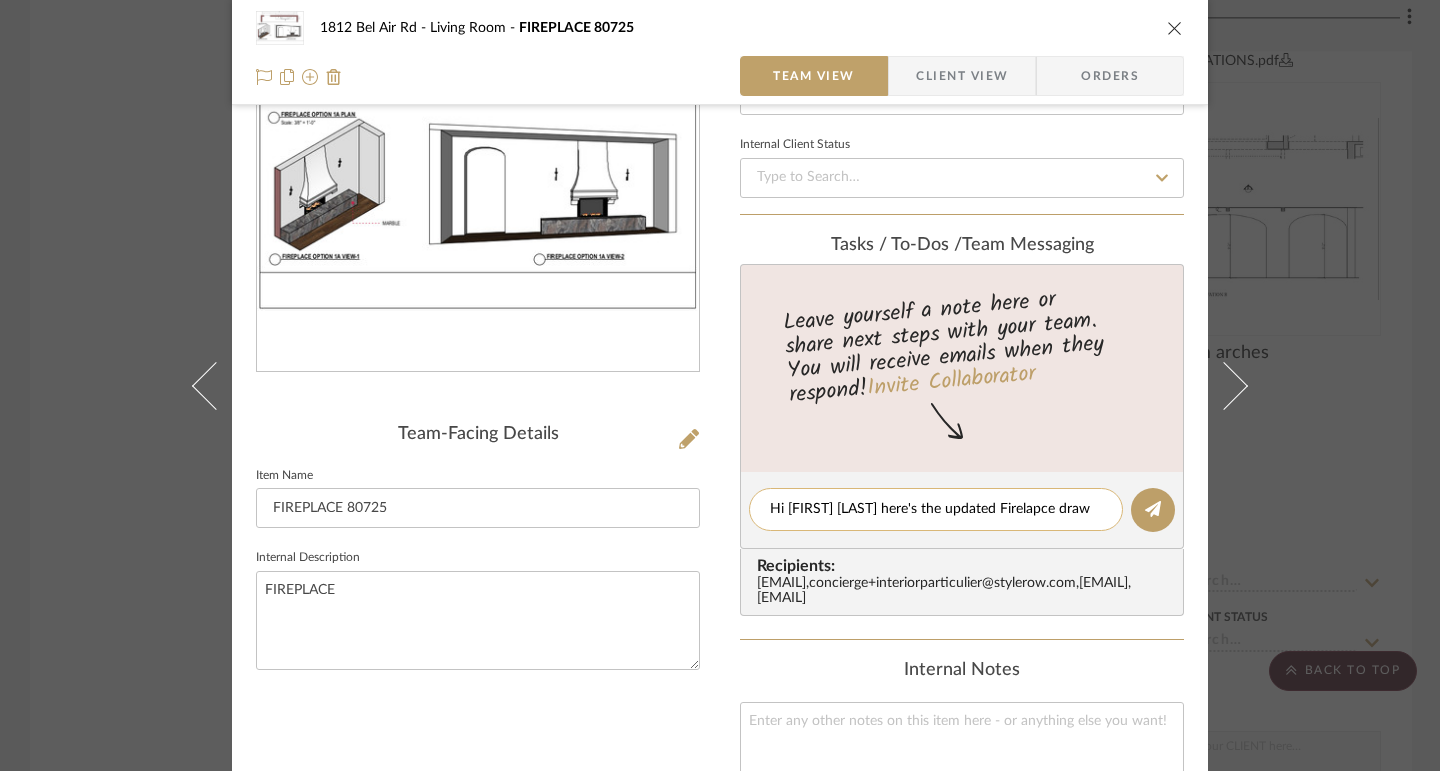 click on "Hi [FIRST] [LAST] here's the updated Firelapce draw" 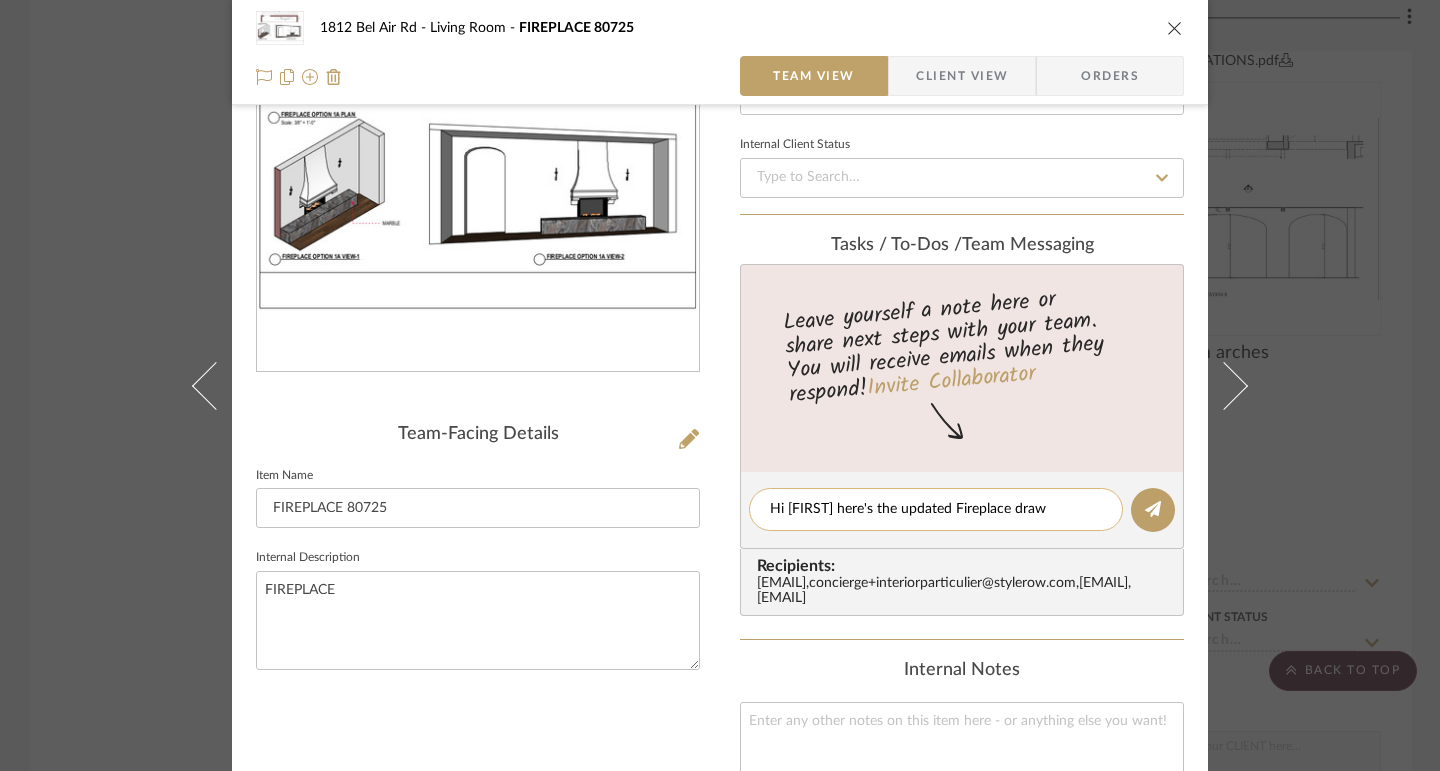click on "Hi [FIRST] here's the updated Fireplace draw" 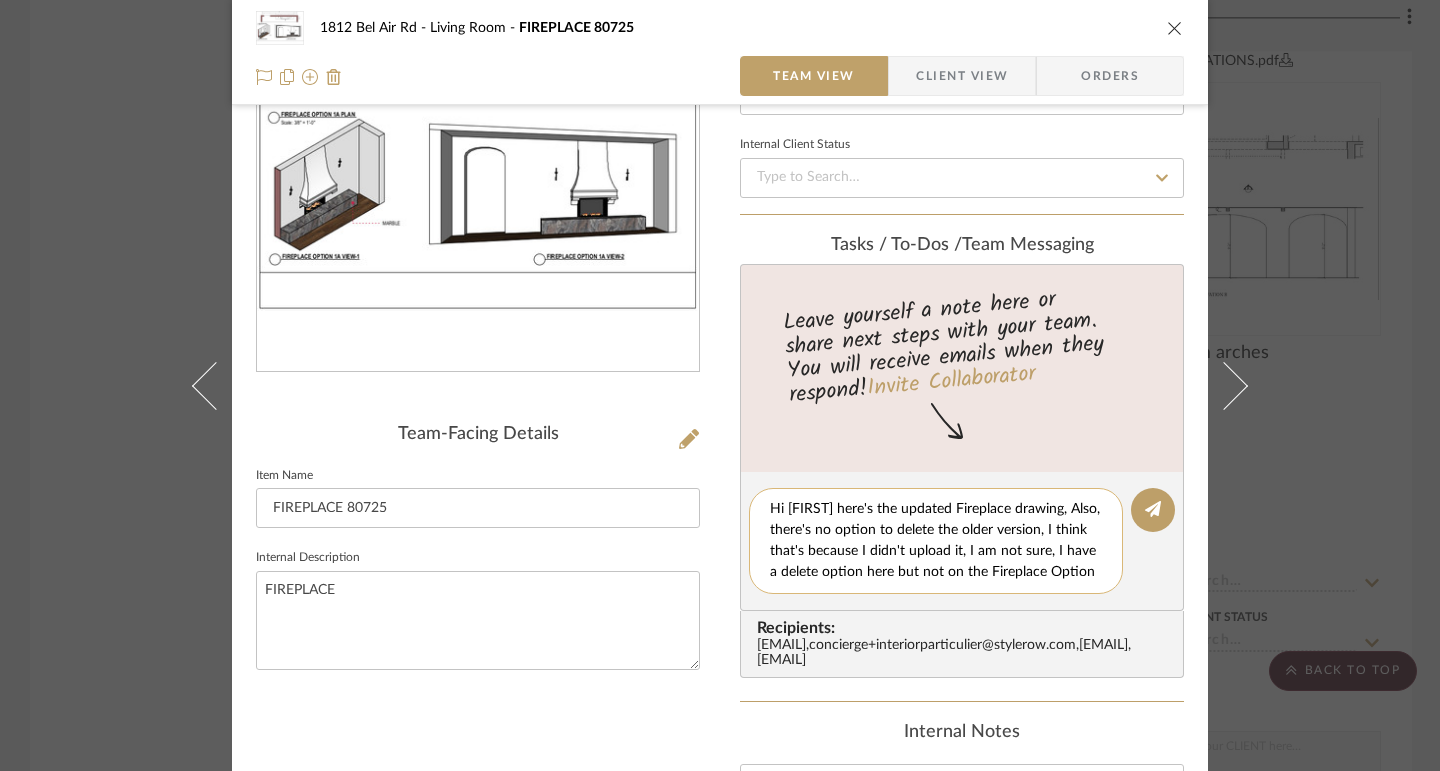 scroll, scrollTop: 17, scrollLeft: 0, axis: vertical 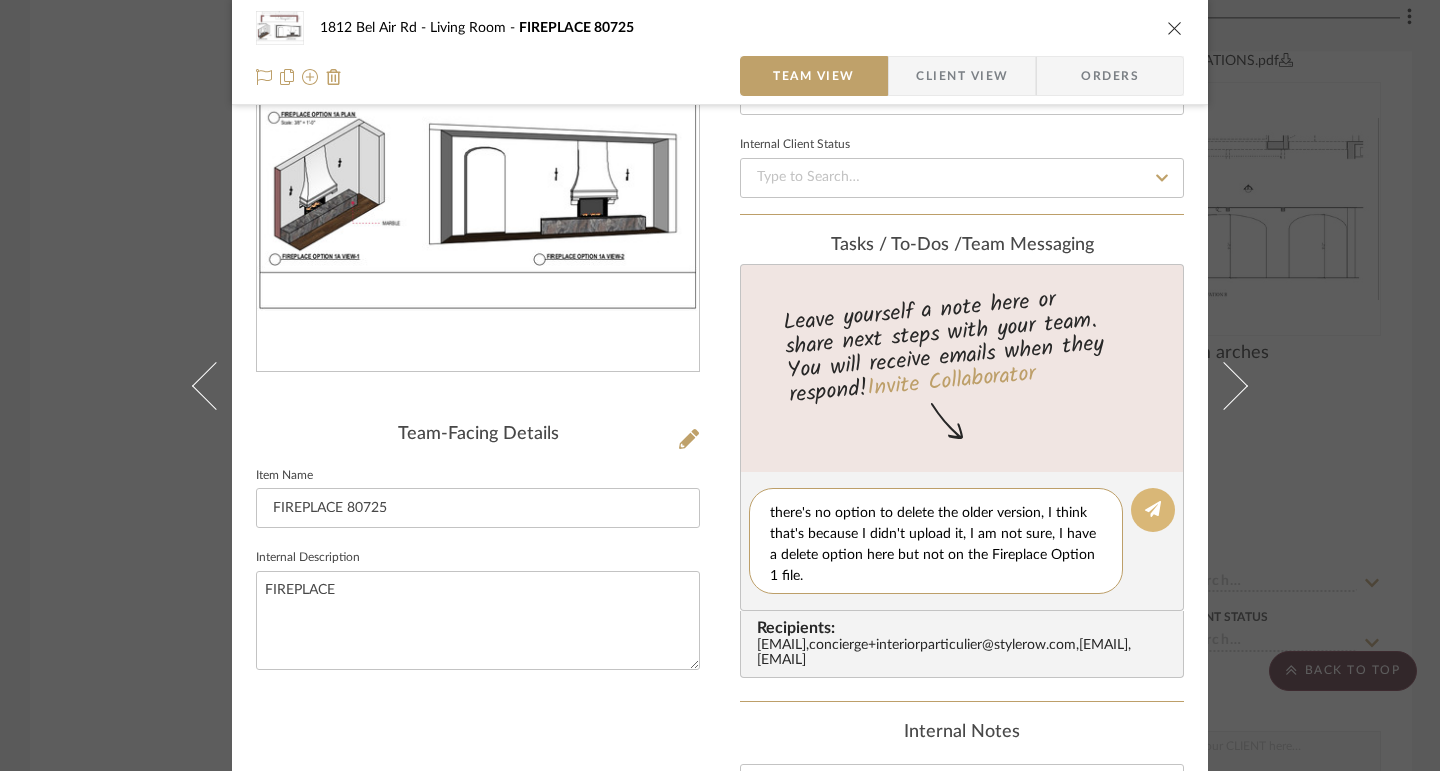 type on "Hi [FIRST] here's the updated Fireplace drawing, Also, there's no option to delete the older version, I think that's because I didn't upload it, I am not sure, I have a delete option here but not on the Fireplace Option 1 file." 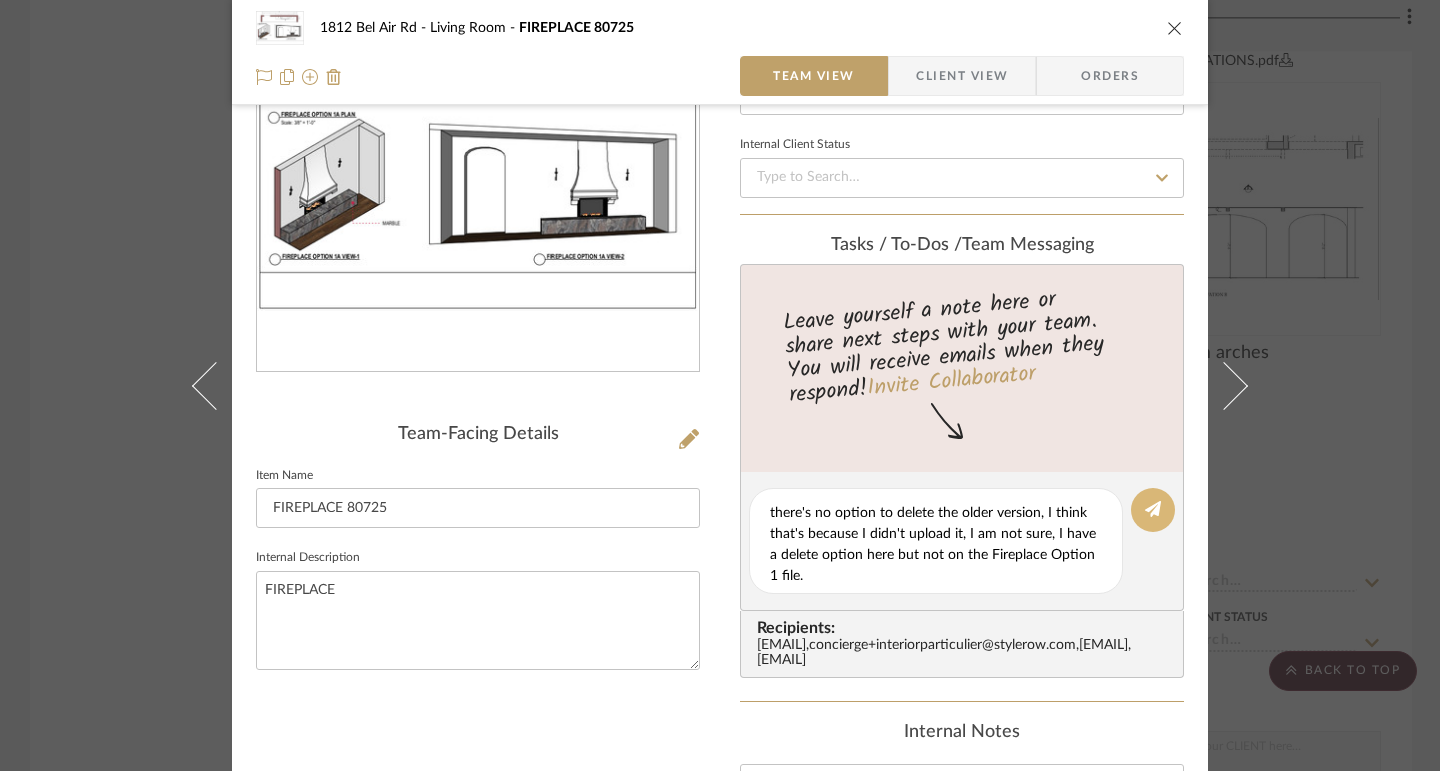 click 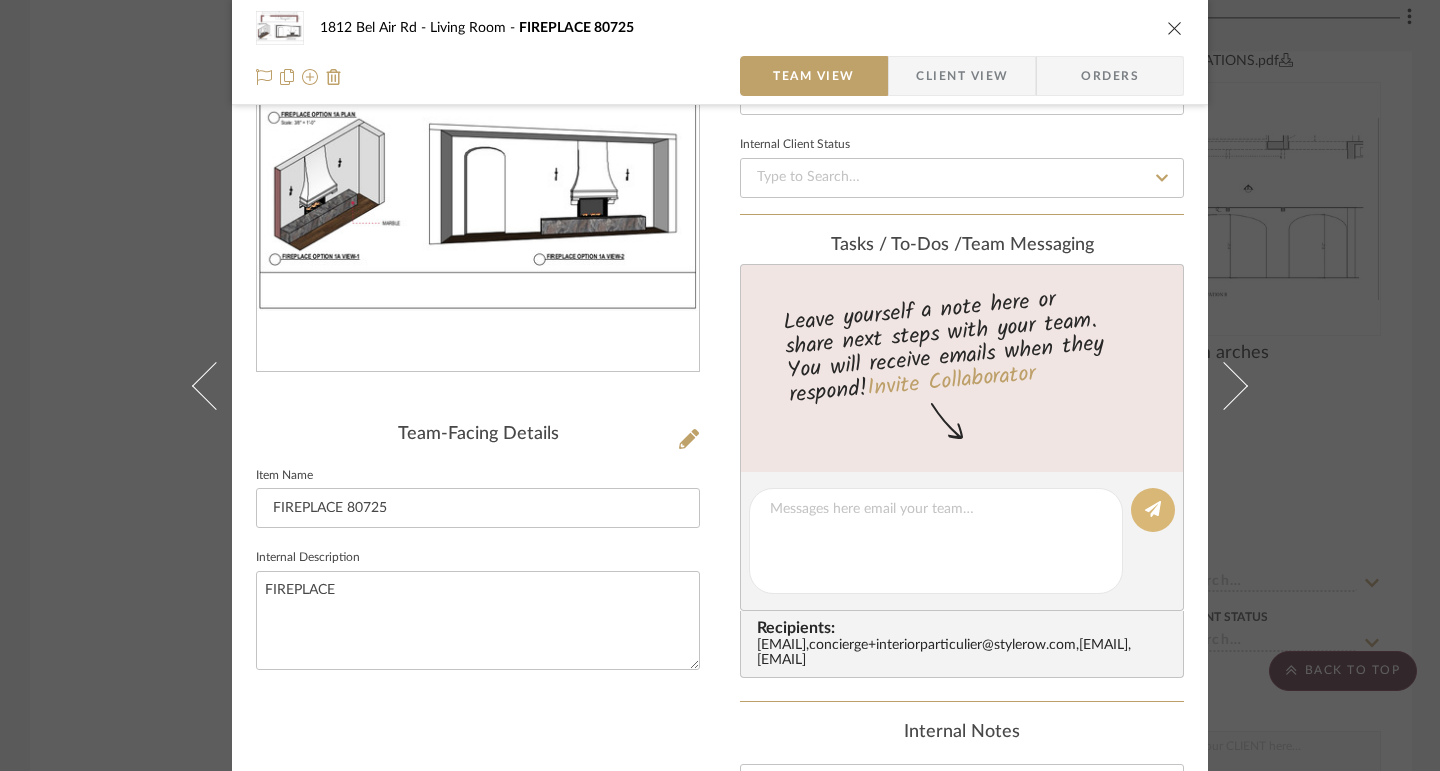 scroll, scrollTop: 0, scrollLeft: 0, axis: both 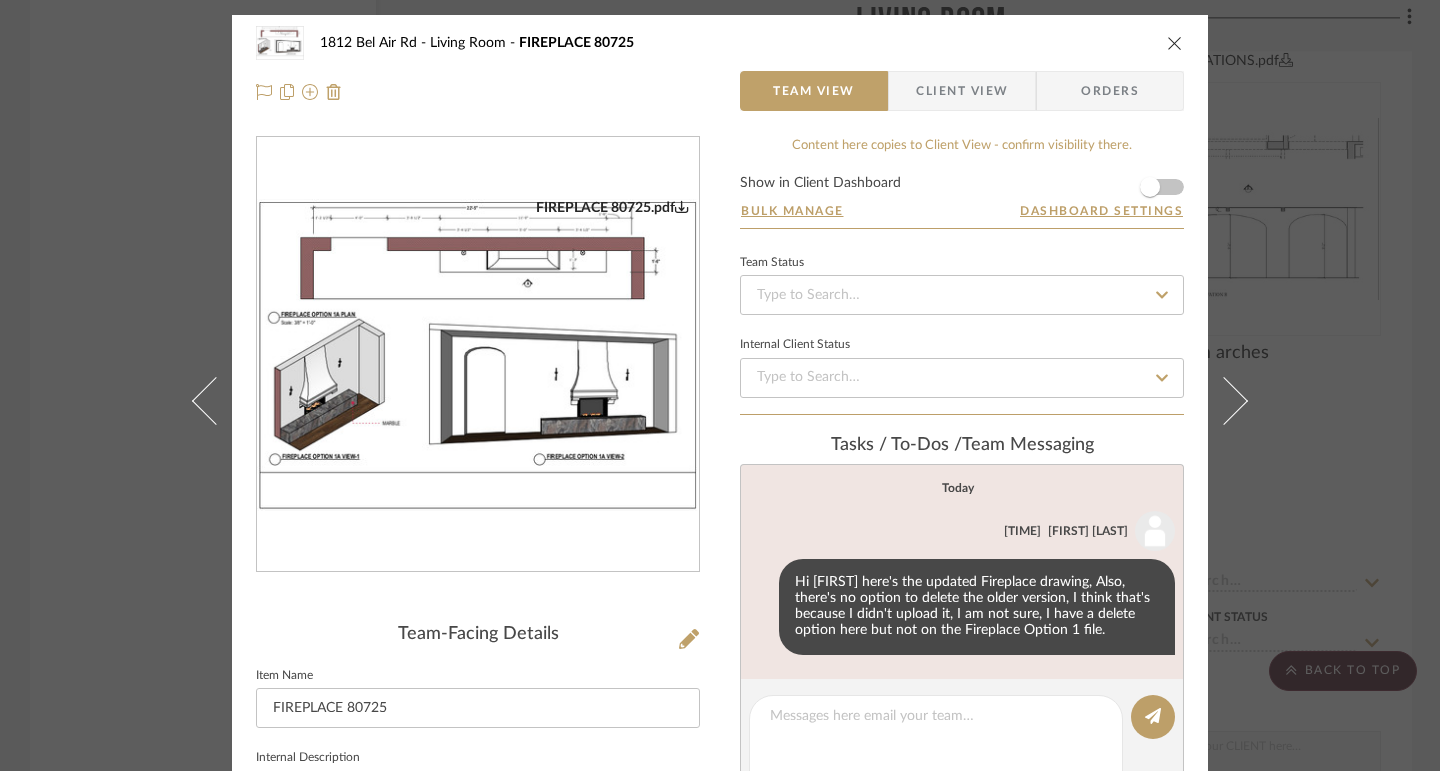 click on "[NUMBER] [STREET] [ROOM] FIREPLACE [NUMBER] Team View Client View Orders  FIREPLACE [NUMBER].pdf   Team-Facing Details   Item Name  FIREPLACE [NUMBER]  Internal Description  FIREPLACE Content here copies to Client View - confirm visibility there.  Show in Client Dashboard  Bulk Manage Dashboard Settings Team Status Internal Client Status Tasks / To-Dos /  team Messaging Today  [FIRST] [LAST]   1:50 AM  Hi [FIRST] [LAST] here's the updated Fireplace drawing, Also, there's no option to delete the older version, I think that's because I didn't upload it, I am not sure, I have a delete option here but not on the Fireplace Option 1 file. Recipients:  [EMAIL] ,   [EMAIL] ,   [EMAIL] ,   [EMAIL] Internal Notes  Documents  Choose a file  or drag it here. Change Room/Update Quantity  [ROOM]  *To create a new room/section do that from main project page    [FIRST] [LAST]" at bounding box center [720, 385] 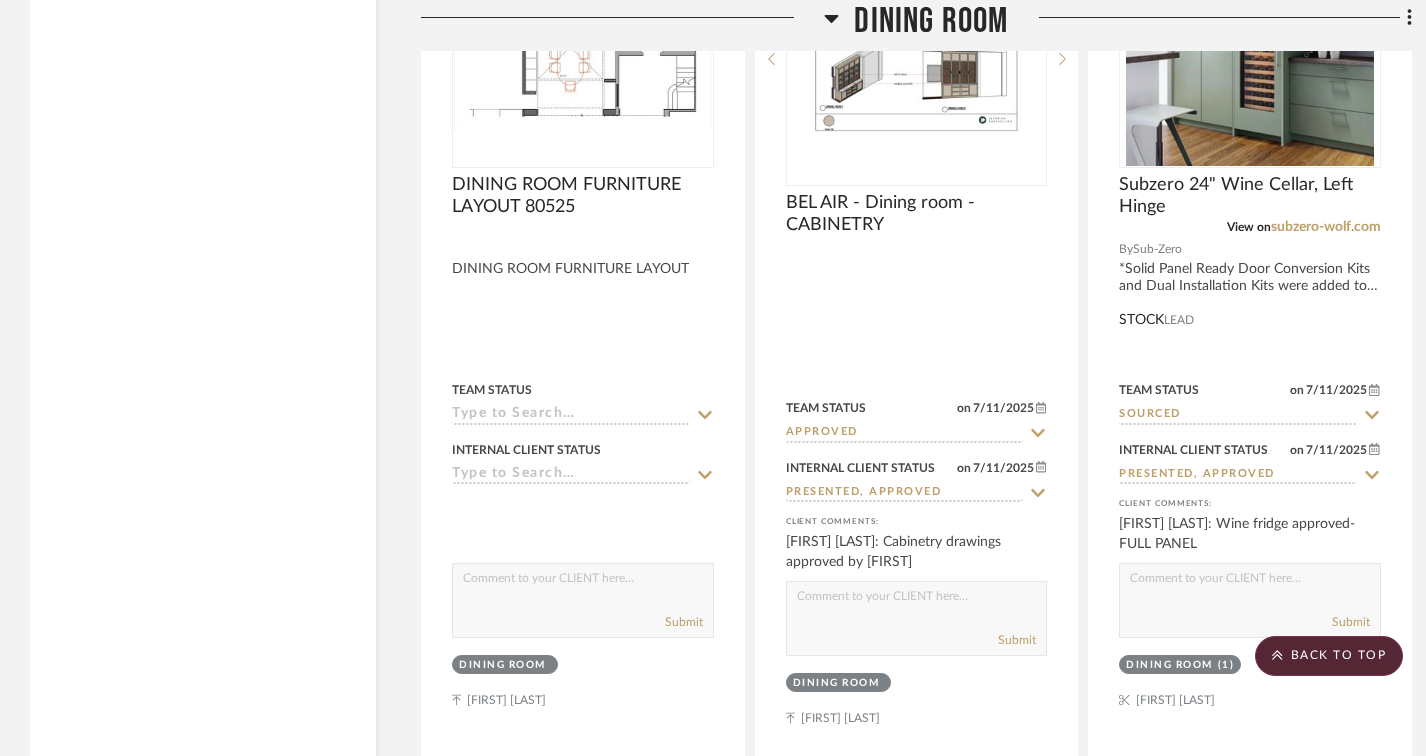 scroll, scrollTop: 15700, scrollLeft: 0, axis: vertical 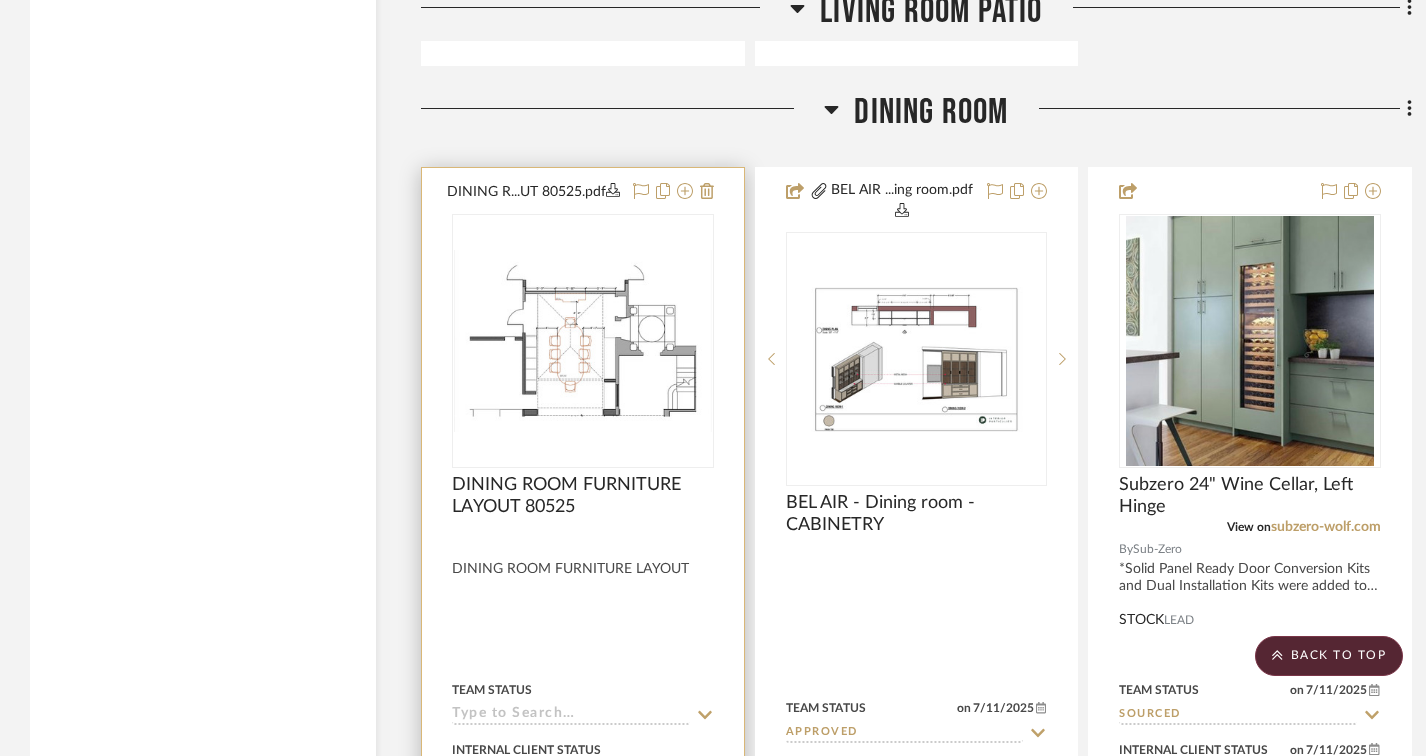 click at bounding box center (0, 0) 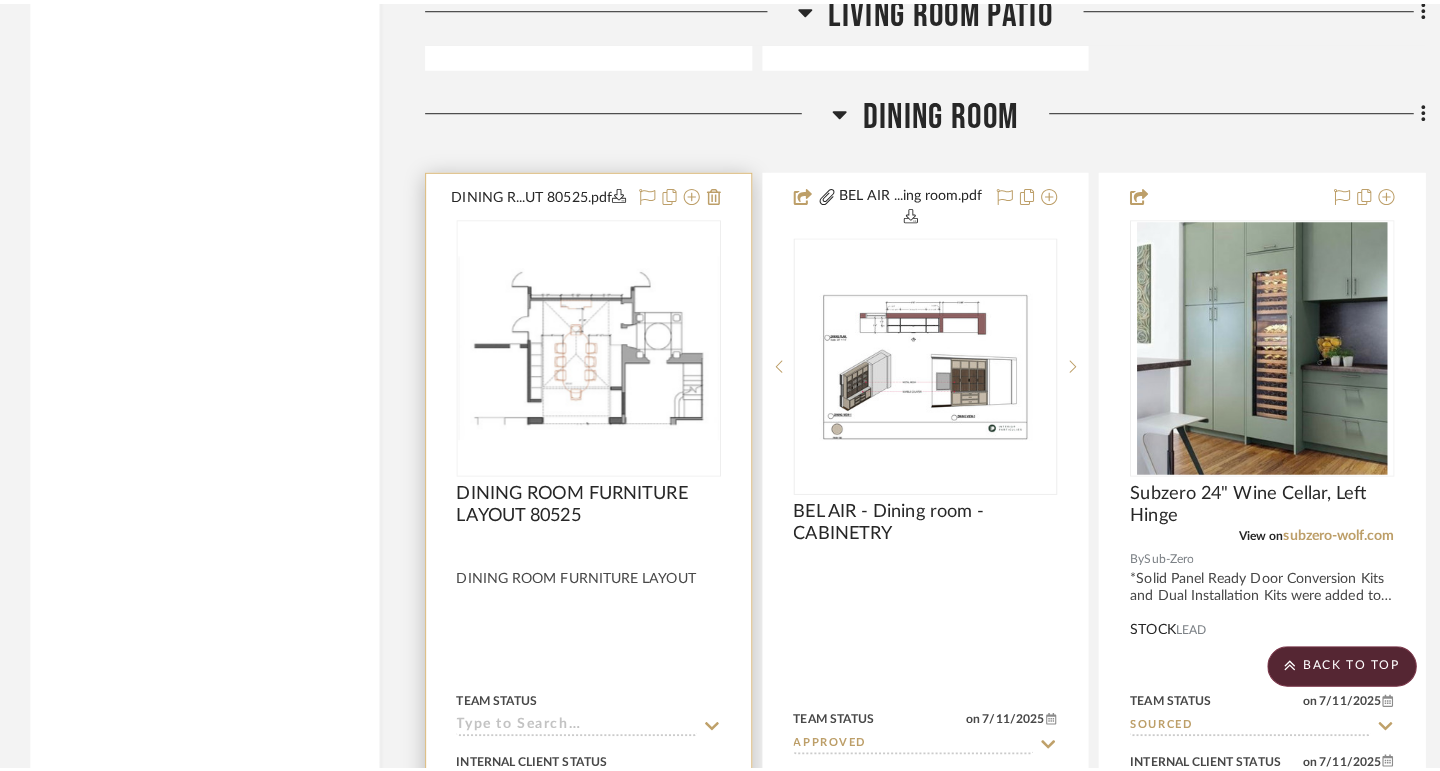 scroll, scrollTop: 0, scrollLeft: 0, axis: both 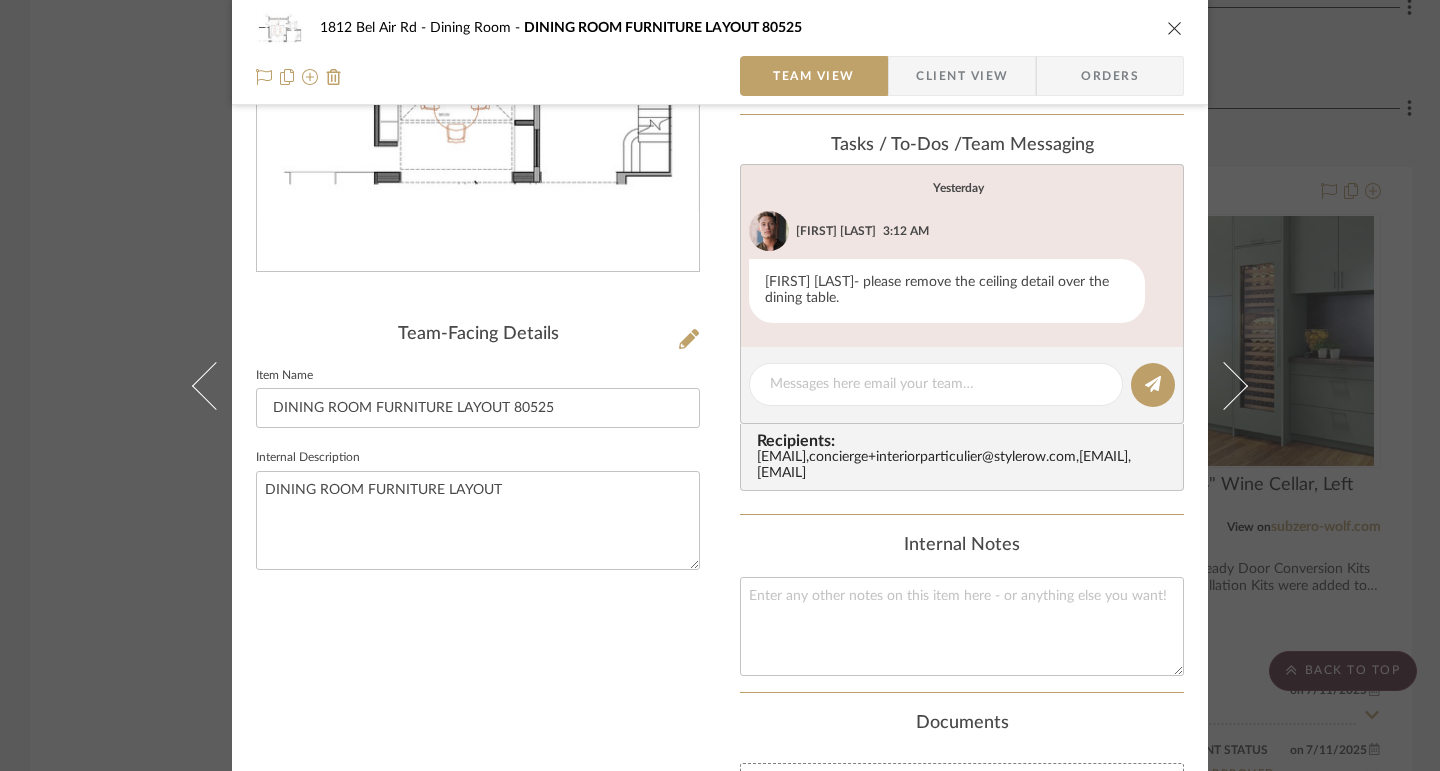 click on "DINING R...UT 80525.pdf" at bounding box center (478, 54) 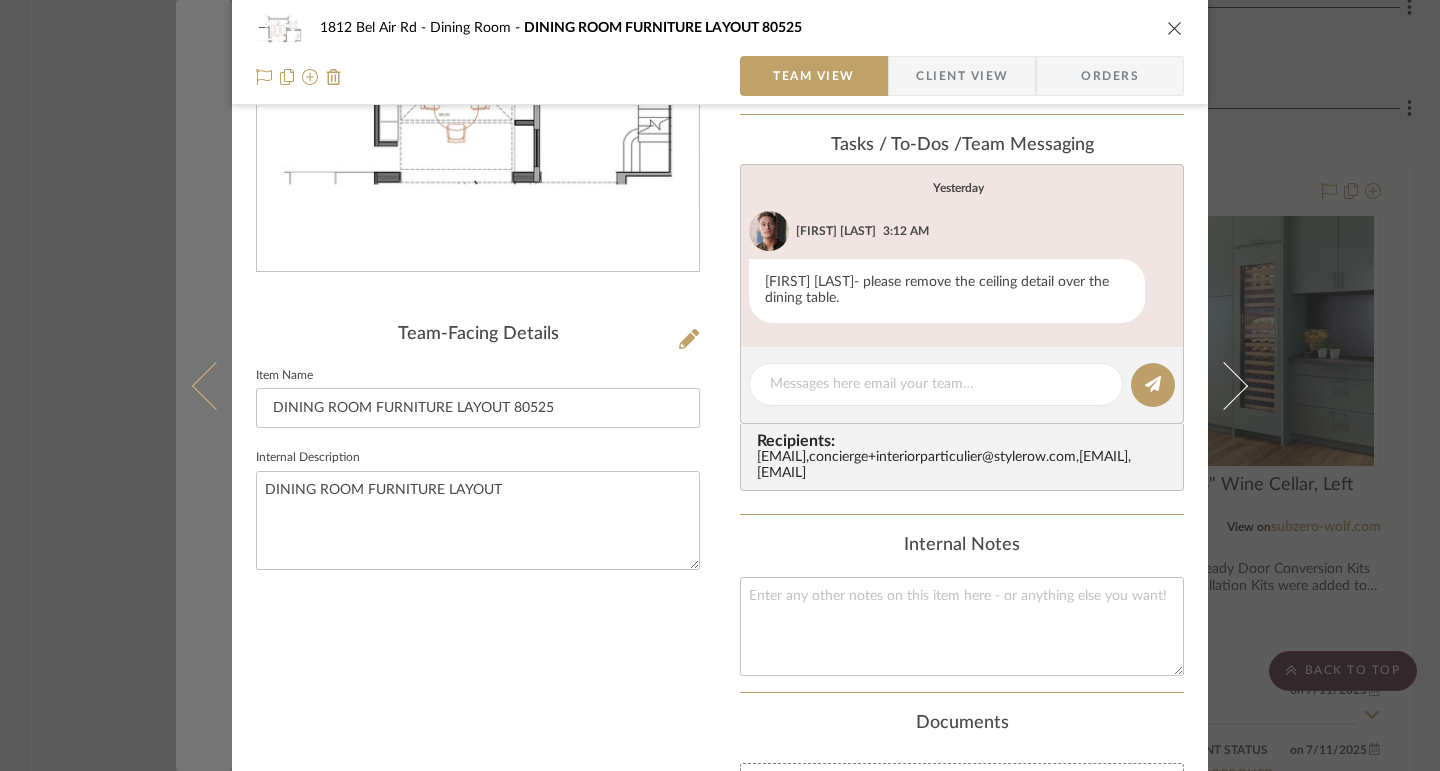 click at bounding box center [204, 385] 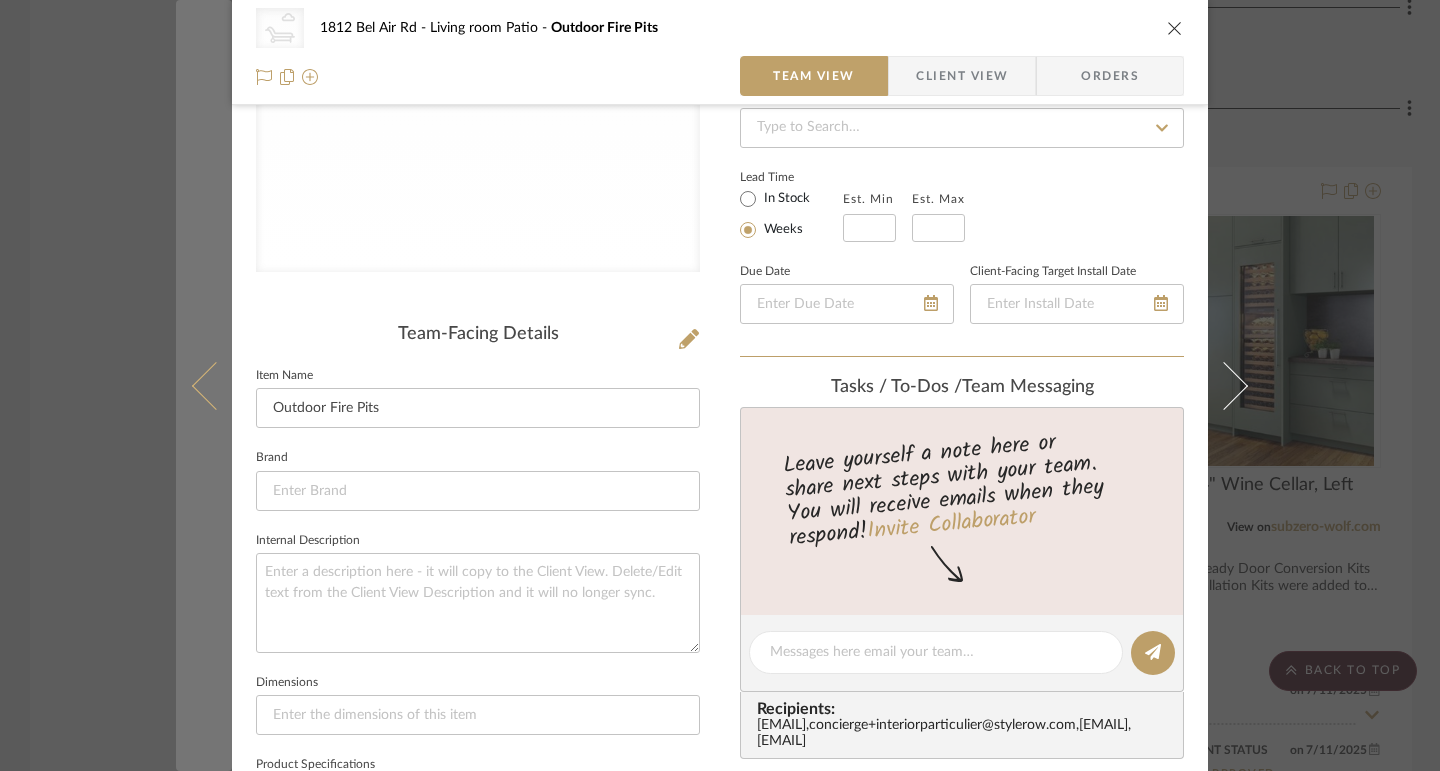 click at bounding box center (204, 385) 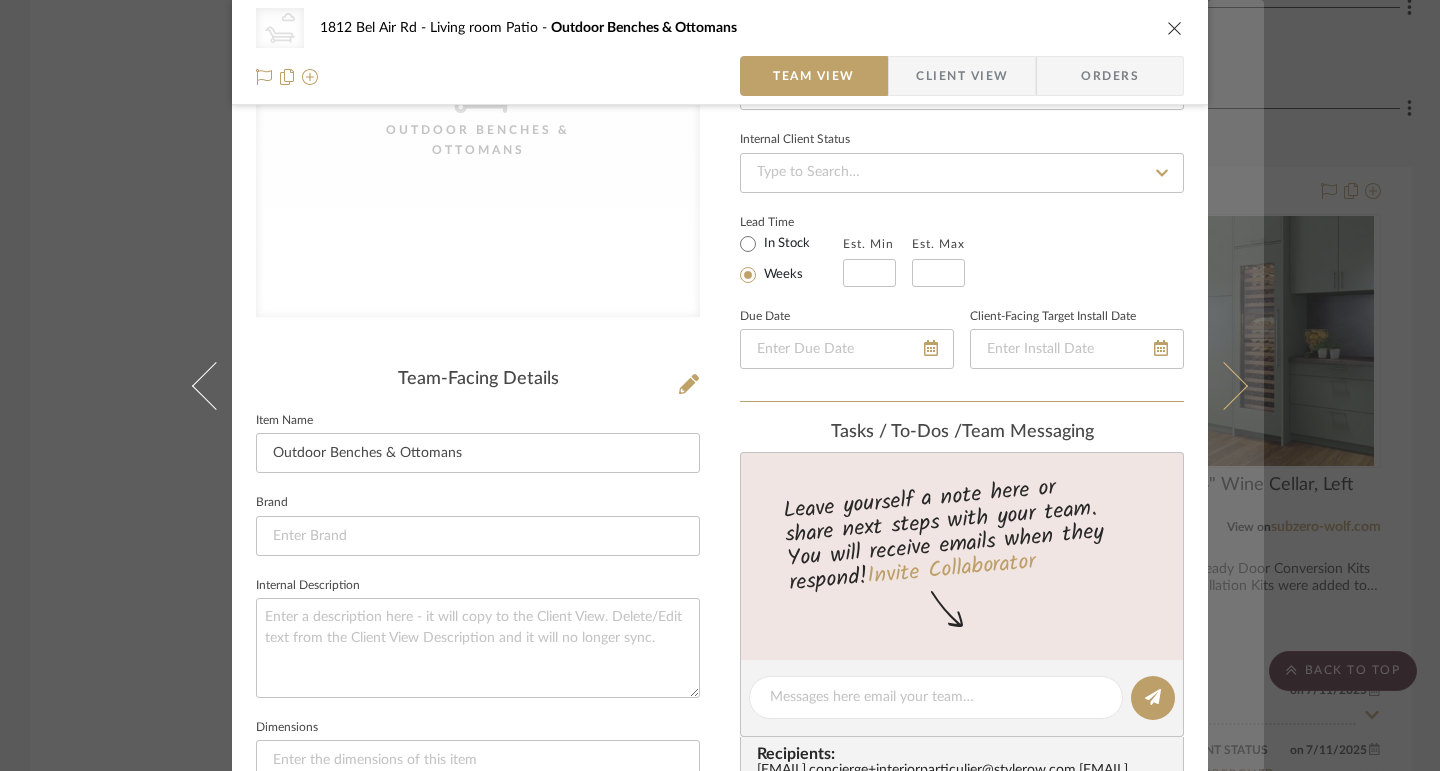 scroll, scrollTop: 200, scrollLeft: 0, axis: vertical 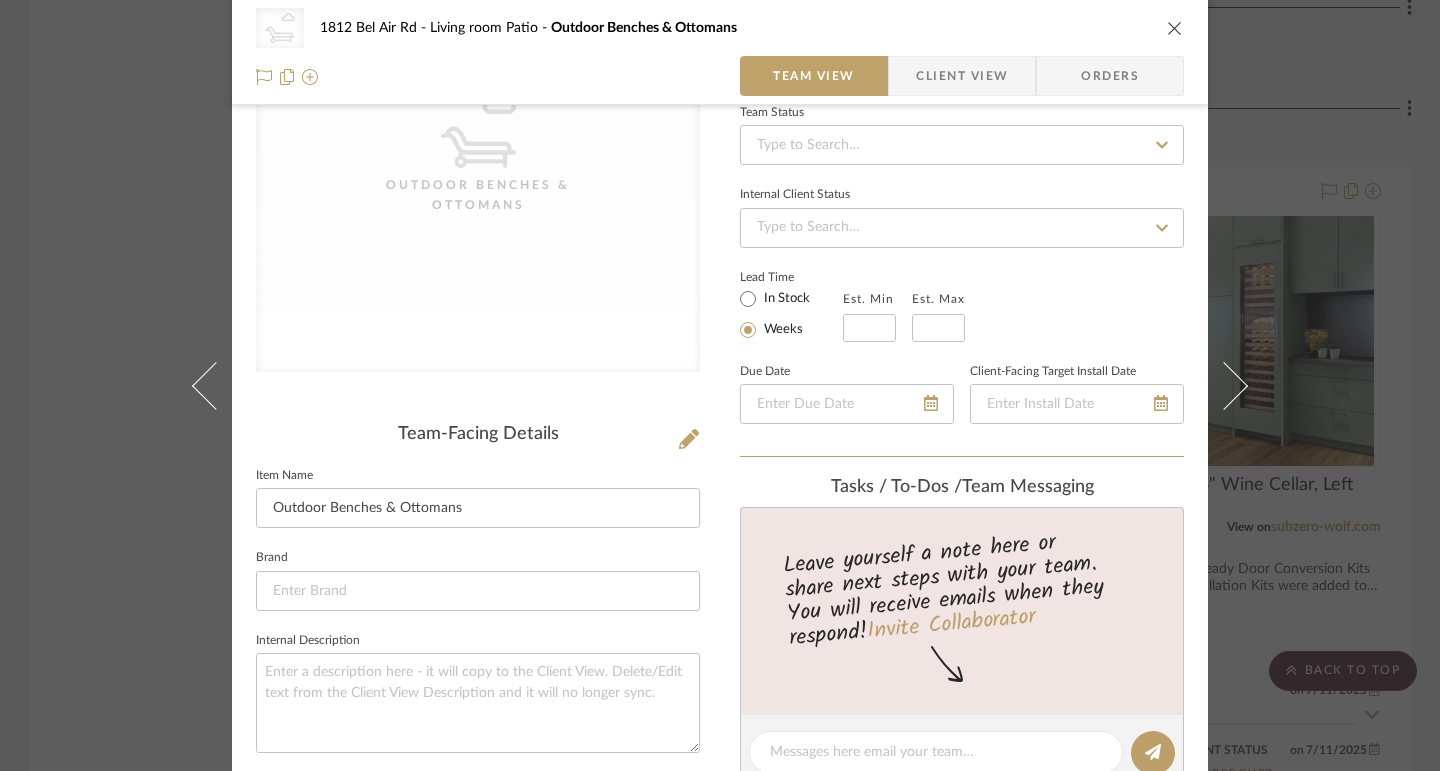 click at bounding box center (1175, 28) 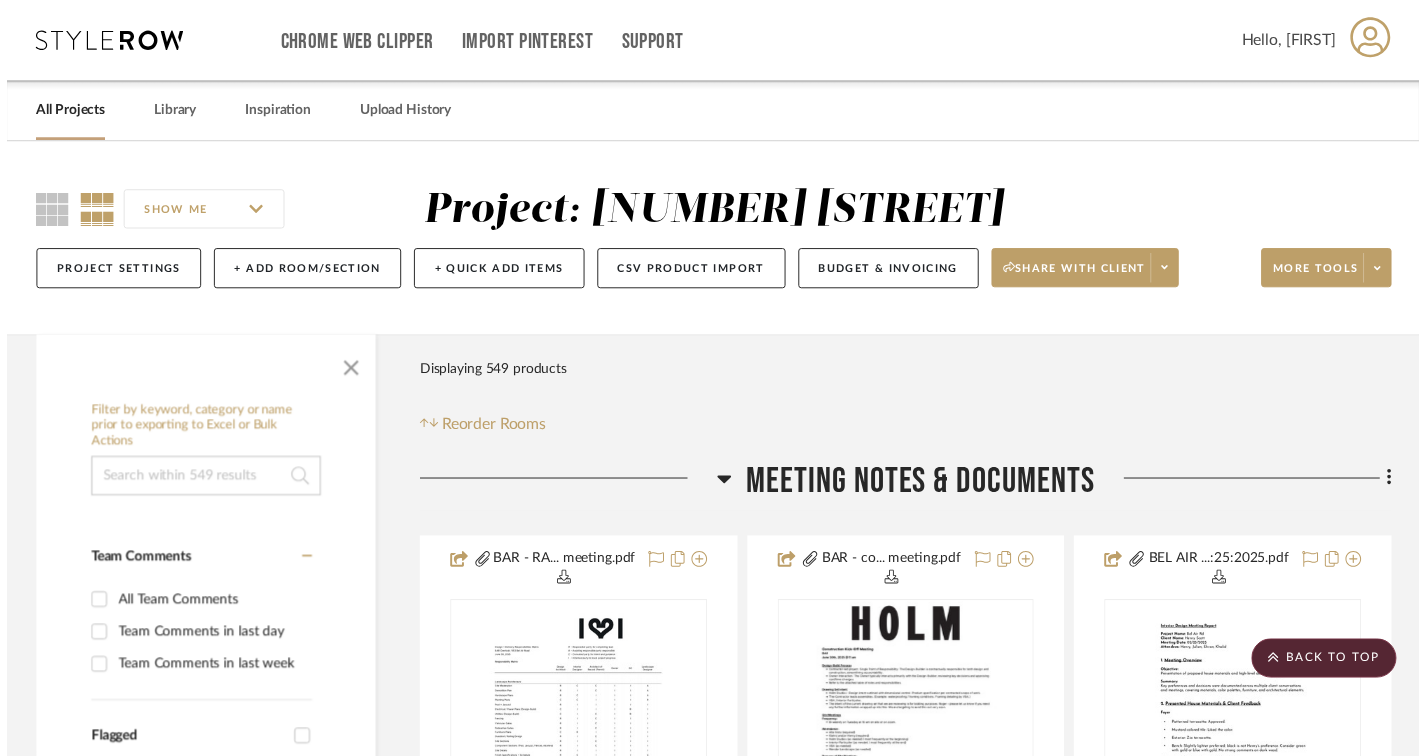 scroll, scrollTop: 15700, scrollLeft: 0, axis: vertical 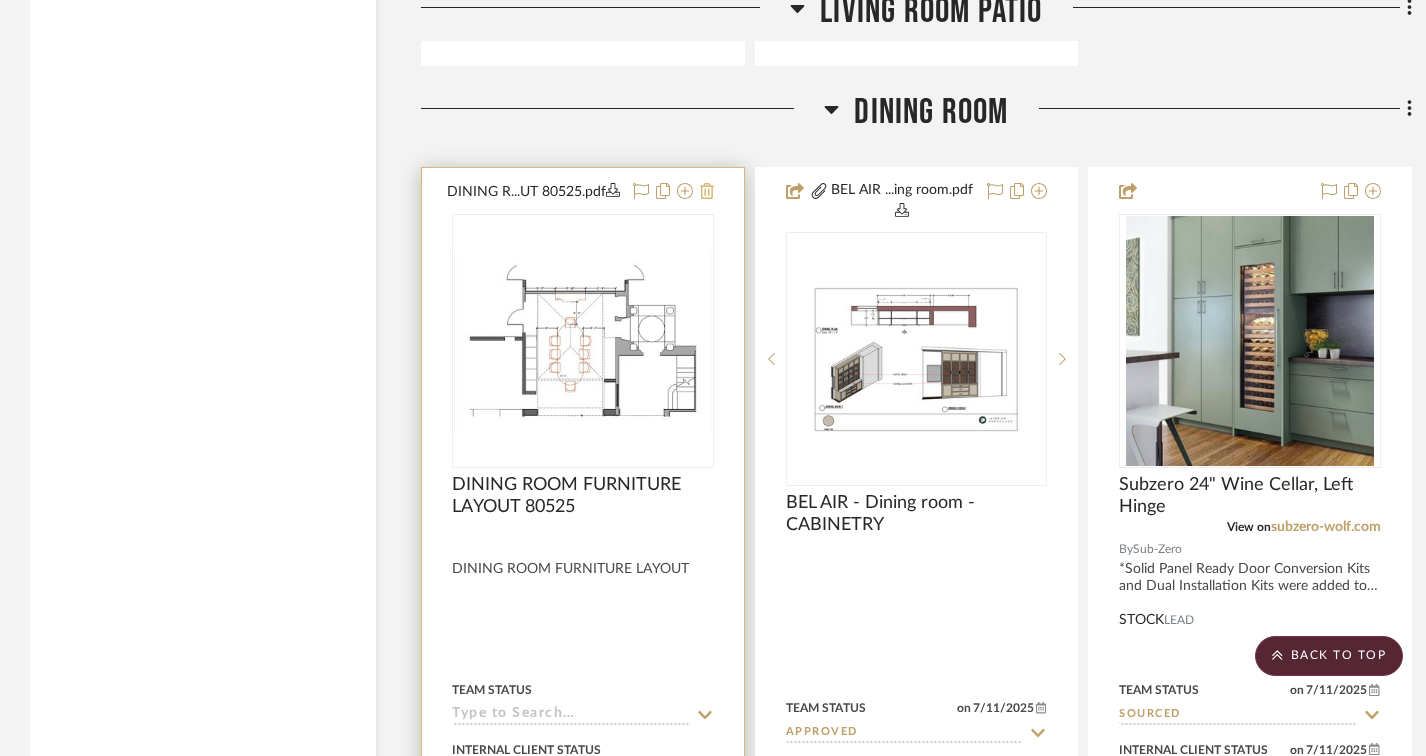 click 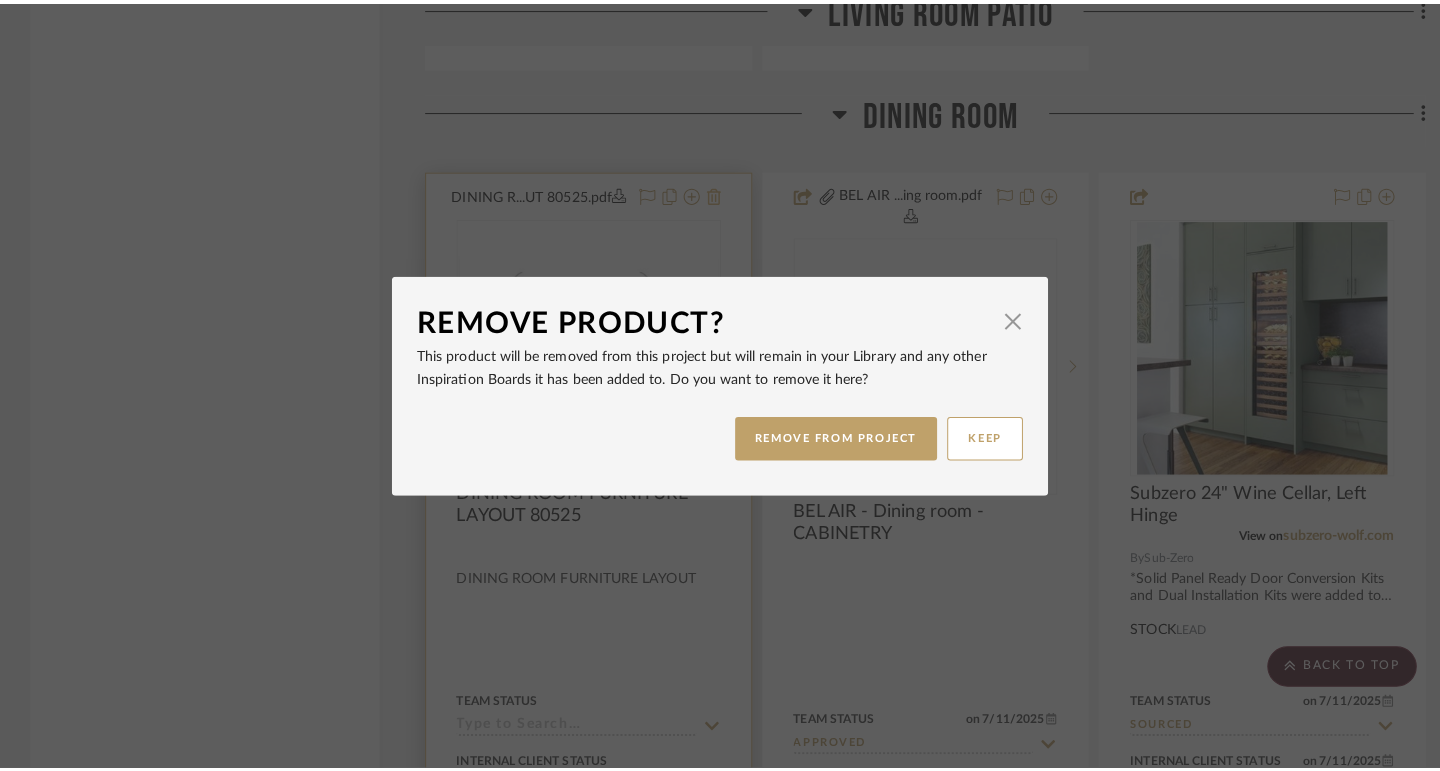 scroll, scrollTop: 0, scrollLeft: 0, axis: both 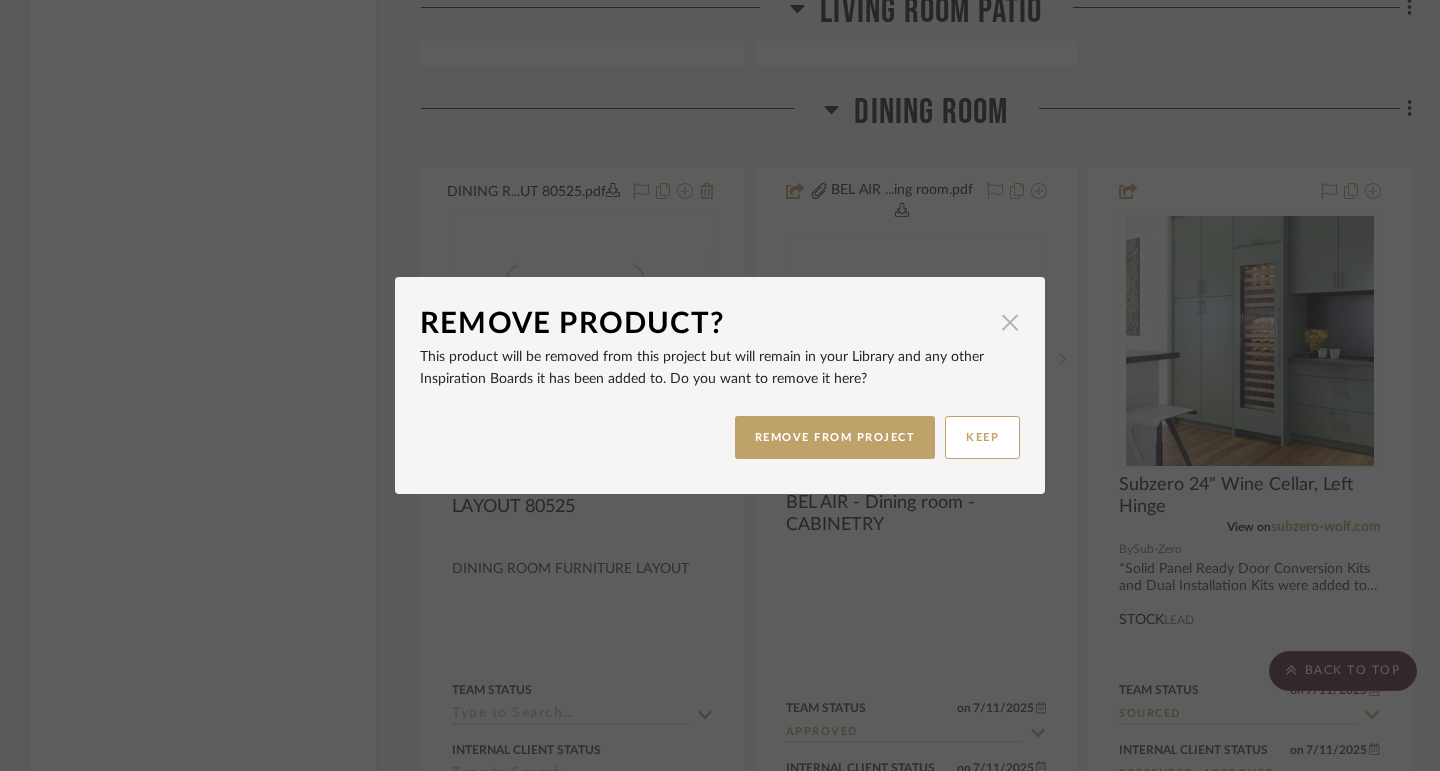 click at bounding box center (1010, 322) 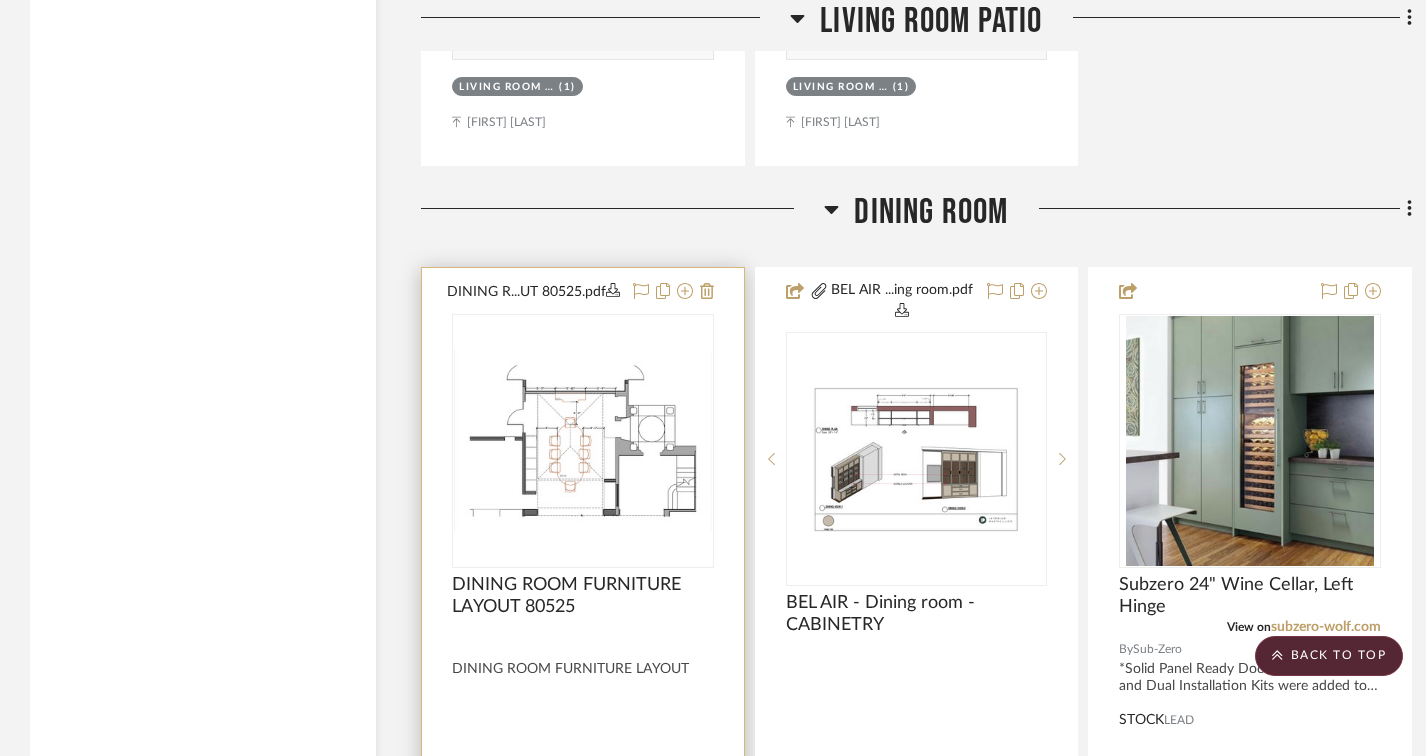 scroll, scrollTop: 15600, scrollLeft: 0, axis: vertical 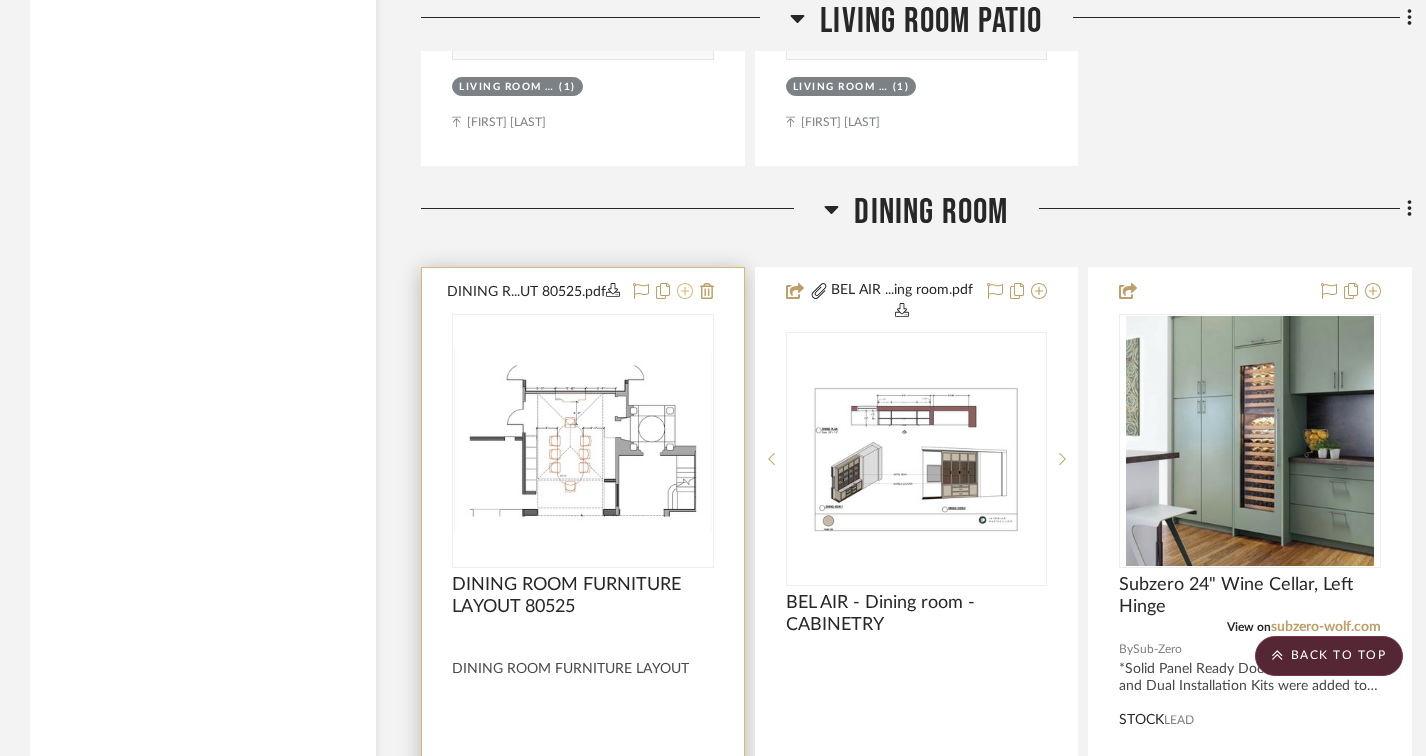 click 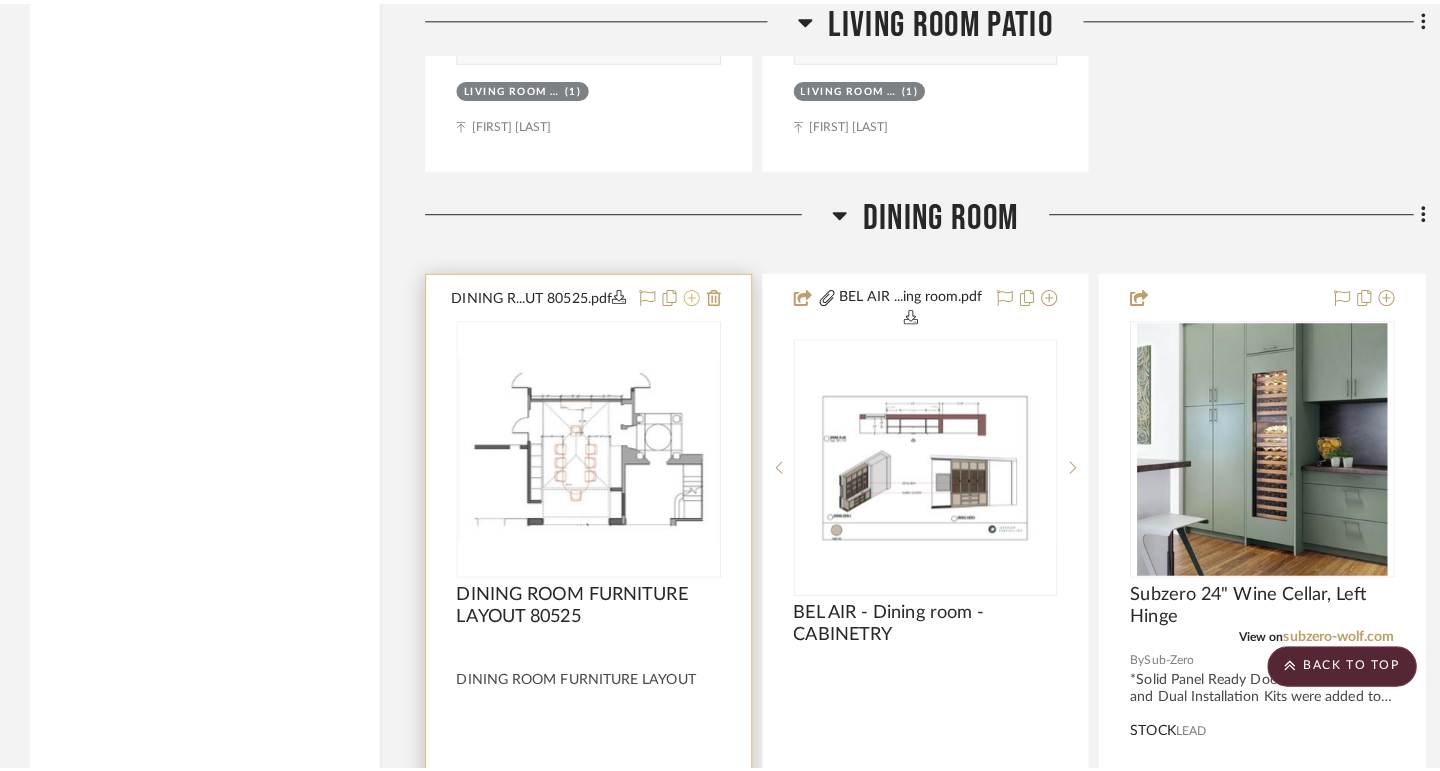 scroll, scrollTop: 0, scrollLeft: 0, axis: both 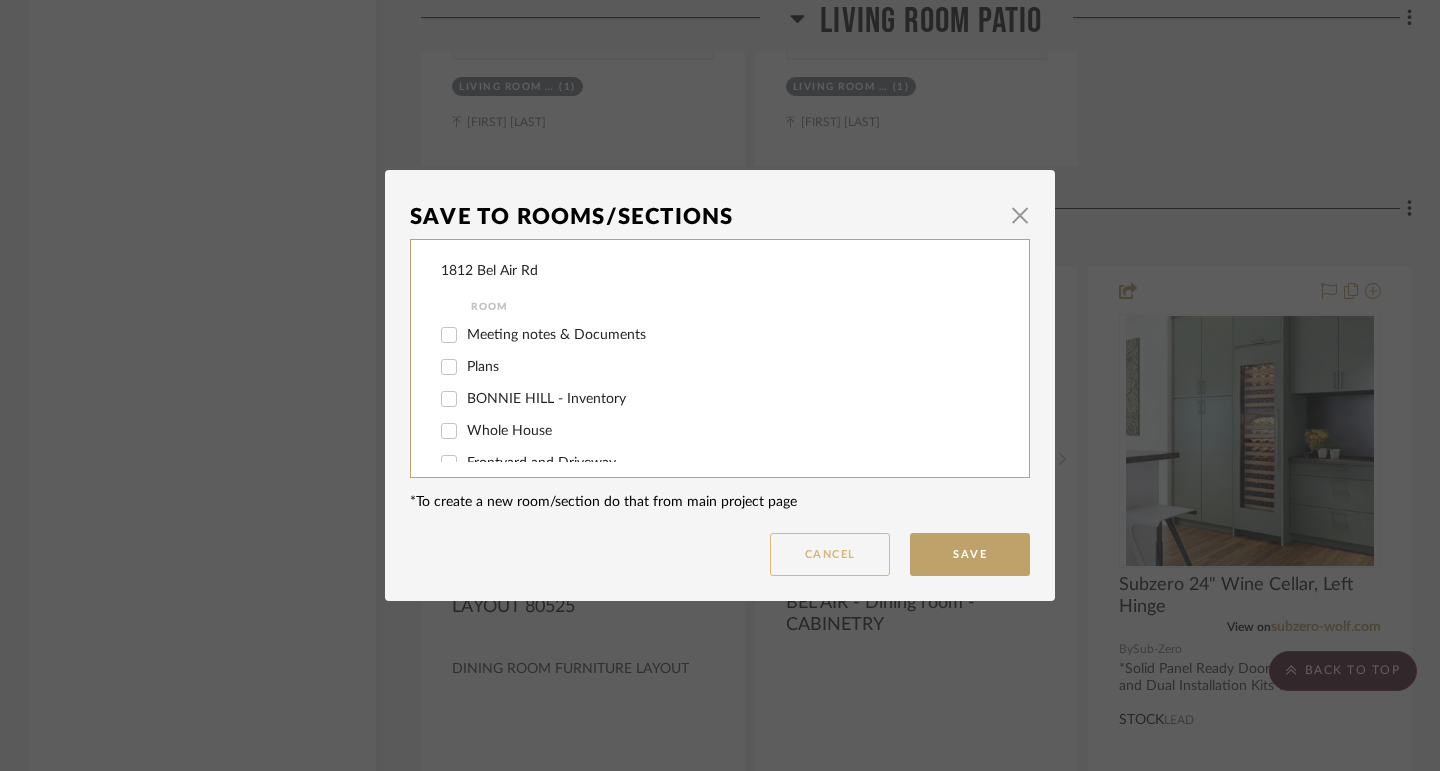 click on "Cancel" at bounding box center [830, 554] 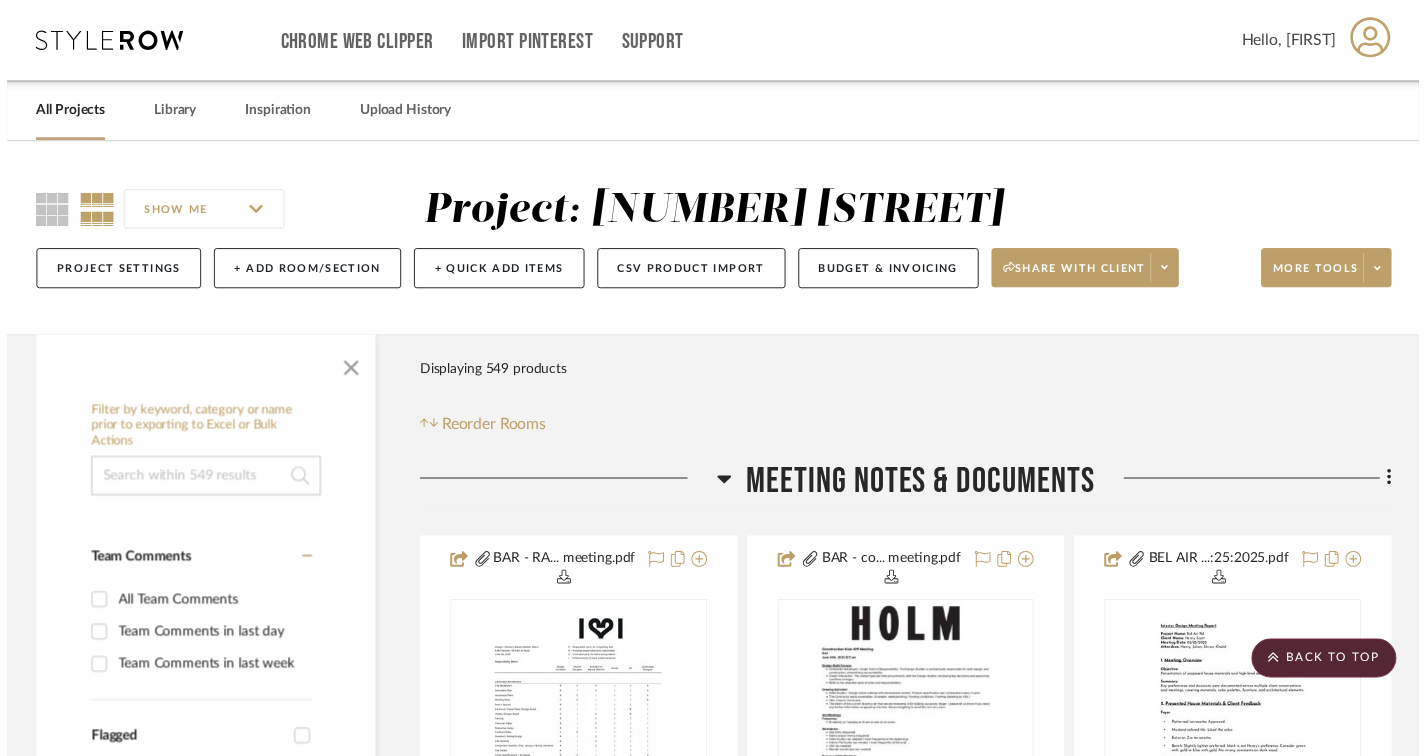 scroll, scrollTop: 15600, scrollLeft: 0, axis: vertical 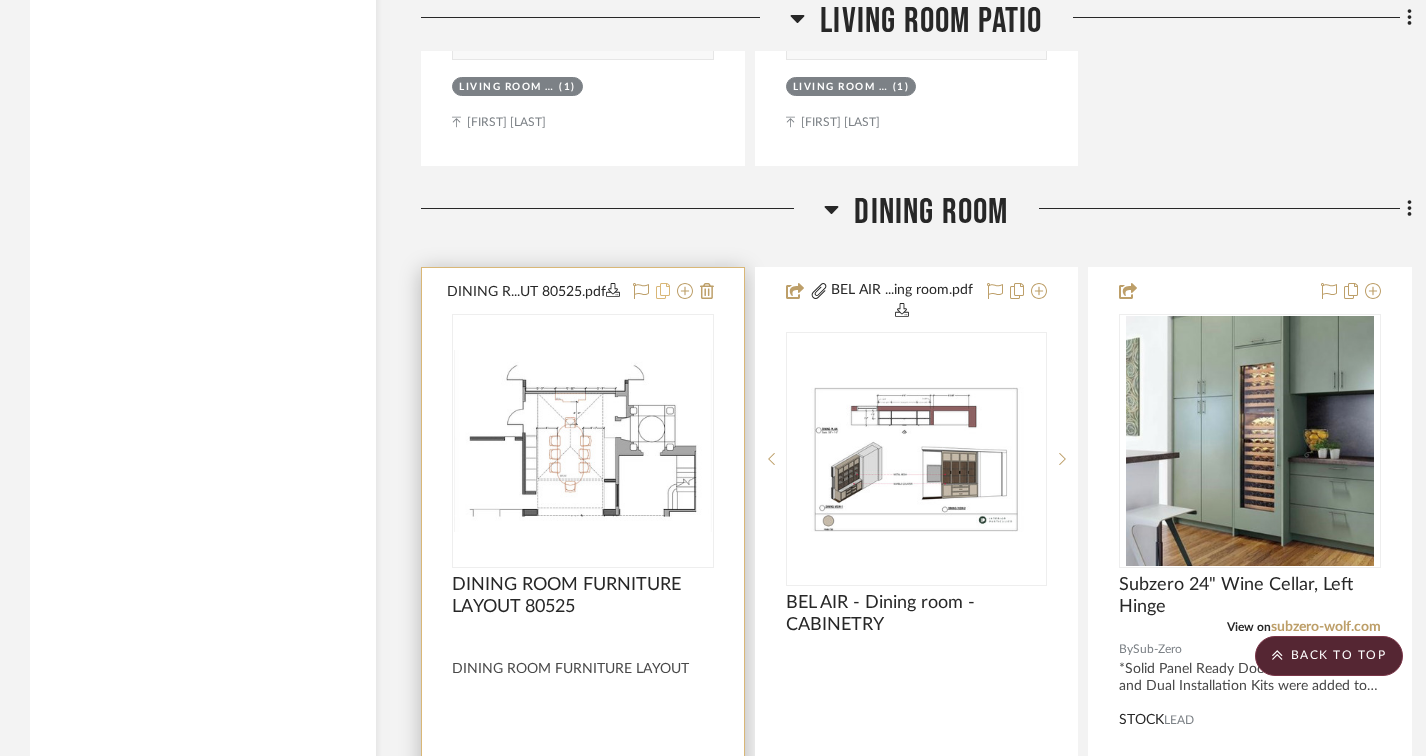 click 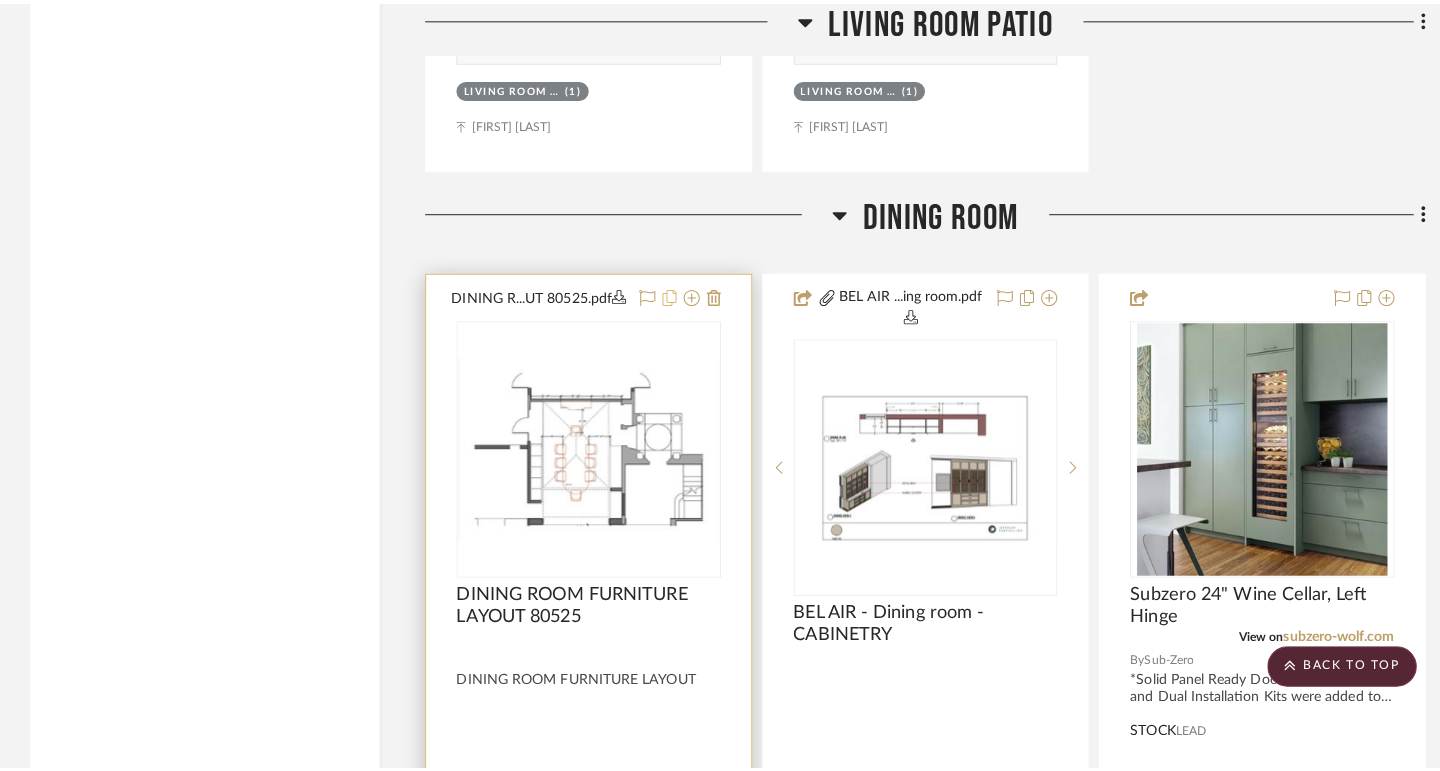 scroll, scrollTop: 0, scrollLeft: 0, axis: both 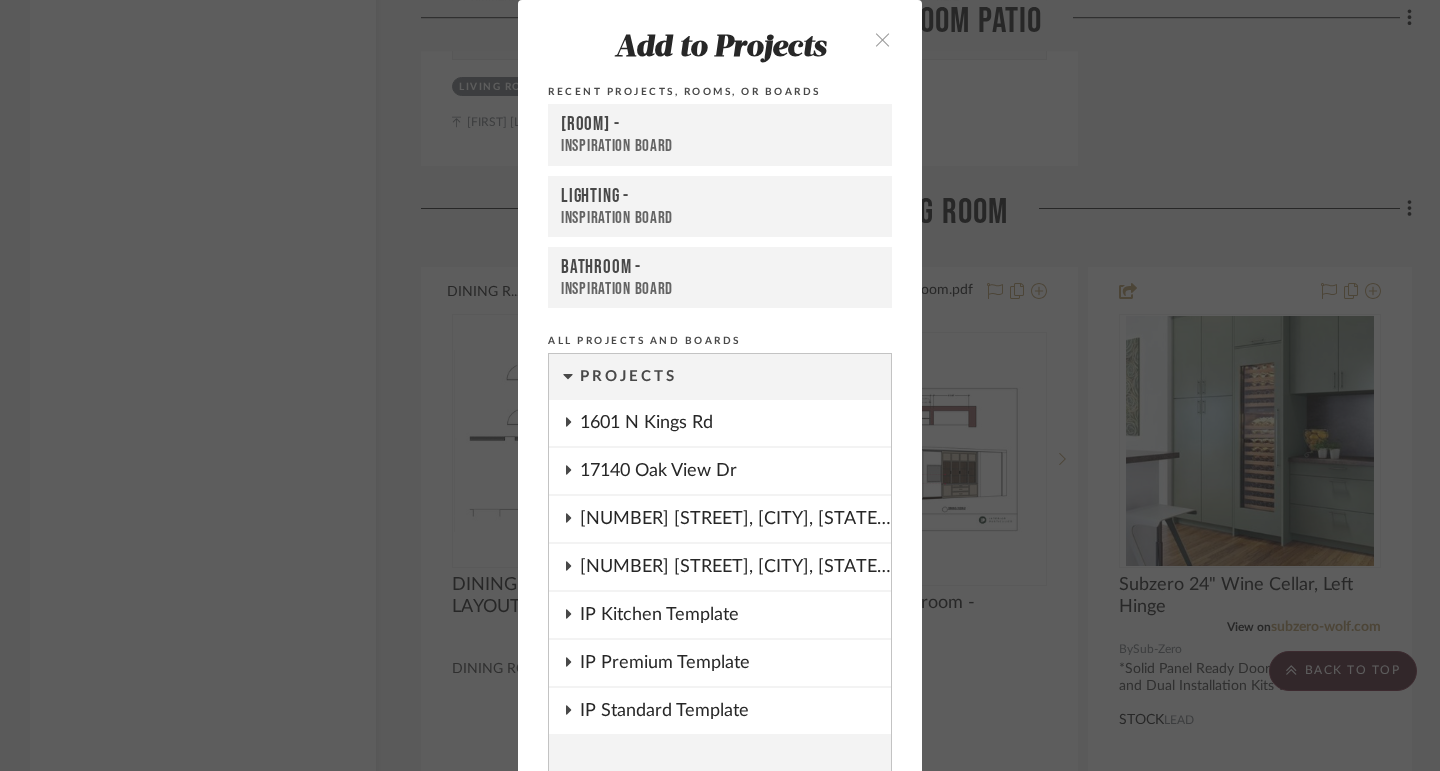 click on "Add to Projects Recent Projects, Rooms, or Boards Living Room - Inspiration Board Lighting - Inspiration Board Bathroom - Inspiration Board All Projects and Boards  Projects   [NUMBER] [STREET]   [NUMBER] [STREET]   [NUMBER] [STREET], [CITY], [STATE] [ZIP]   [NUMBER] [STREET], [CITY], [STATE] [ZIP]   IP Kitchen Template   IP Premium Template   IP Standard Template   Add" at bounding box center [720, 385] 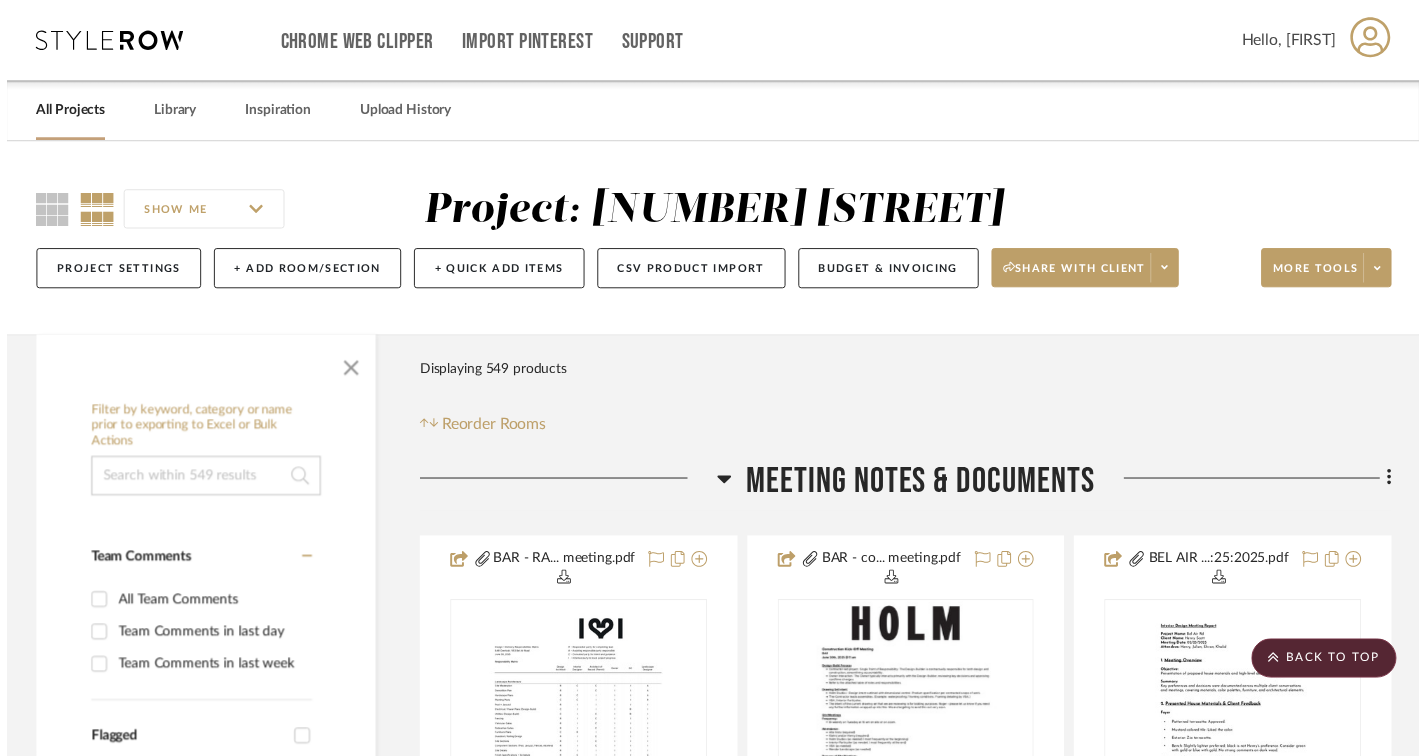 scroll, scrollTop: 15600, scrollLeft: 0, axis: vertical 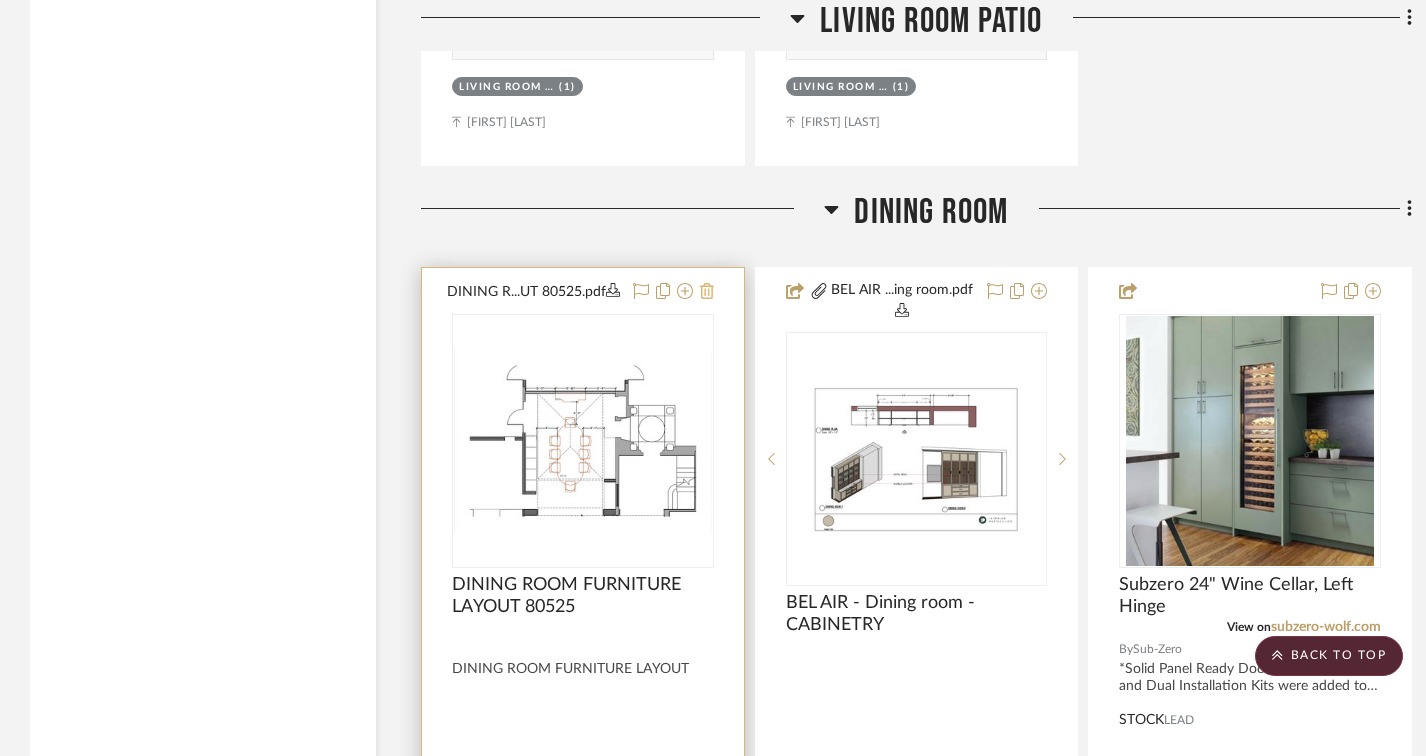 click 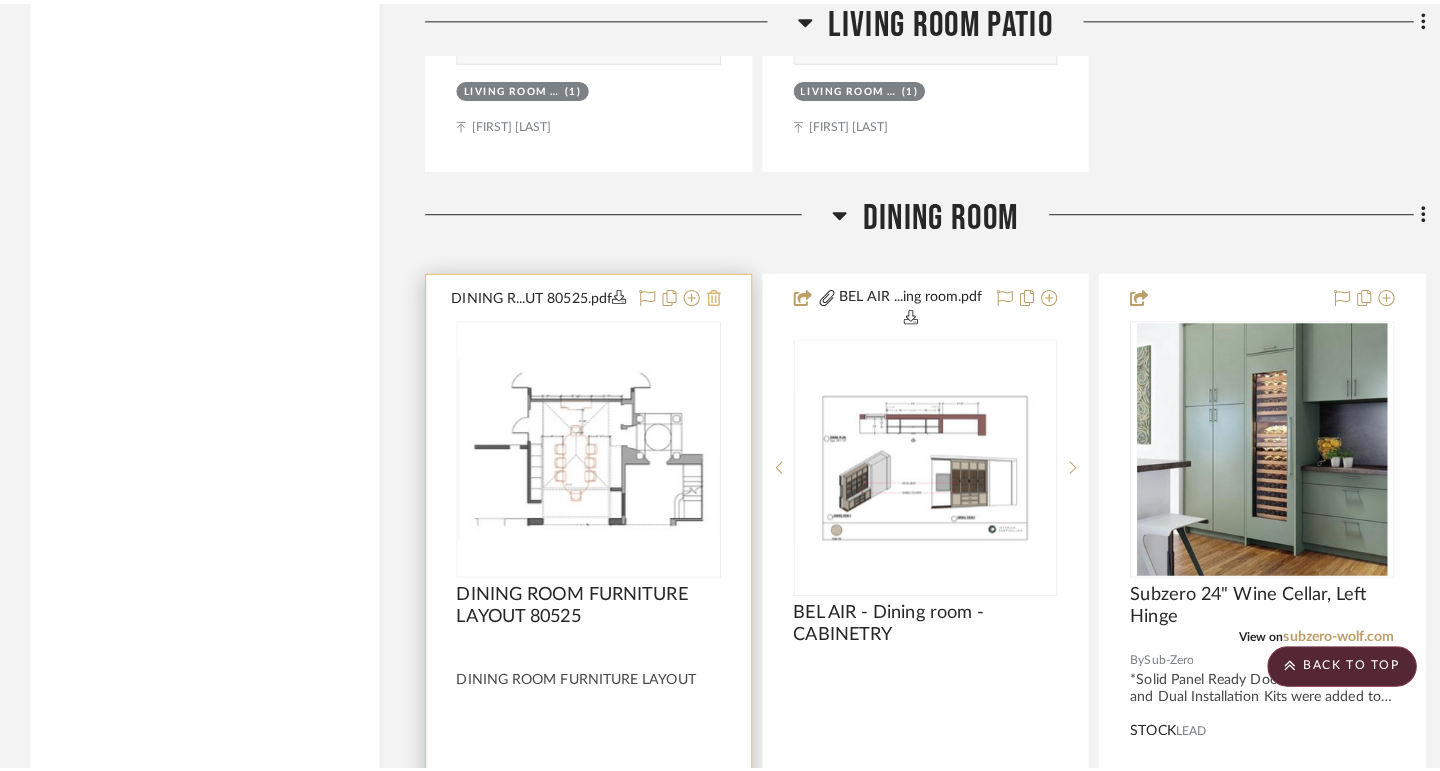 scroll, scrollTop: 0, scrollLeft: 0, axis: both 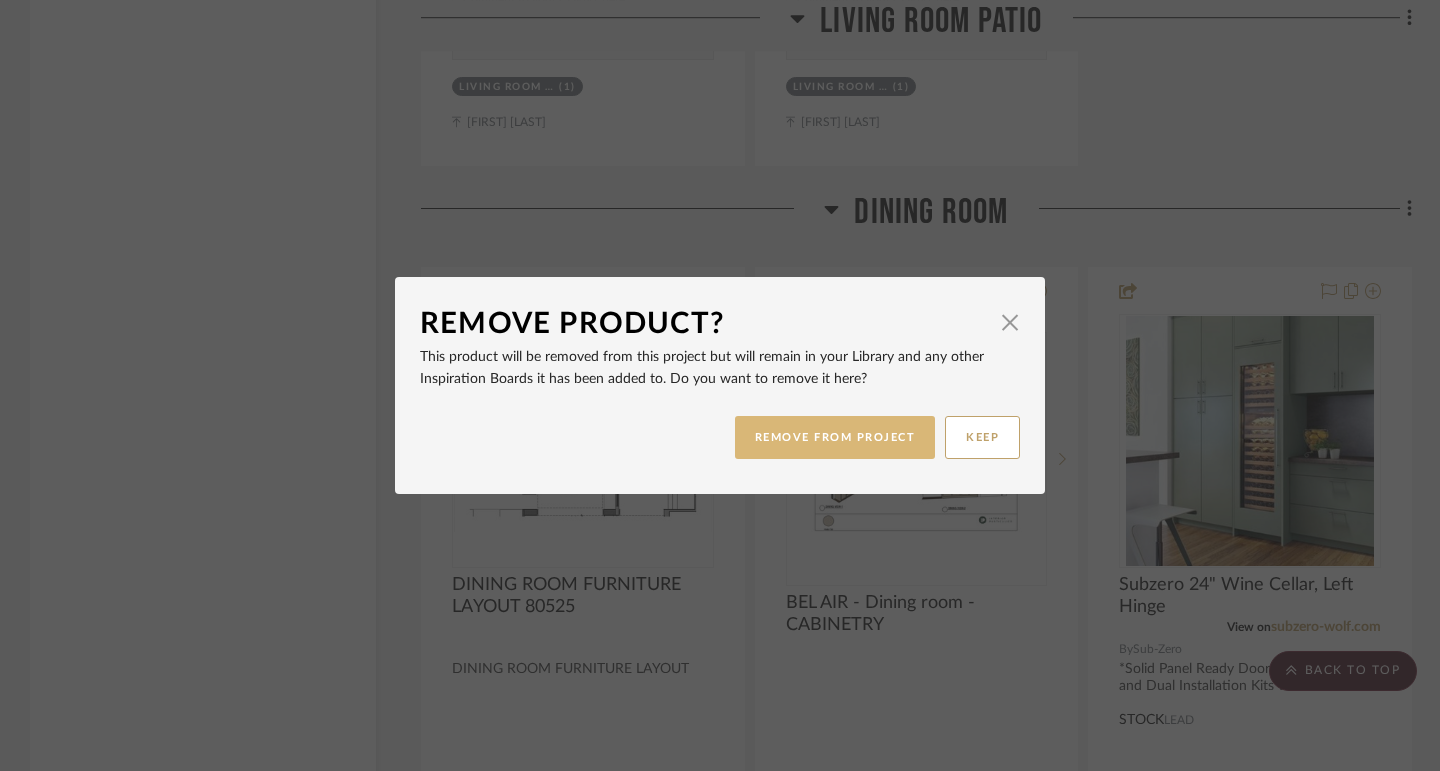 click on "REMOVE FROM PROJECT" at bounding box center [835, 437] 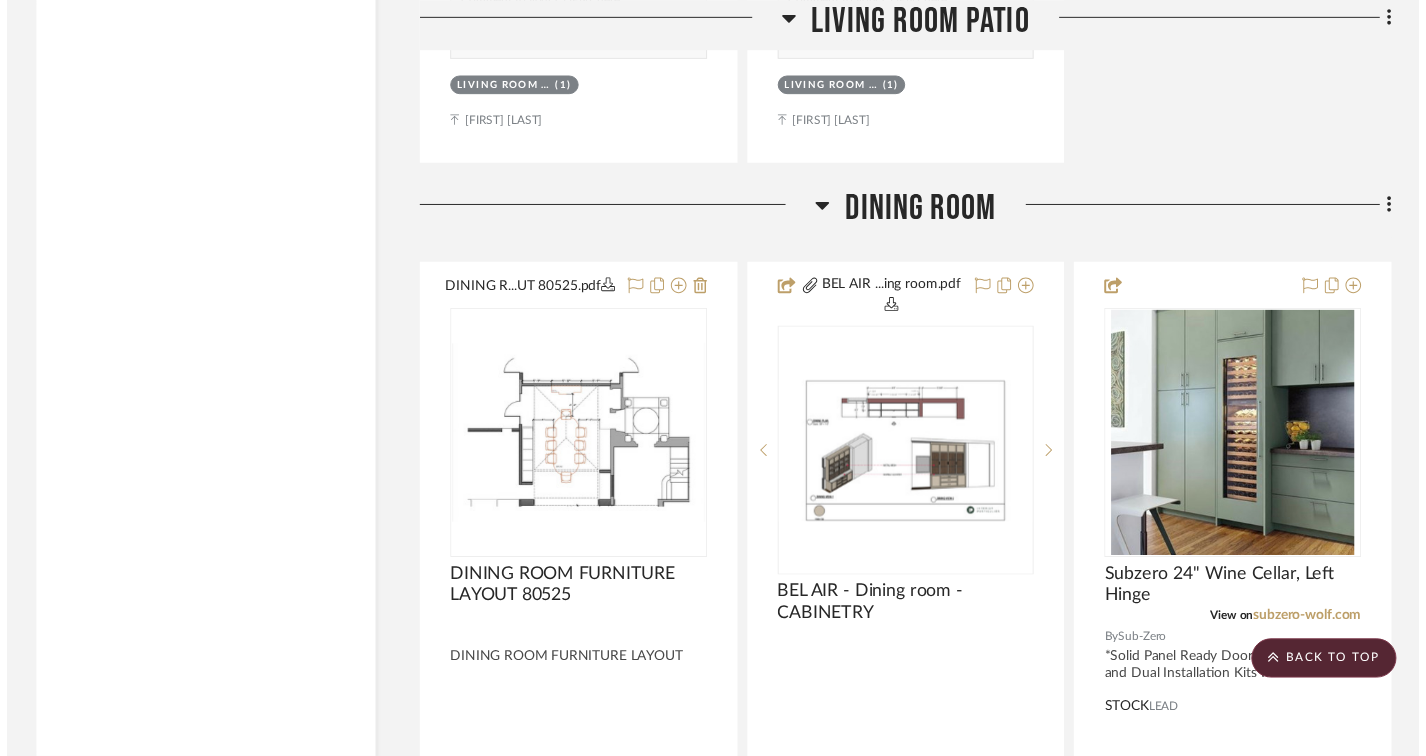 scroll, scrollTop: 15600, scrollLeft: 0, axis: vertical 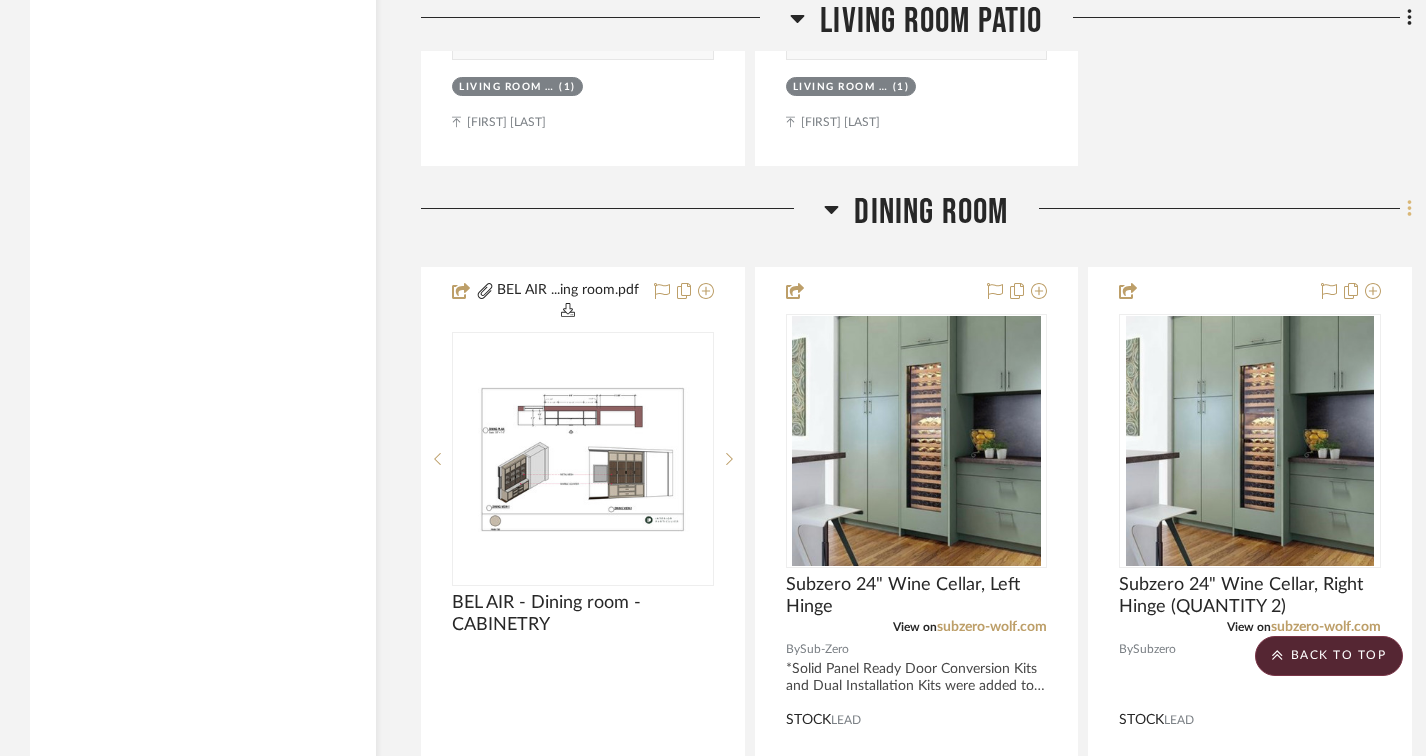 click 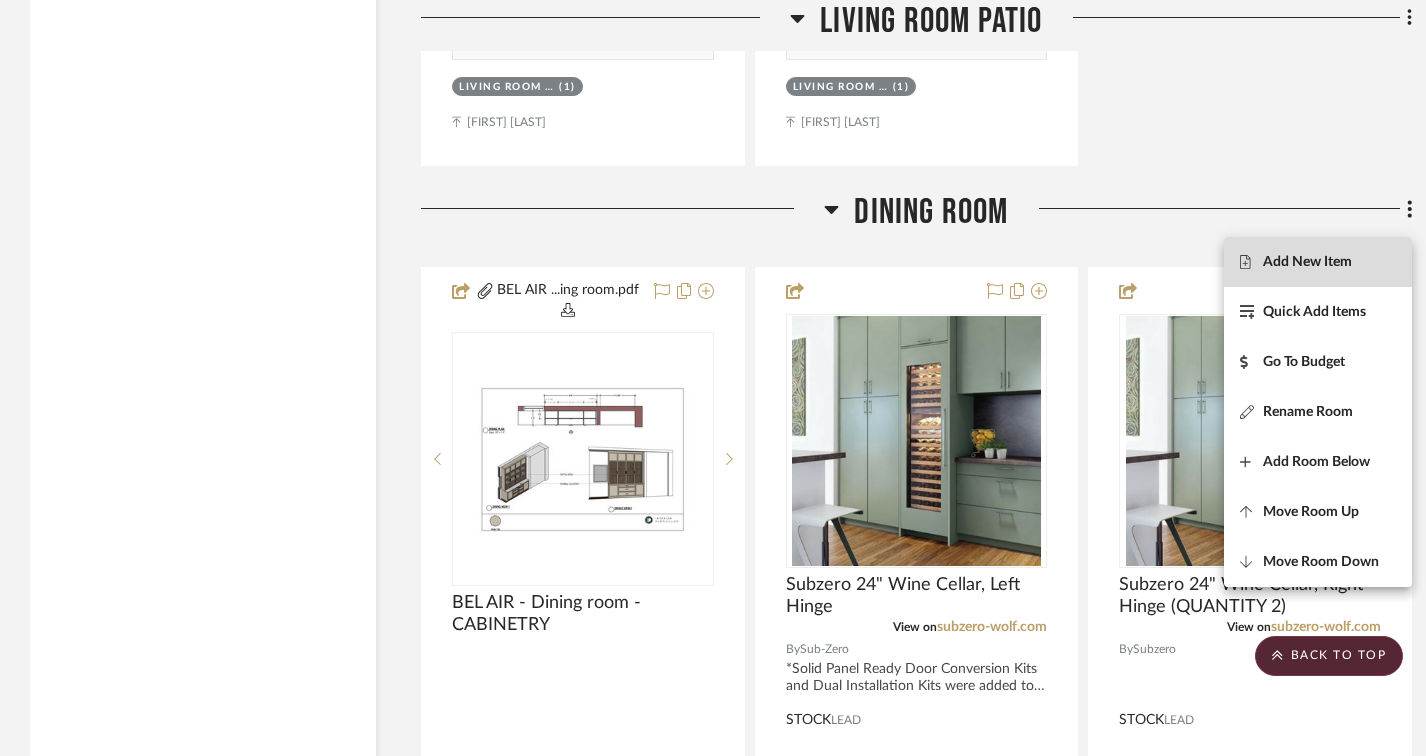 click on "Add New Item" at bounding box center [1307, 262] 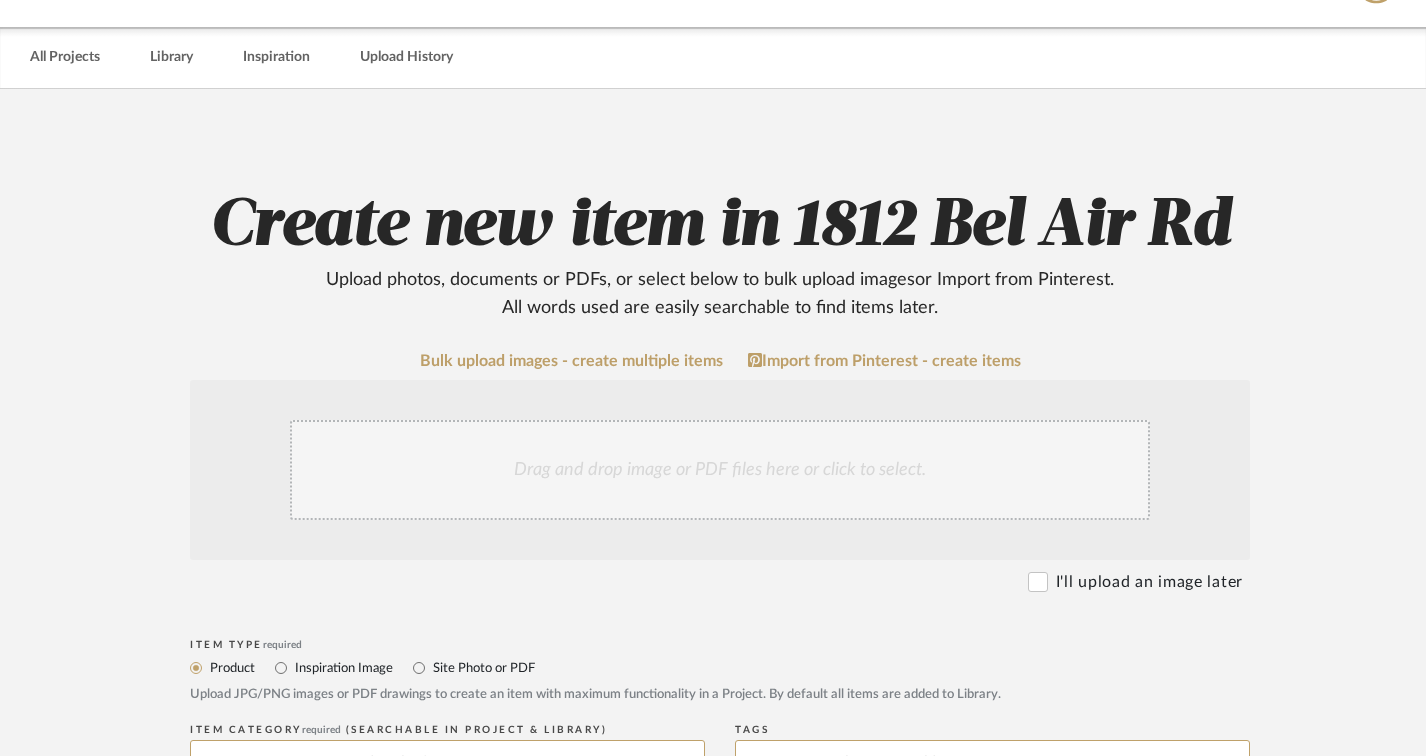 scroll, scrollTop: 200, scrollLeft: 0, axis: vertical 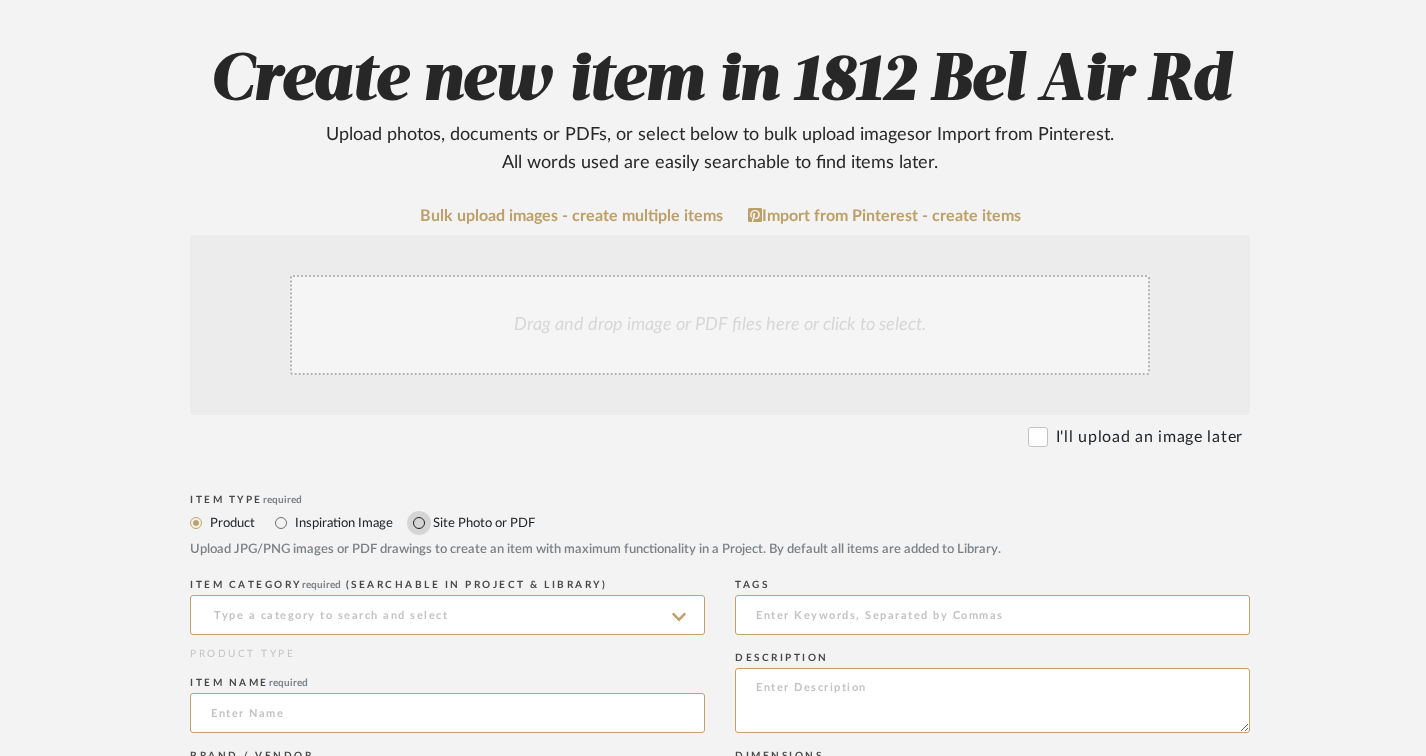 click on "Site Photo or PDF" at bounding box center (419, 523) 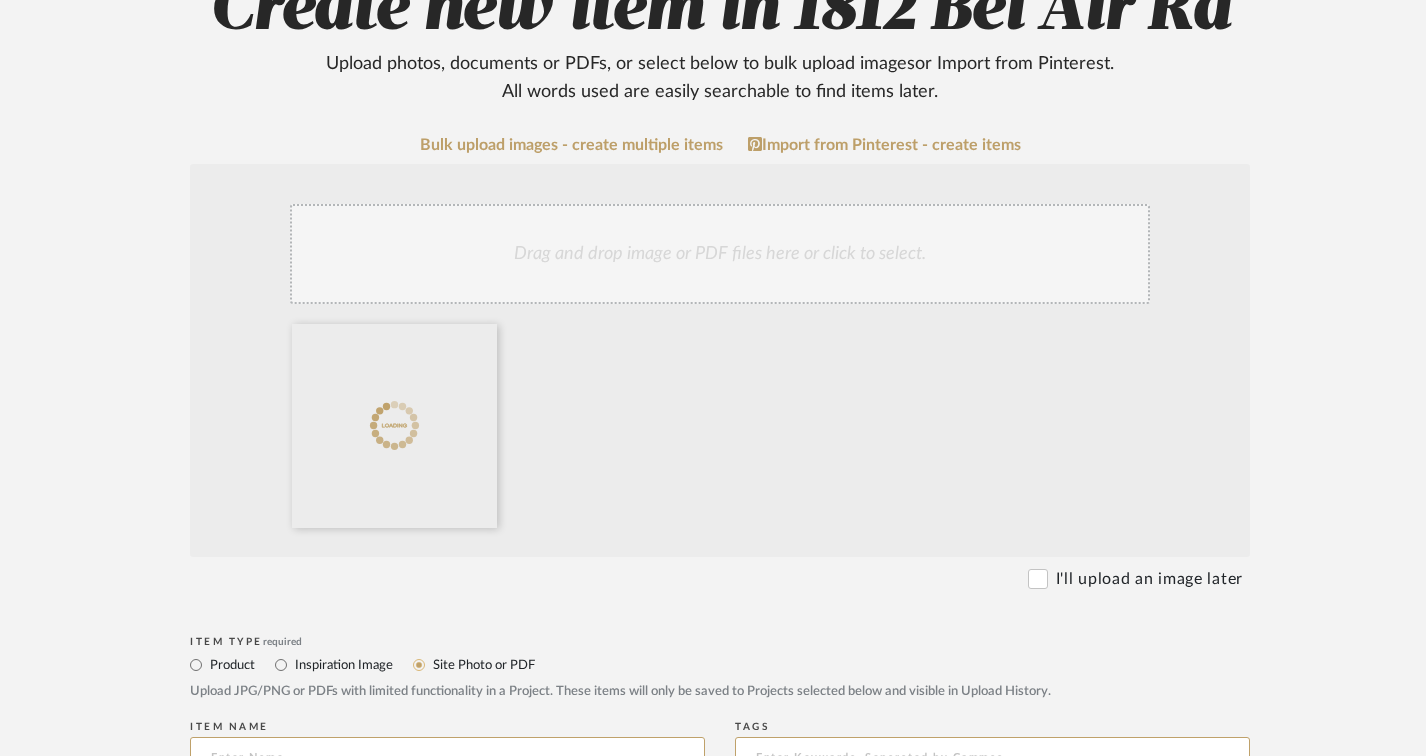 scroll, scrollTop: 500, scrollLeft: 0, axis: vertical 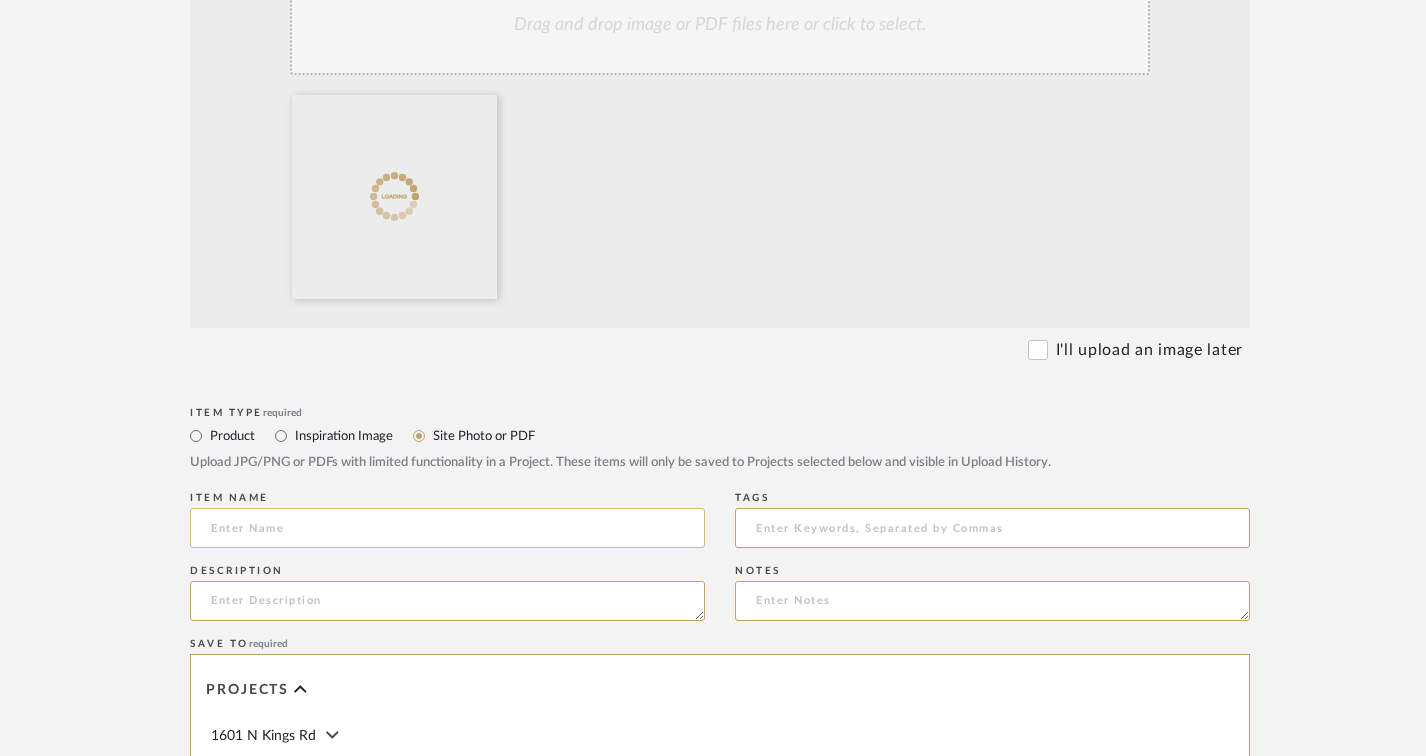 click 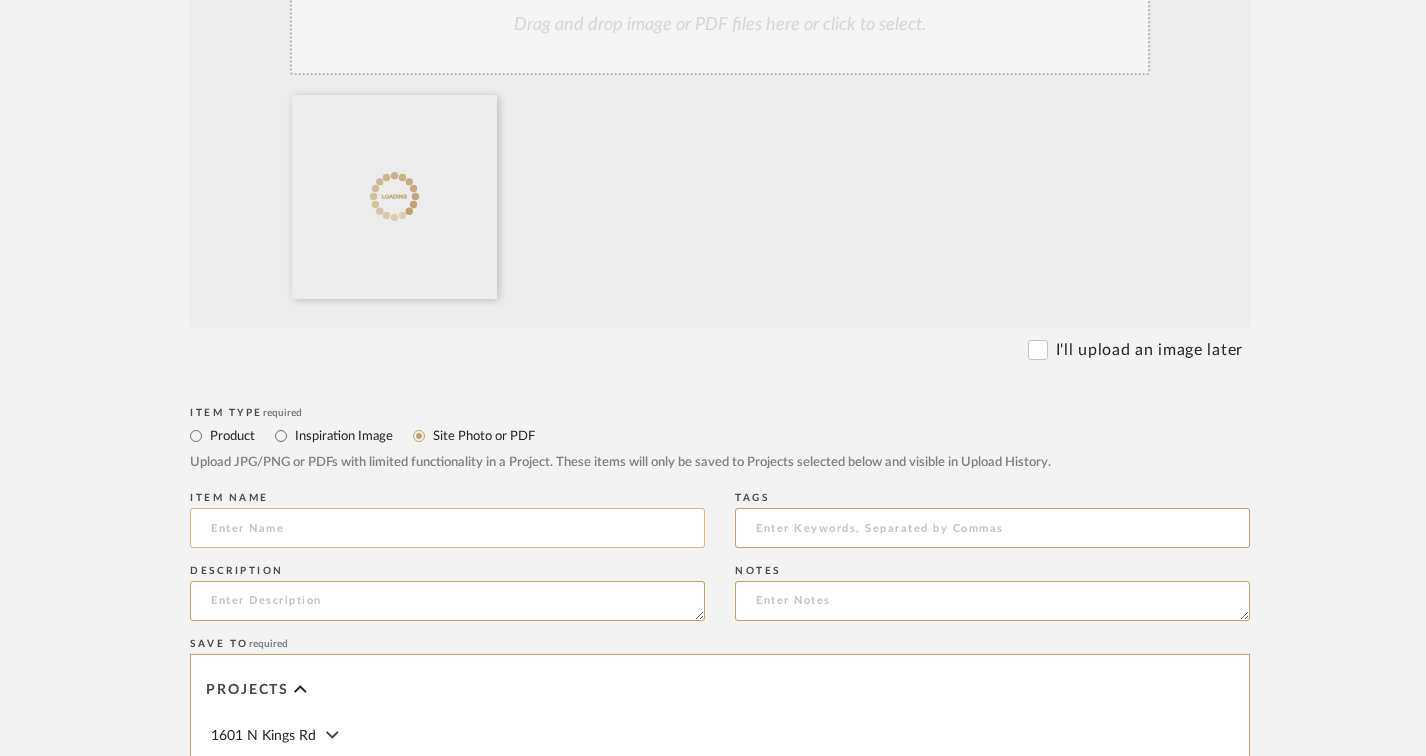 paste on "DINING ROOM FURNITURE LAYOUT 80725" 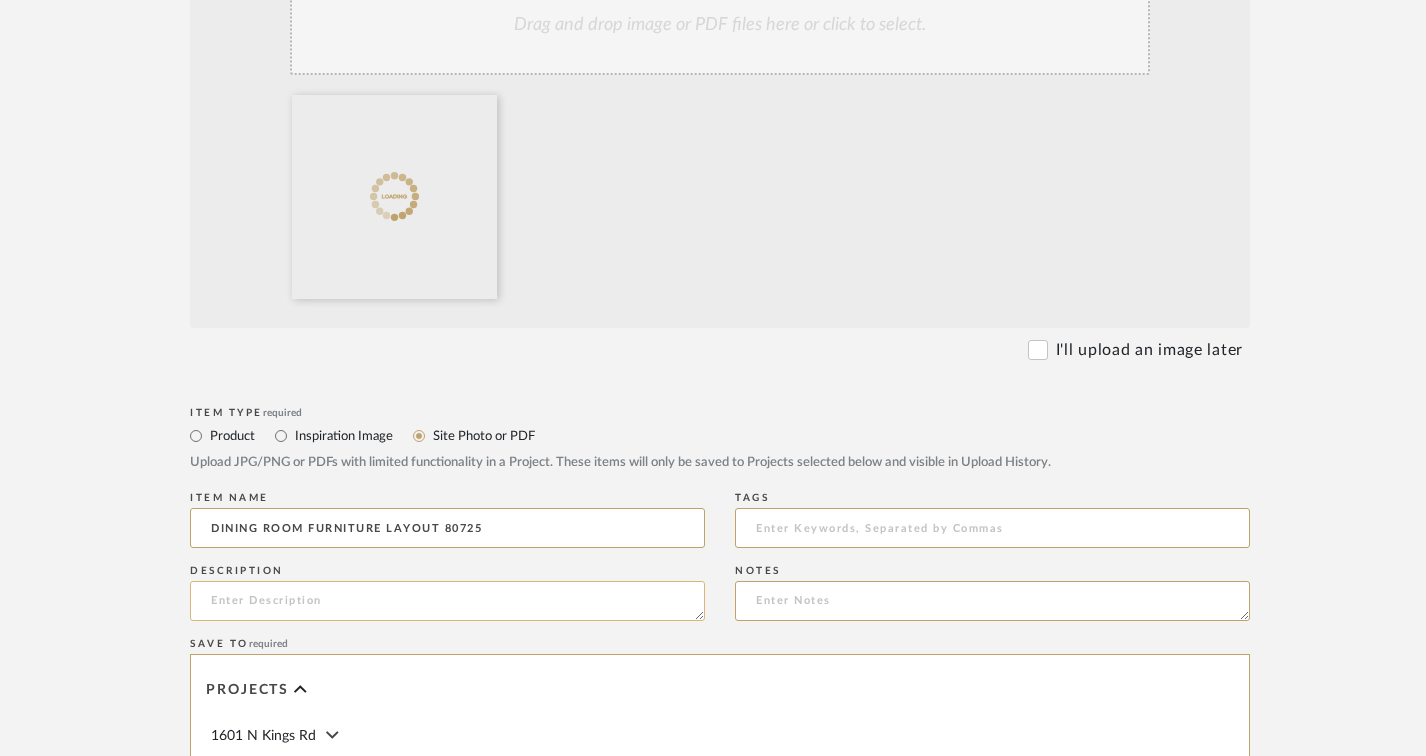 type on "DINING ROOM FURNITURE LAYOUT 80725" 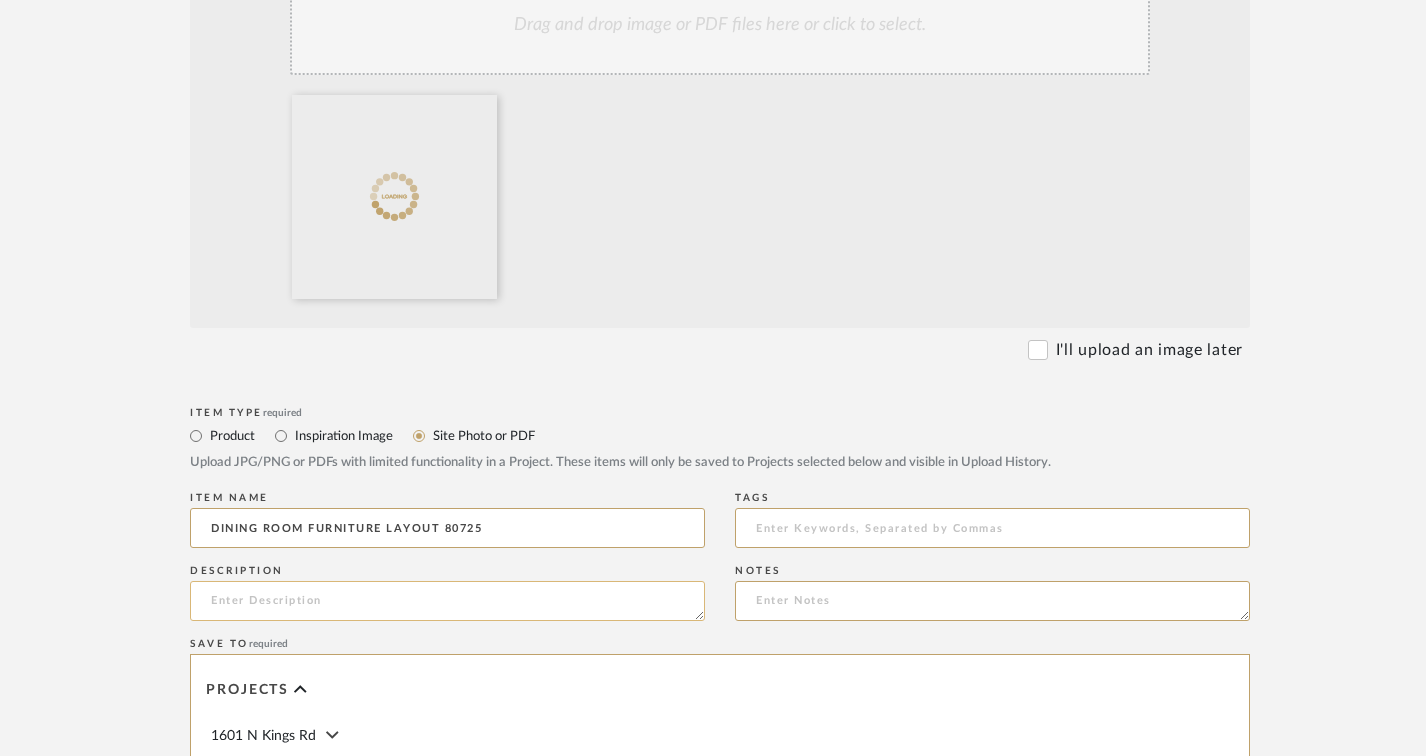 click 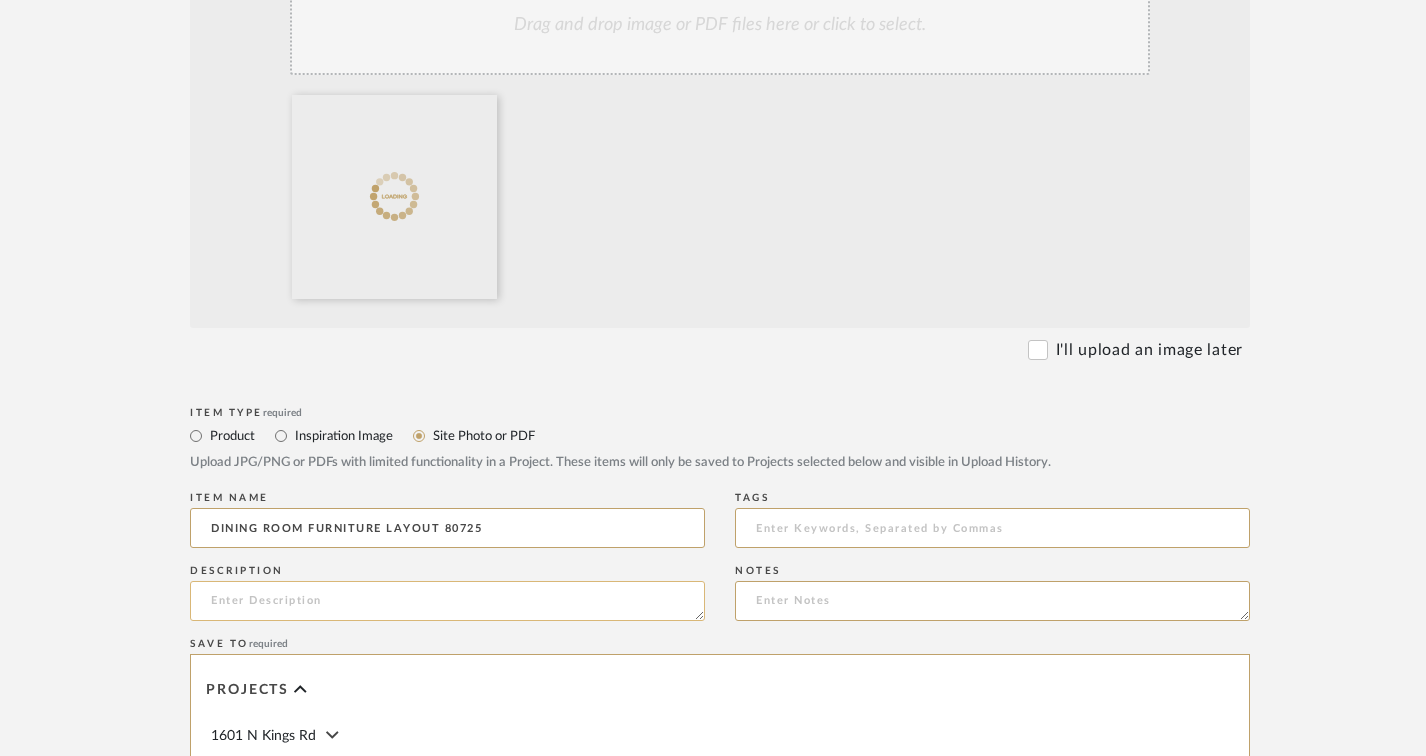 paste on "DINING ROOM FURNITURE LAYOUT 80725" 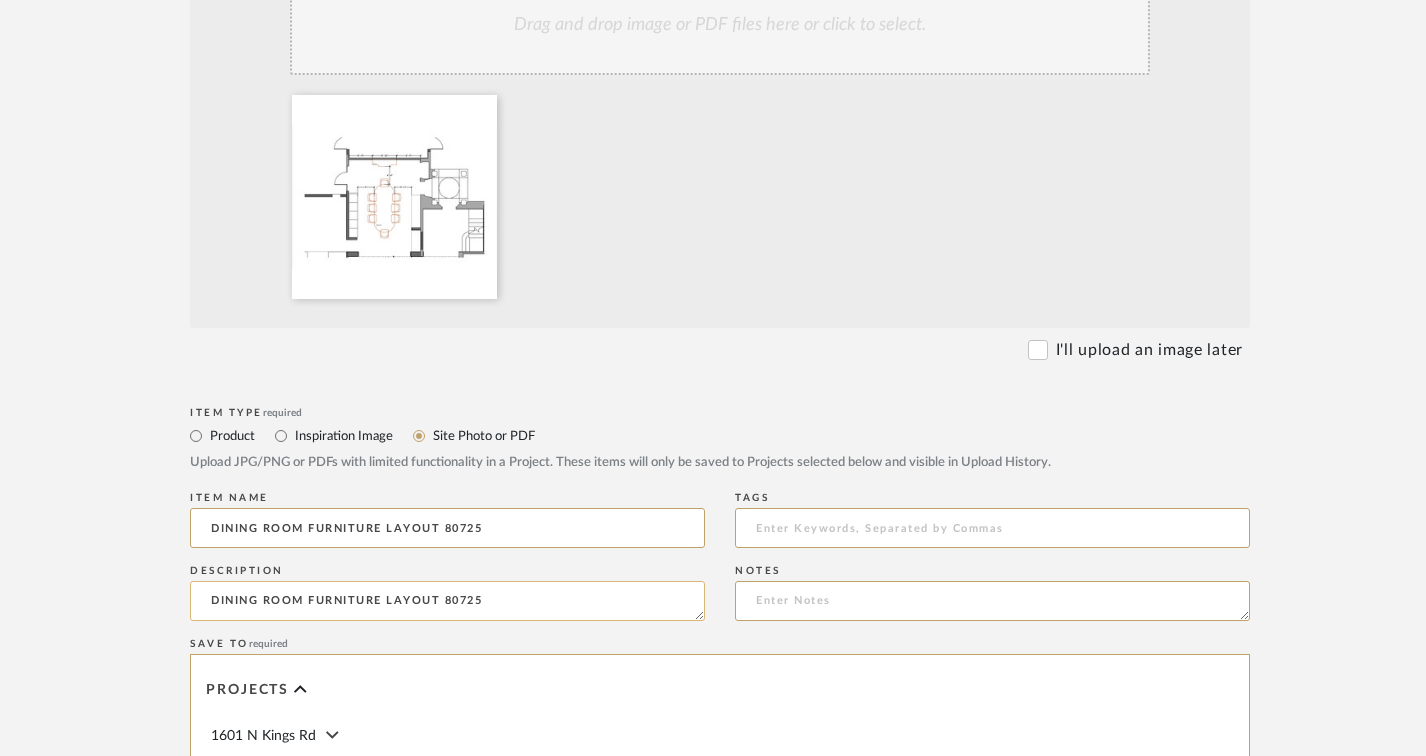 drag, startPoint x: 441, startPoint y: 598, endPoint x: 572, endPoint y: 605, distance: 131.18689 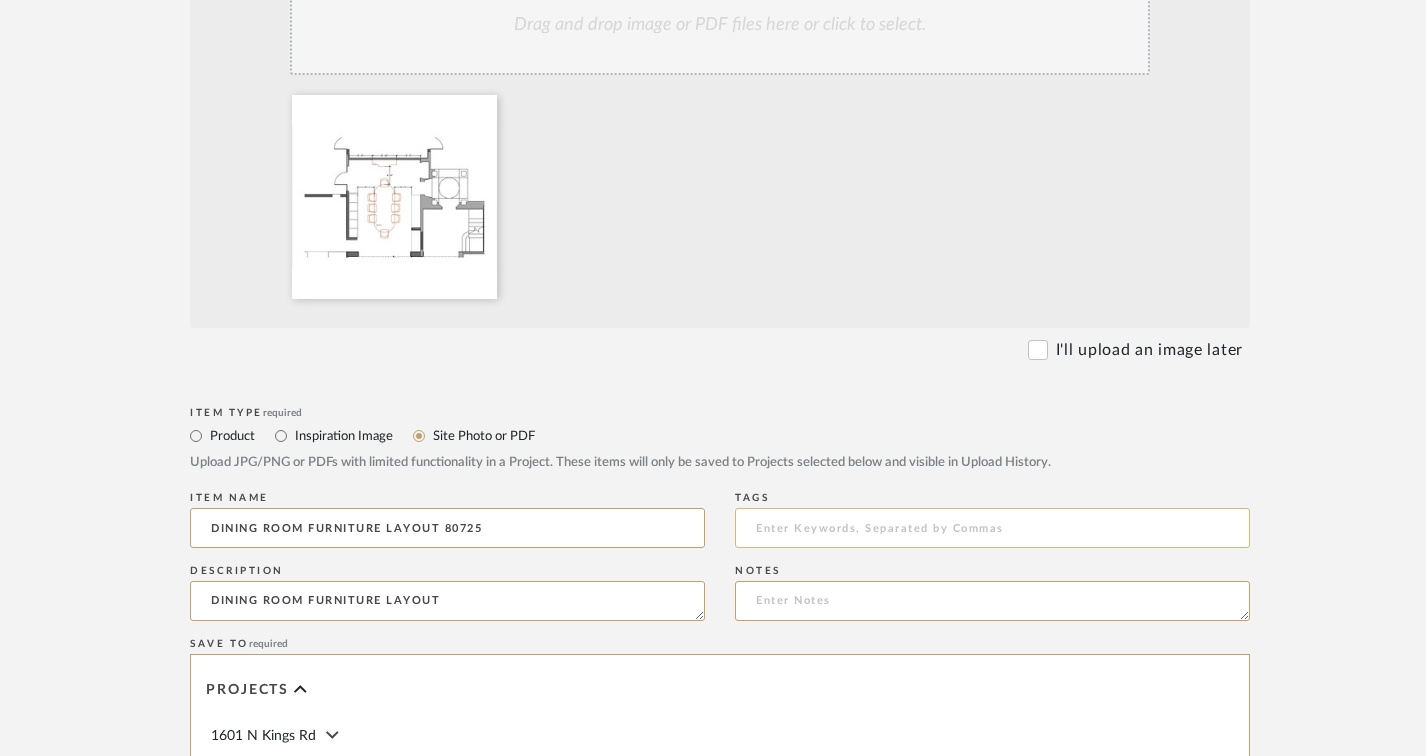 type on "DINING ROOM FURNITURE LAYOUT" 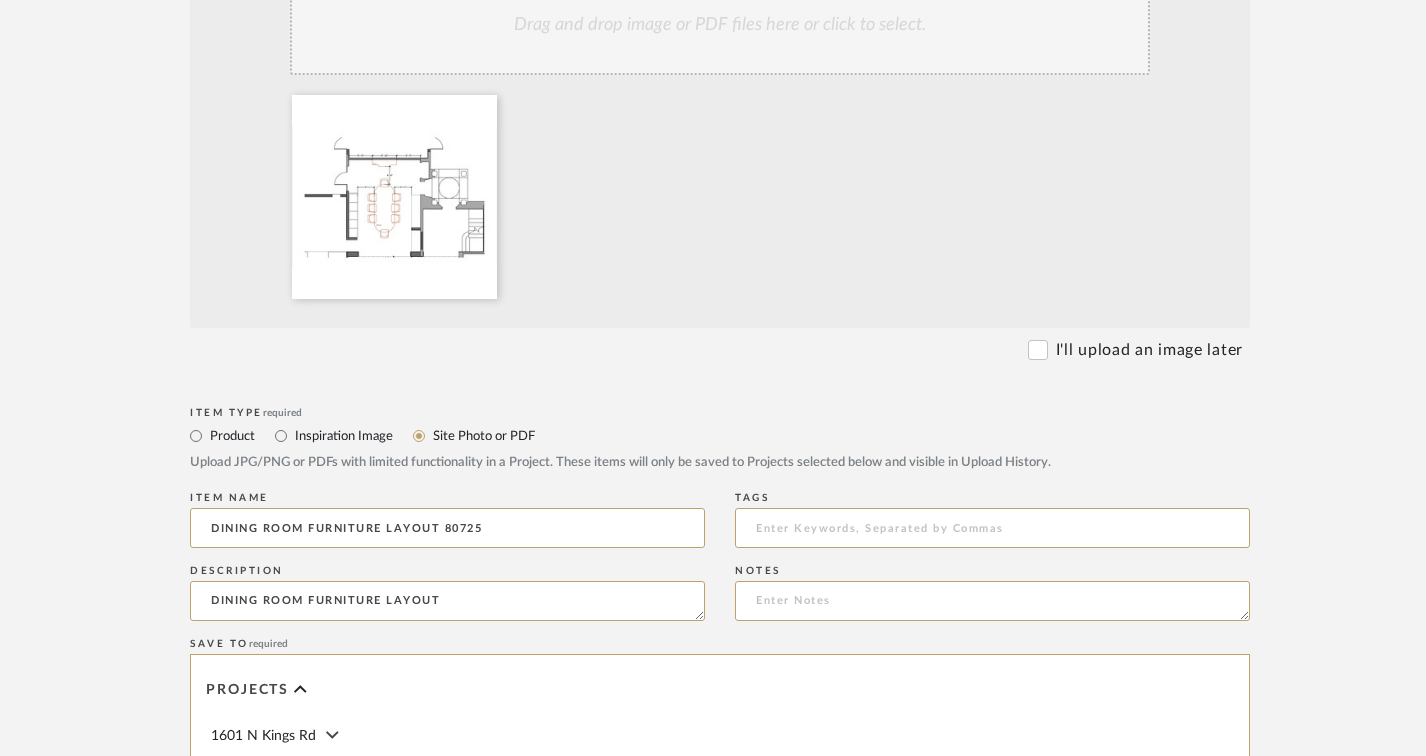 paste on "DINING ROOM FURNITURE LAYOUT 80725" 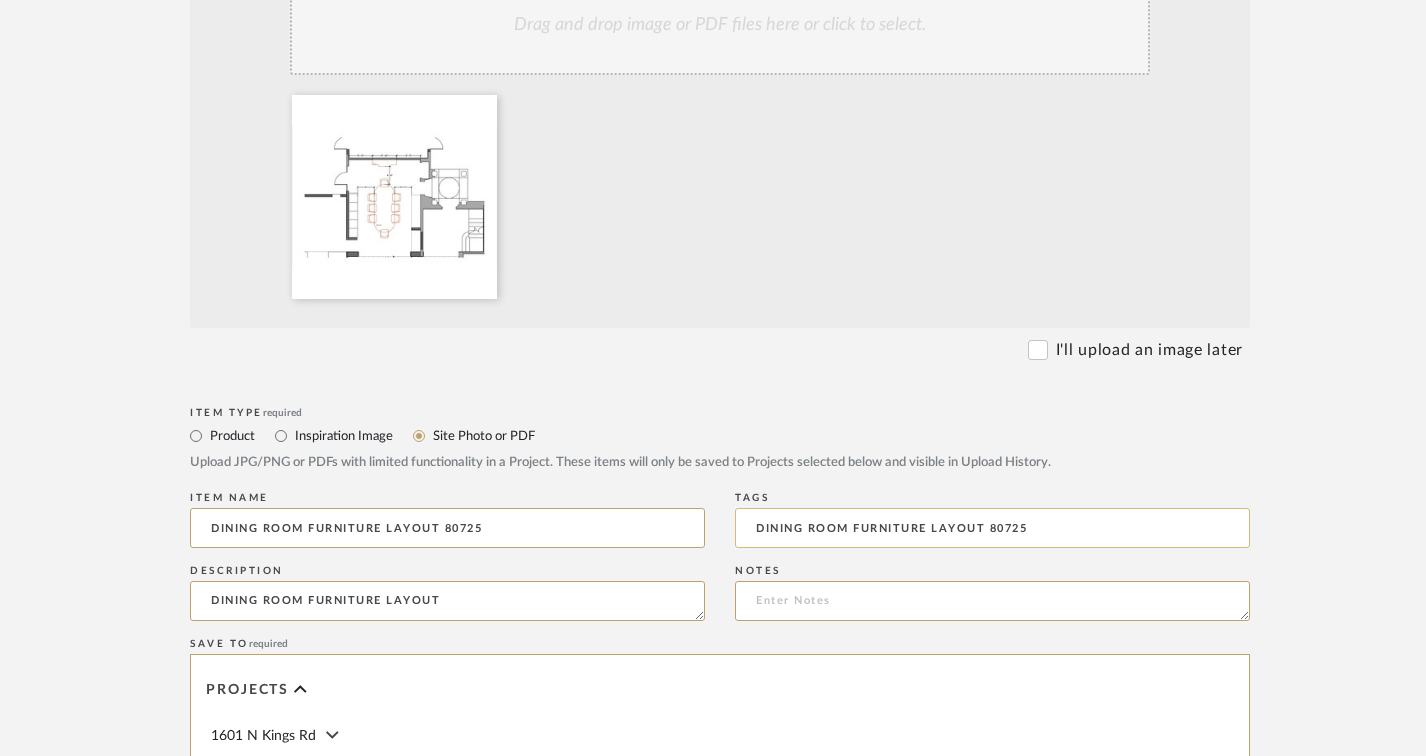 drag, startPoint x: 854, startPoint y: 526, endPoint x: 1196, endPoint y: 544, distance: 342.47336 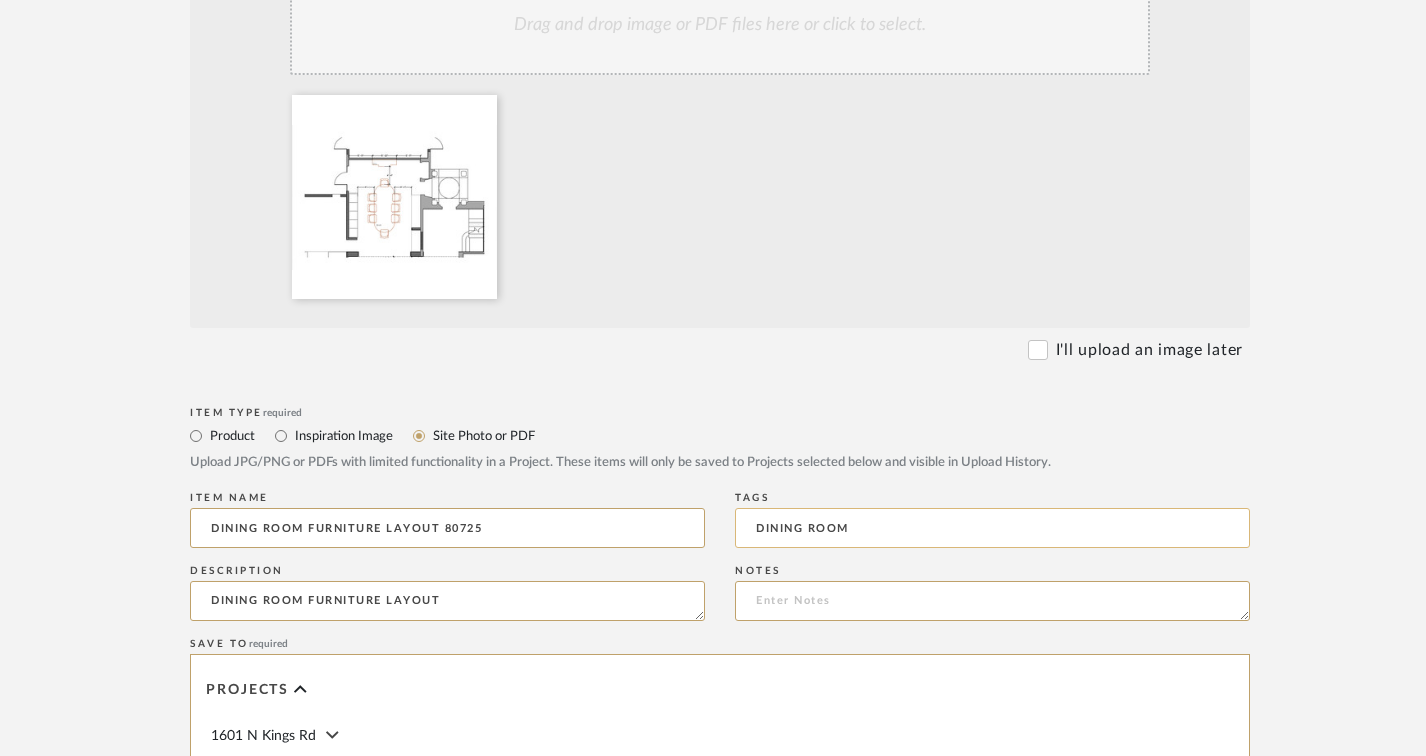 click on "DINING ROOM" 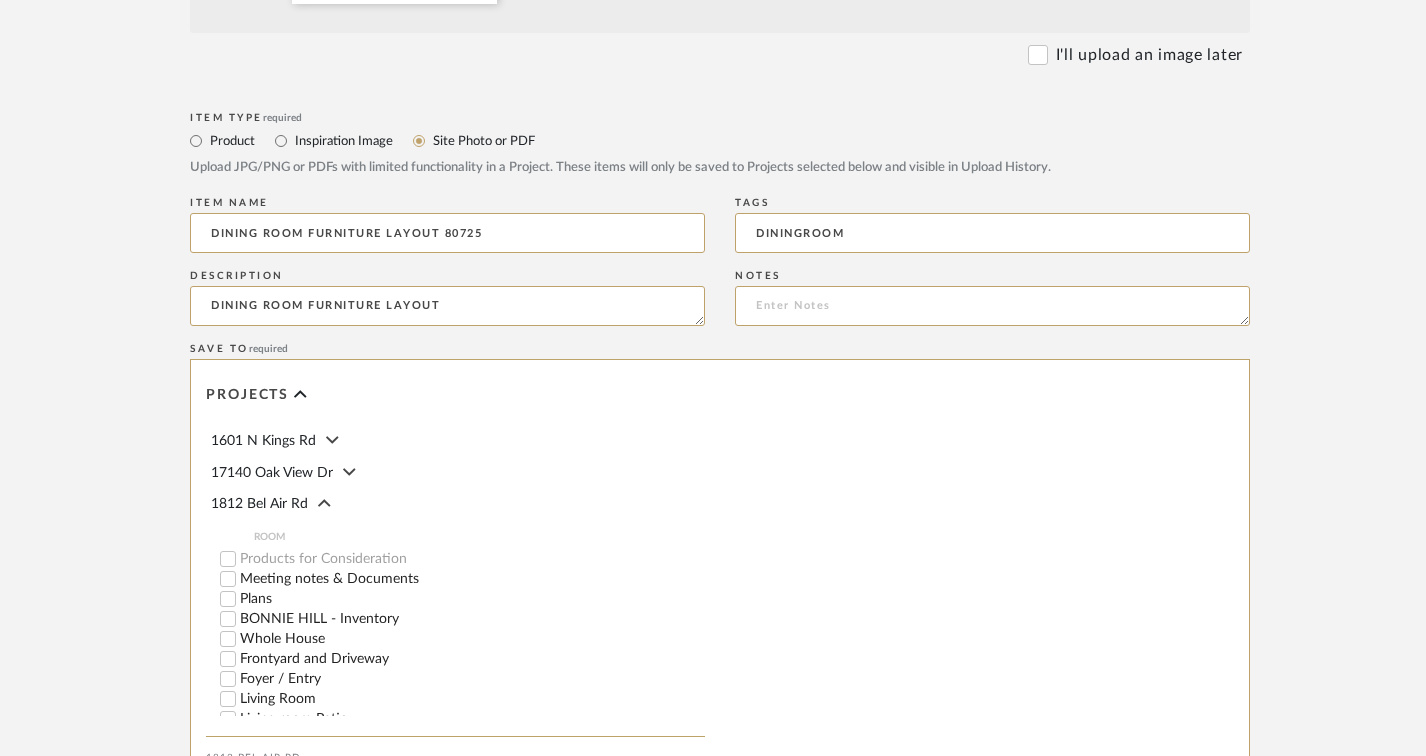scroll, scrollTop: 995, scrollLeft: 0, axis: vertical 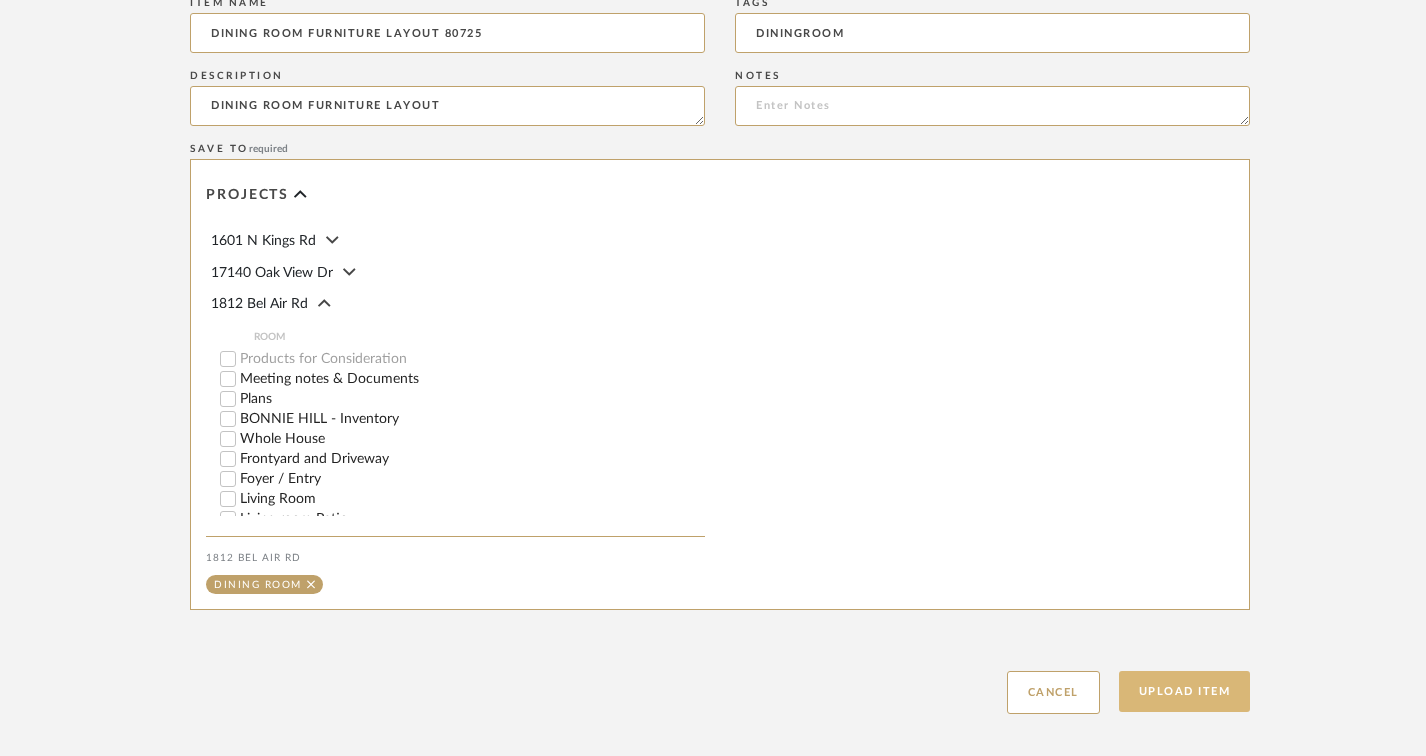 type on "DININGROOM" 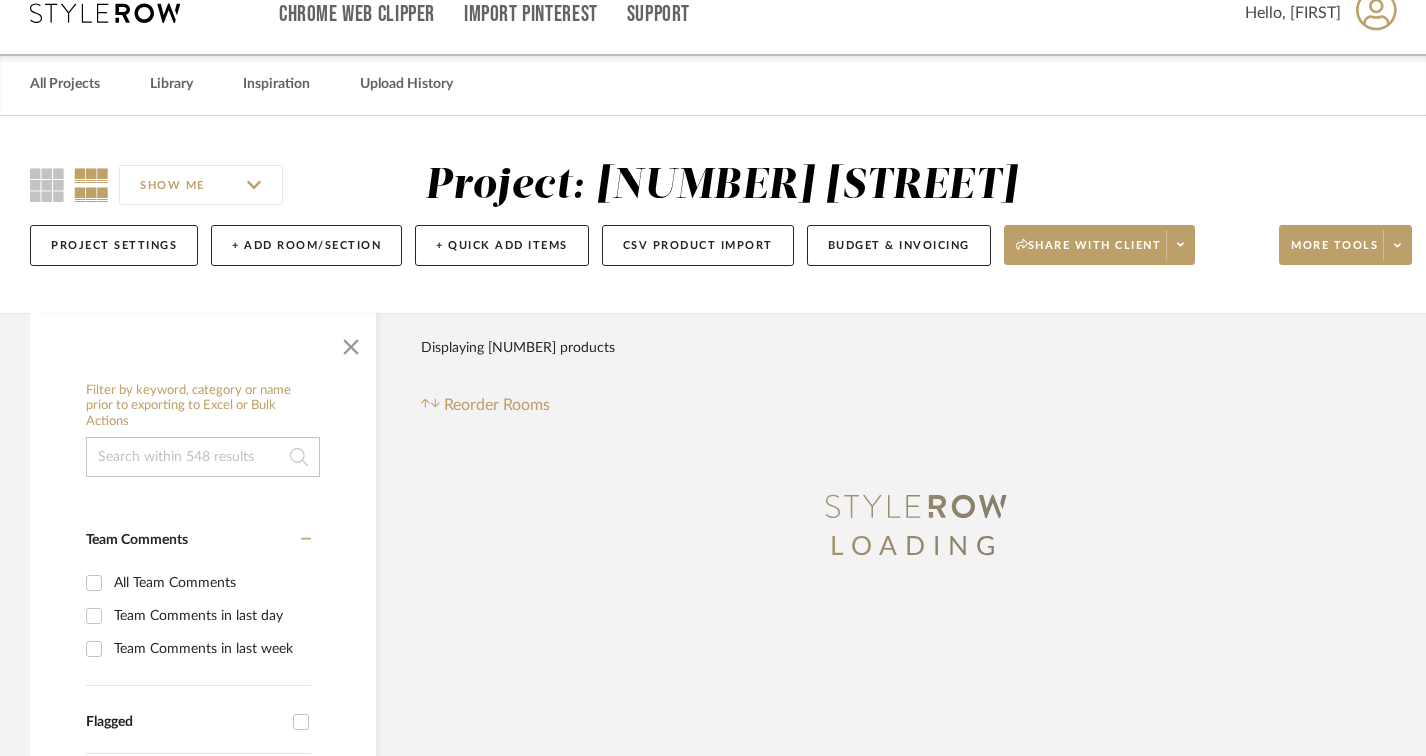 scroll, scrollTop: 0, scrollLeft: 0, axis: both 